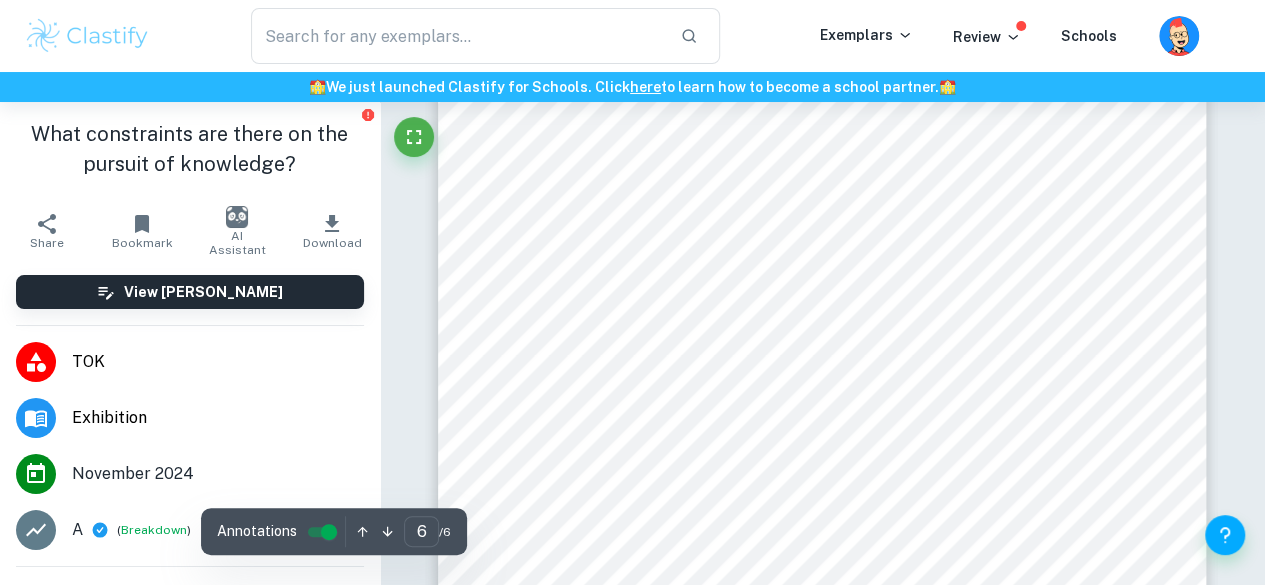 scroll, scrollTop: 5690, scrollLeft: 0, axis: vertical 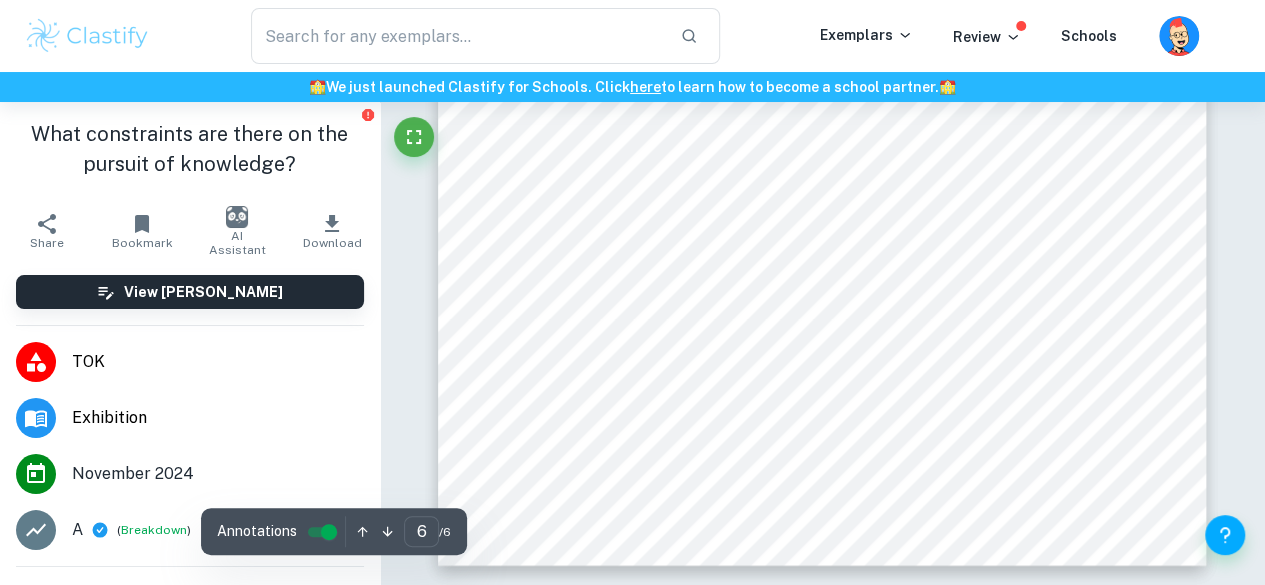 click at bounding box center (87, 36) 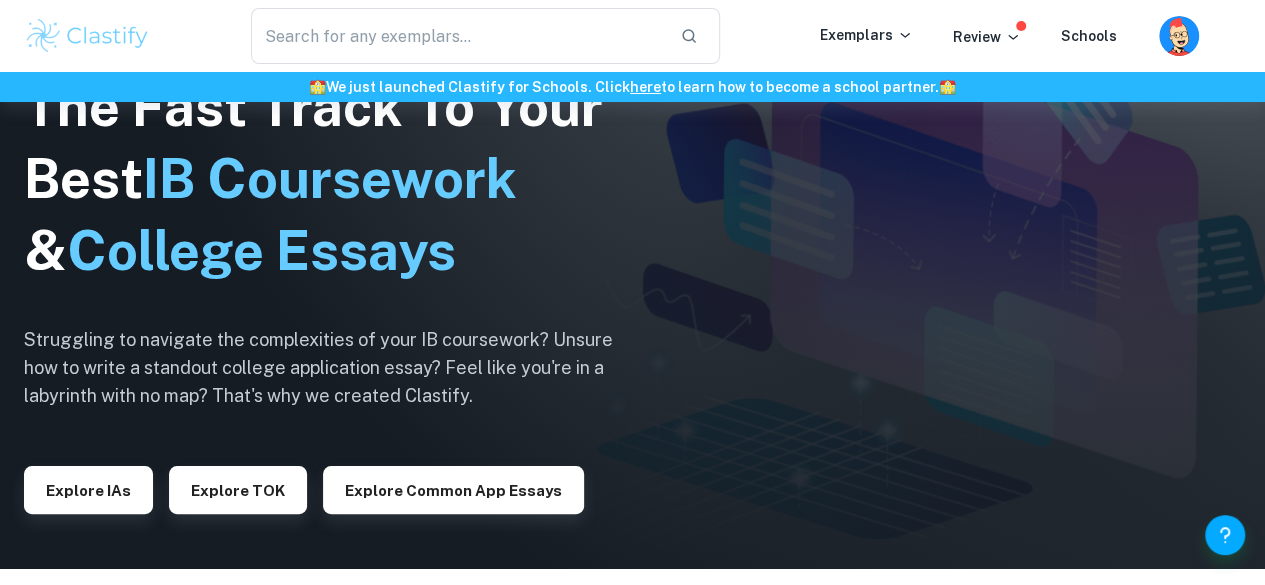 scroll, scrollTop: 0, scrollLeft: 0, axis: both 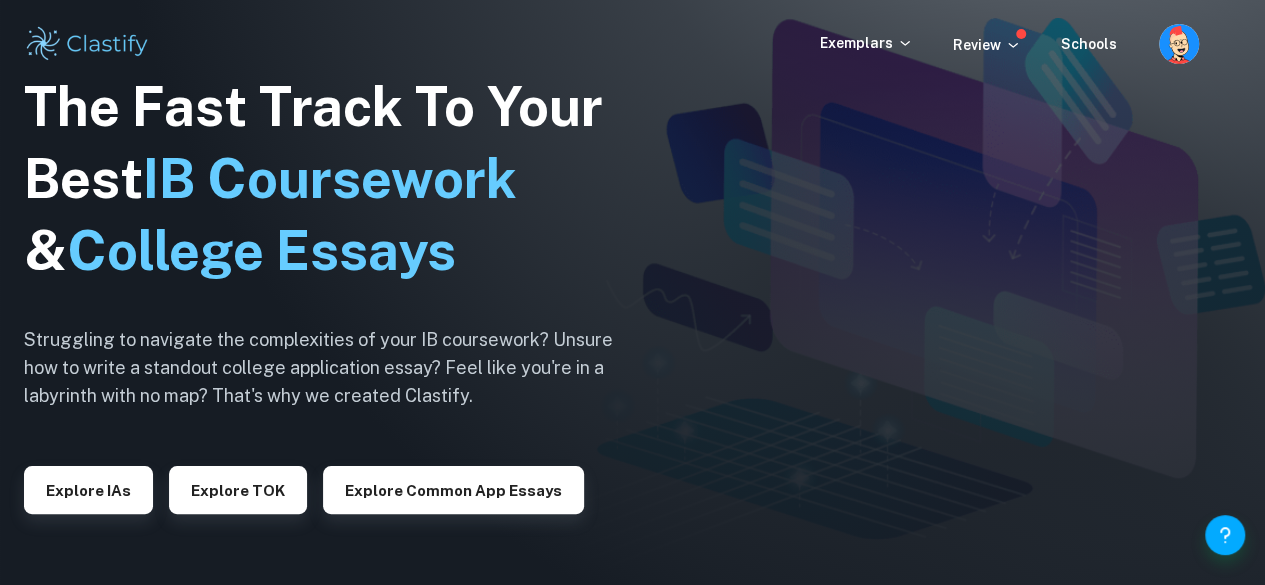 drag, startPoint x: 208, startPoint y: 424, endPoint x: 335, endPoint y: 632, distance: 243.70679 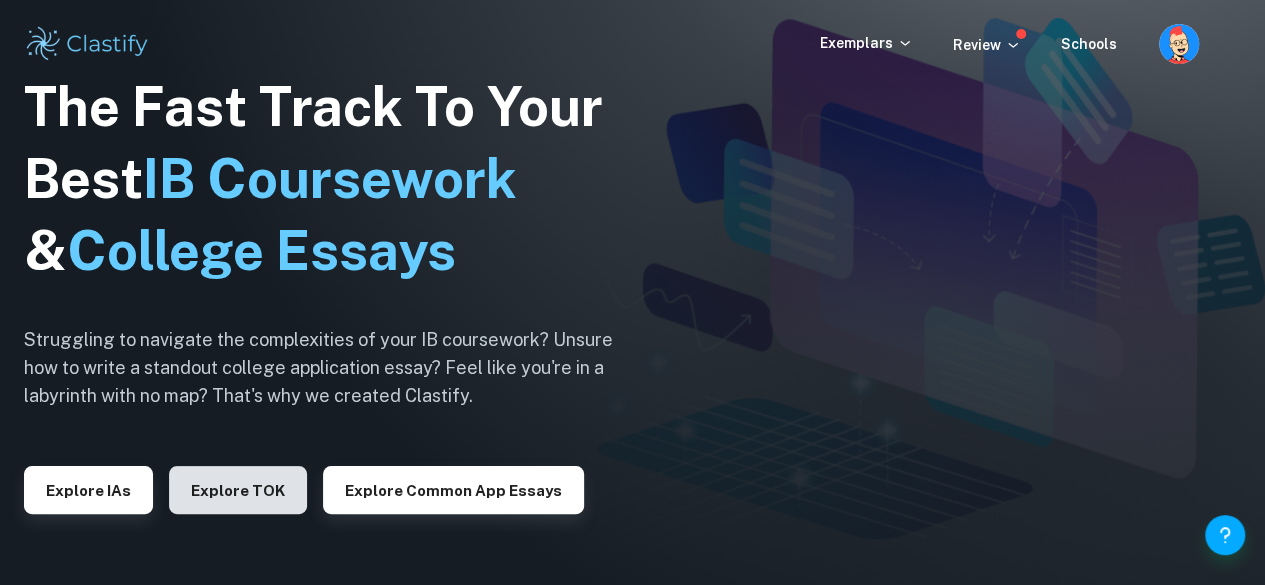 drag, startPoint x: 335, startPoint y: 632, endPoint x: 250, endPoint y: 509, distance: 149.51254 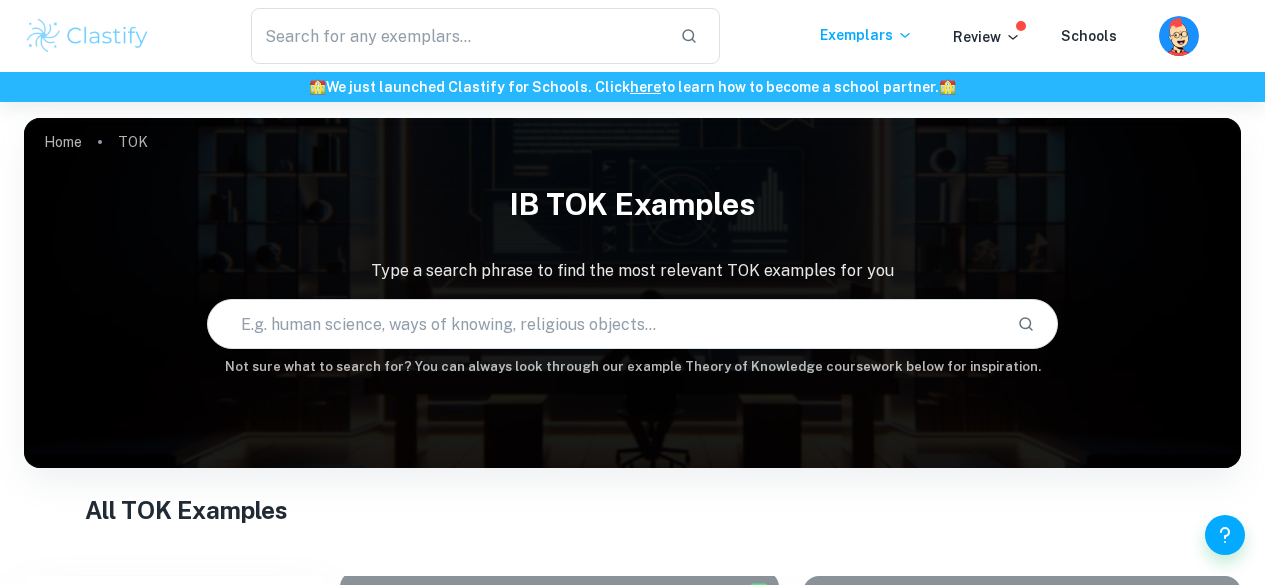 scroll, scrollTop: 500, scrollLeft: 0, axis: vertical 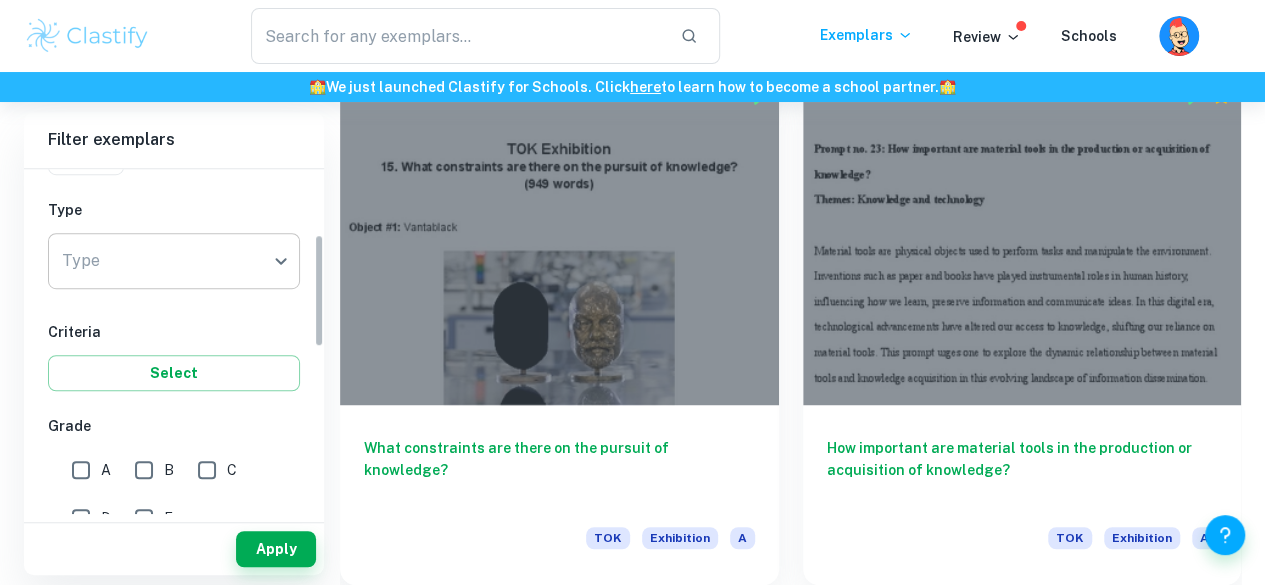 click on "We value your privacy We use cookies to enhance your browsing experience, serve personalised ads or content, and analyse our traffic. By clicking "Accept All", you consent to our use of cookies.   Cookie Policy Customise   Reject All   Accept All   Customise Consent Preferences   We use cookies to help you navigate efficiently and perform certain functions. You will find detailed information about all cookies under each consent category below. The cookies that are categorised as "Necessary" are stored on your browser as they are essential for enabling the basic functionalities of the site. ...  Show more For more information on how Google's third-party cookies operate and handle your data, see:   Google Privacy Policy Necessary Always Active Necessary cookies are required to enable the basic features of this site, such as providing secure log-in or adjusting your consent preferences. These cookies do not store any personally identifiable data. Functional Analytics Performance Advertisement Uncategorised" at bounding box center [632, -106] 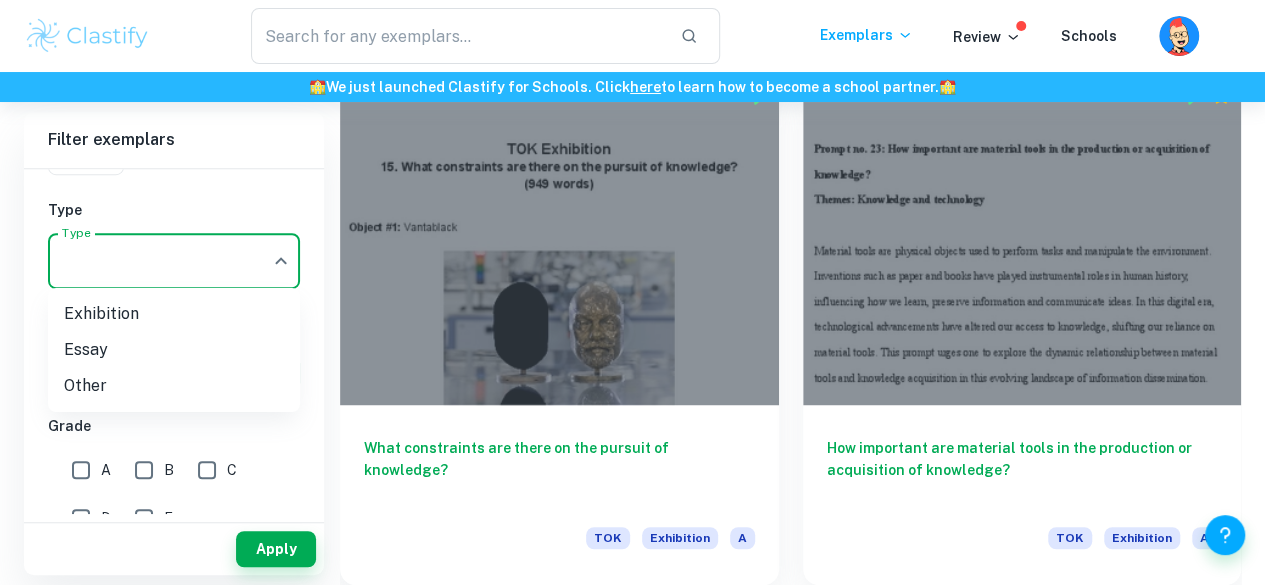 click on "Exhibition" at bounding box center (174, 314) 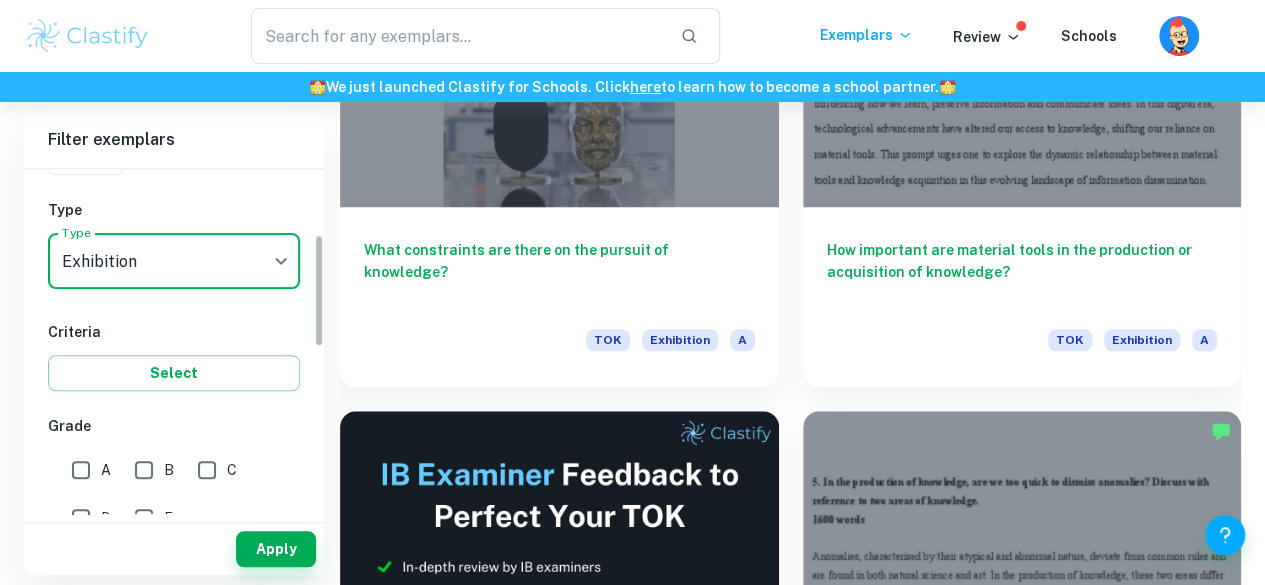 scroll, scrollTop: 700, scrollLeft: 0, axis: vertical 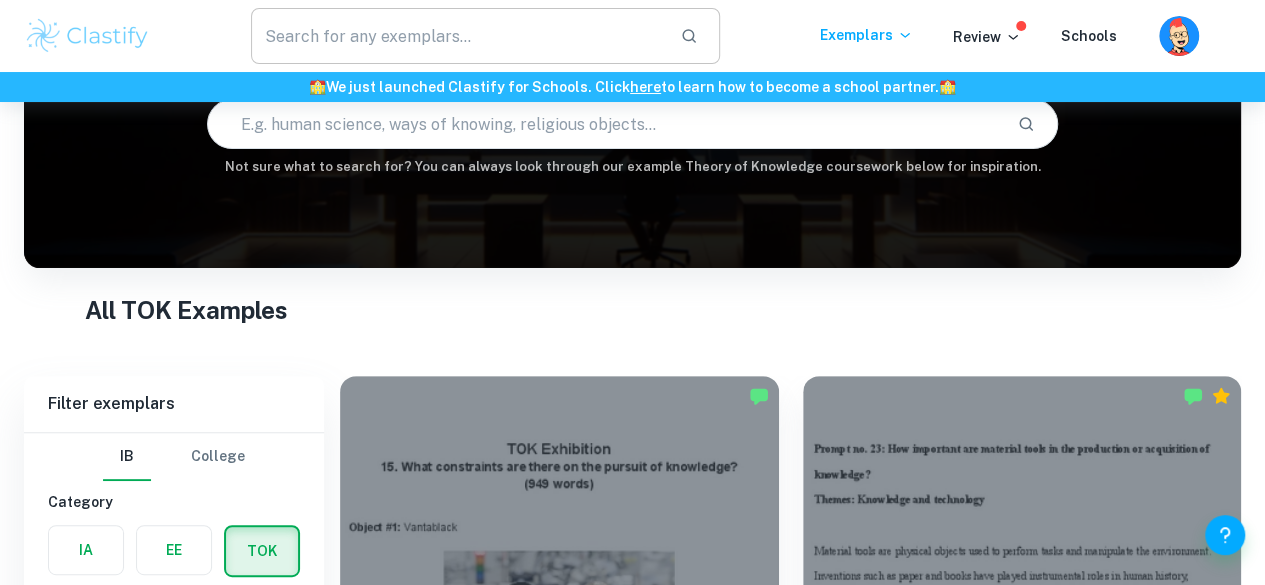 click at bounding box center [457, 36] 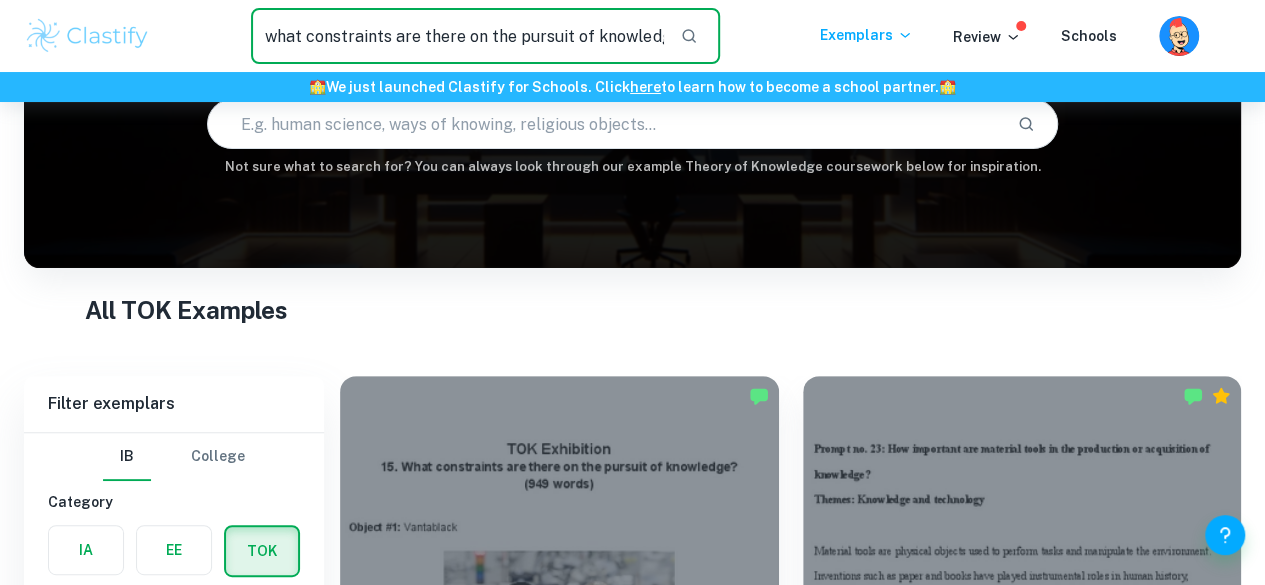 scroll, scrollTop: 0, scrollLeft: 0, axis: both 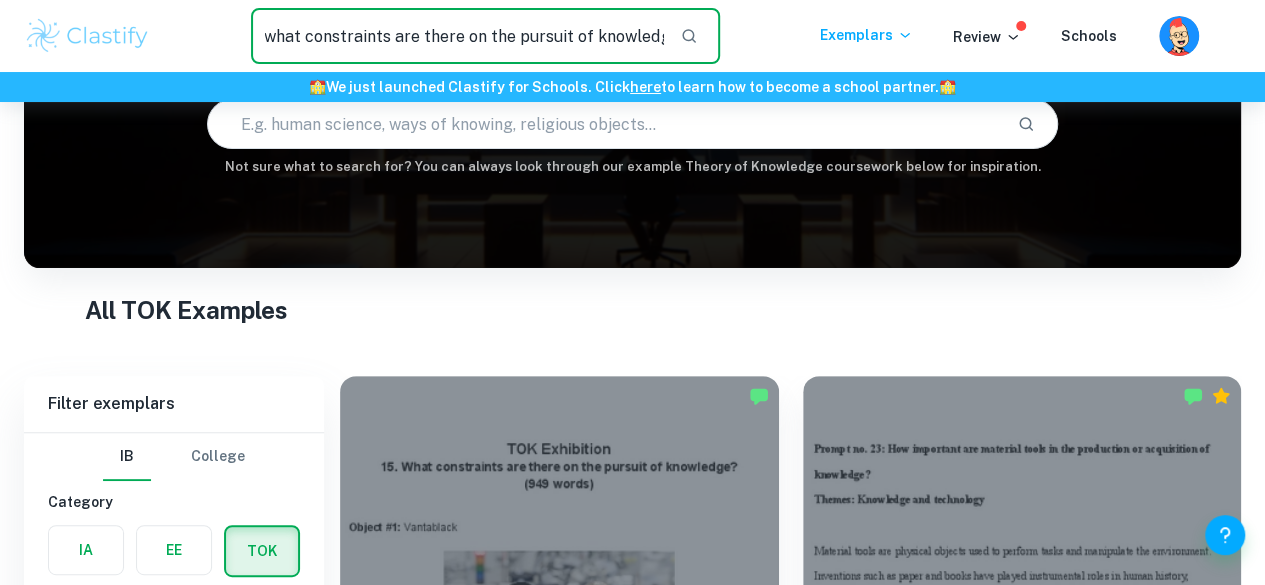 type on "what constraints are there on the pursuit of knowledge" 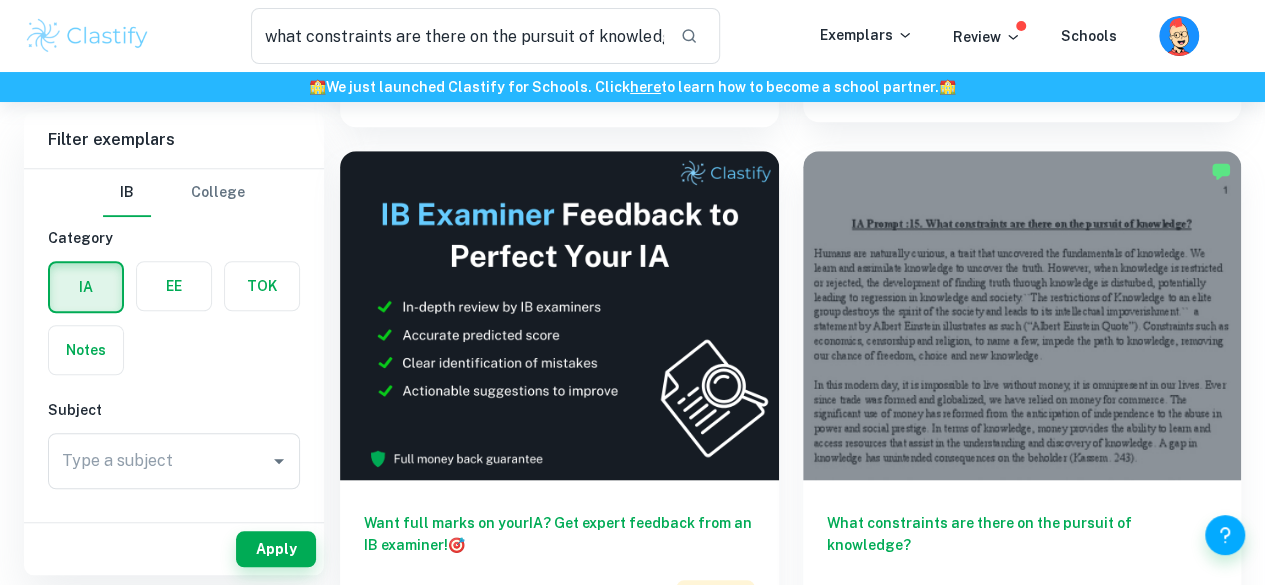 scroll, scrollTop: 400, scrollLeft: 0, axis: vertical 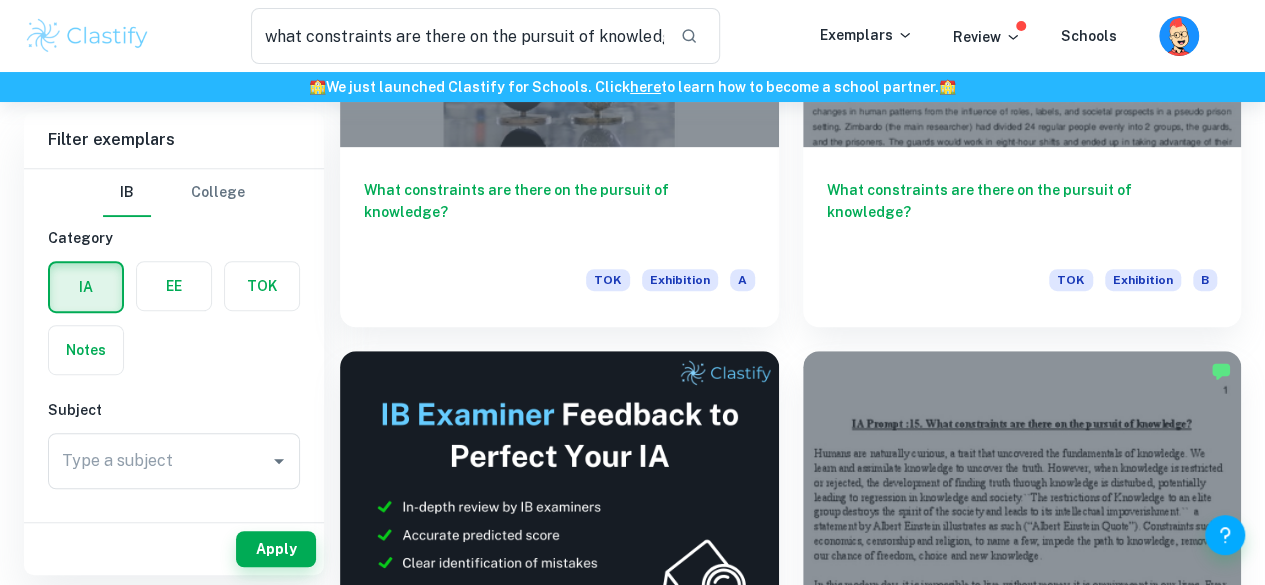 click on "What constraints are there on the pursuit of knowledge?" at bounding box center [559, 1273] 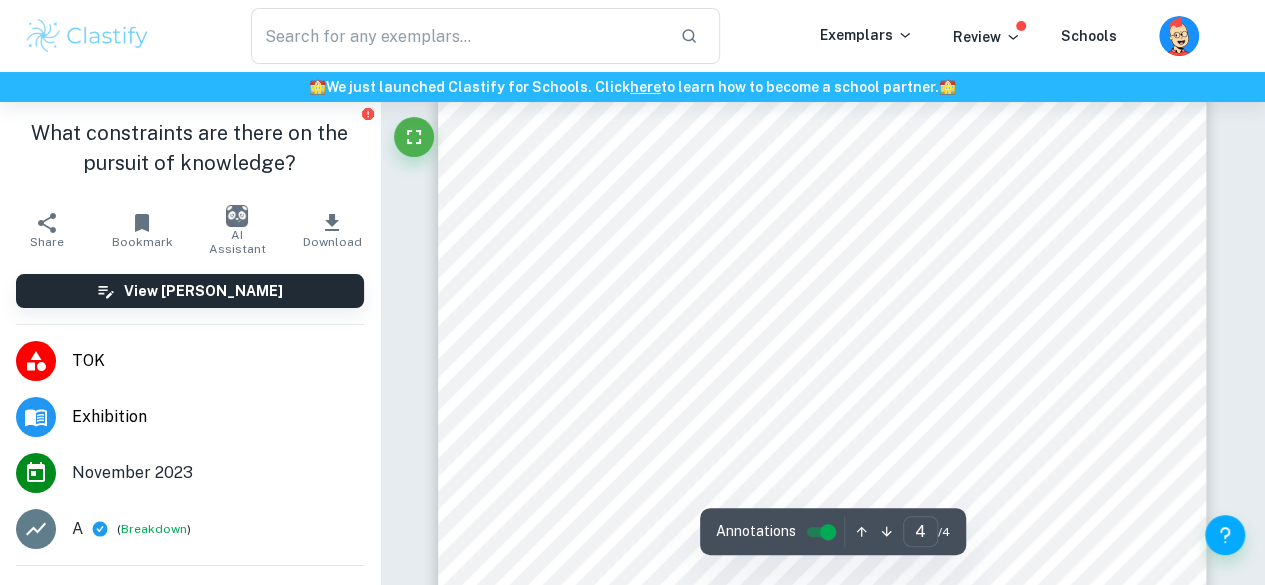 scroll, scrollTop: 3684, scrollLeft: 0, axis: vertical 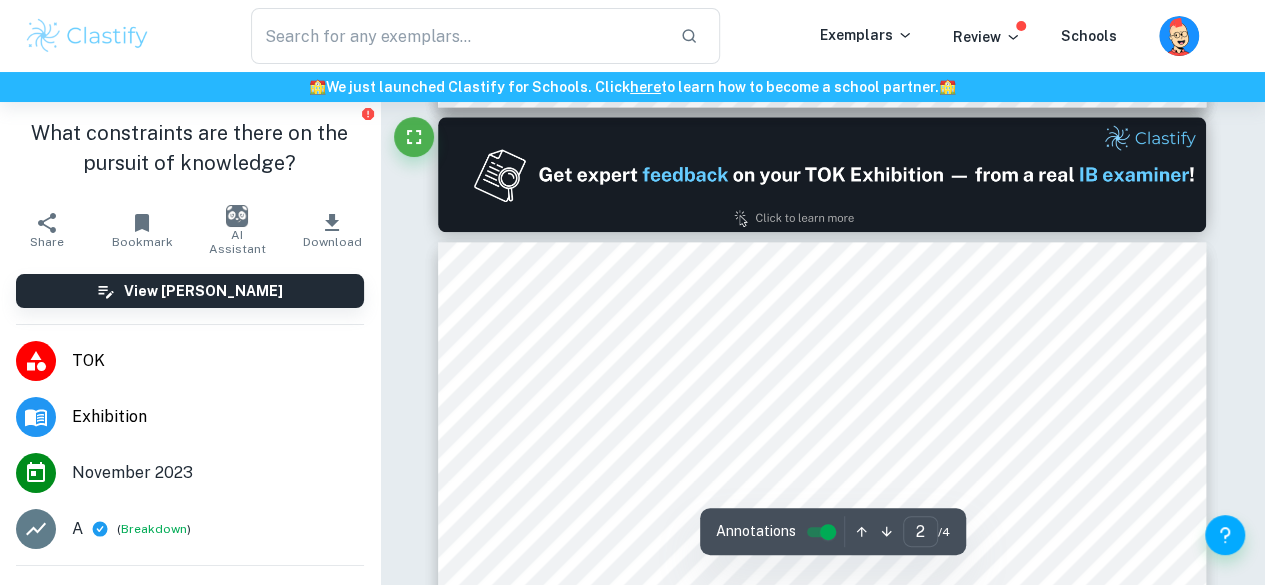 type on "1" 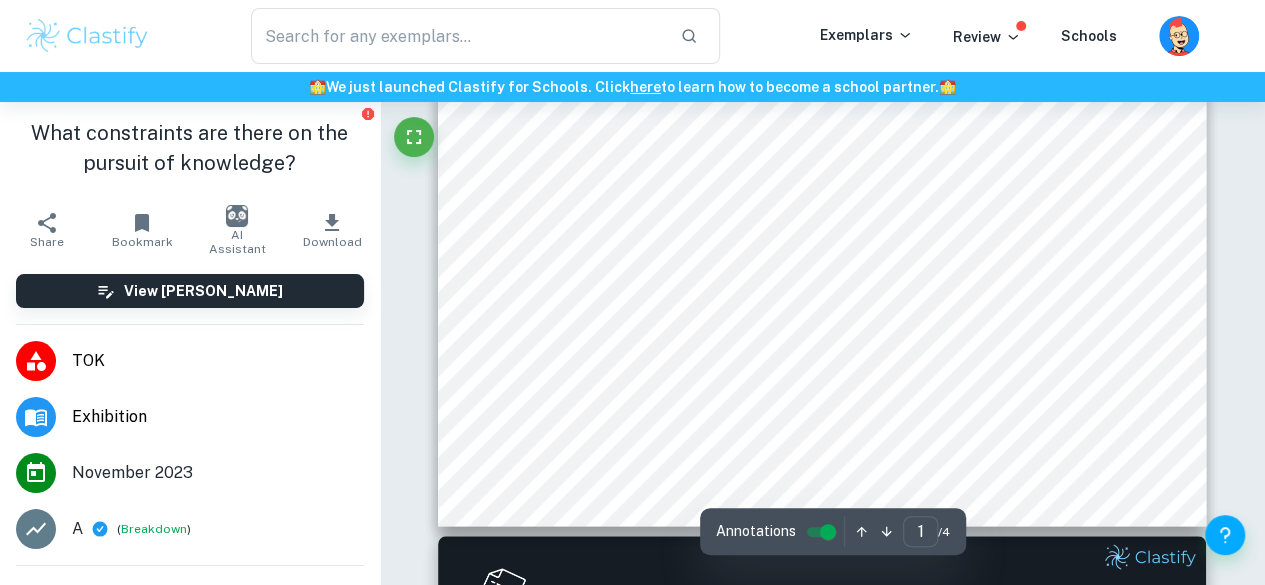 scroll, scrollTop: 384, scrollLeft: 0, axis: vertical 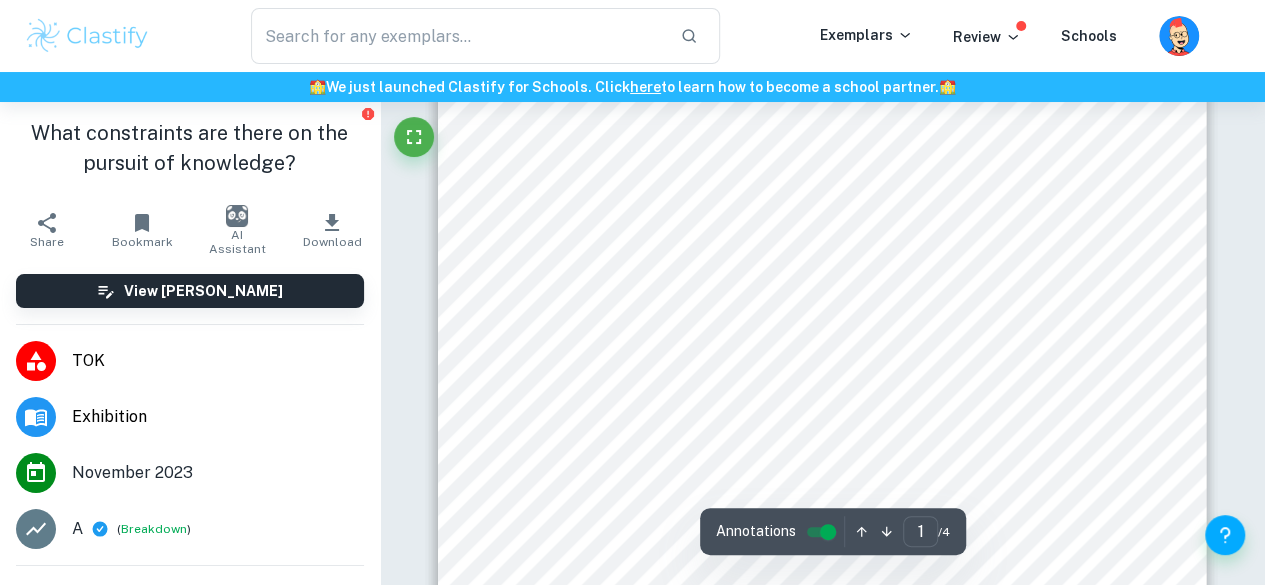 type on "what constraints are there on the pursuit of knowledge" 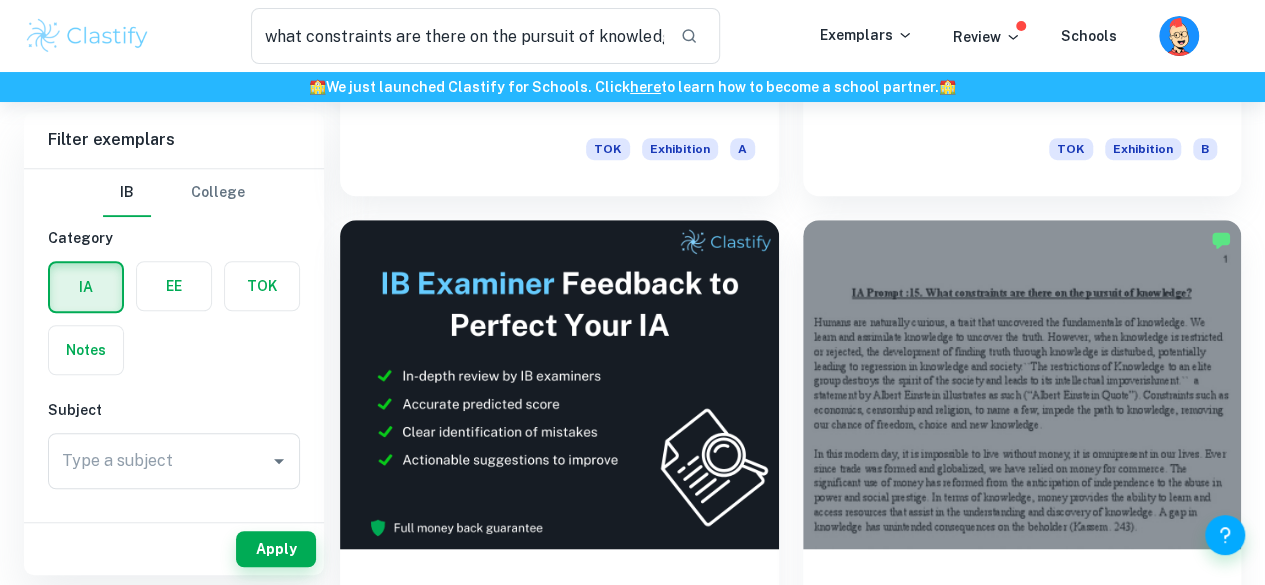 scroll, scrollTop: 400, scrollLeft: 0, axis: vertical 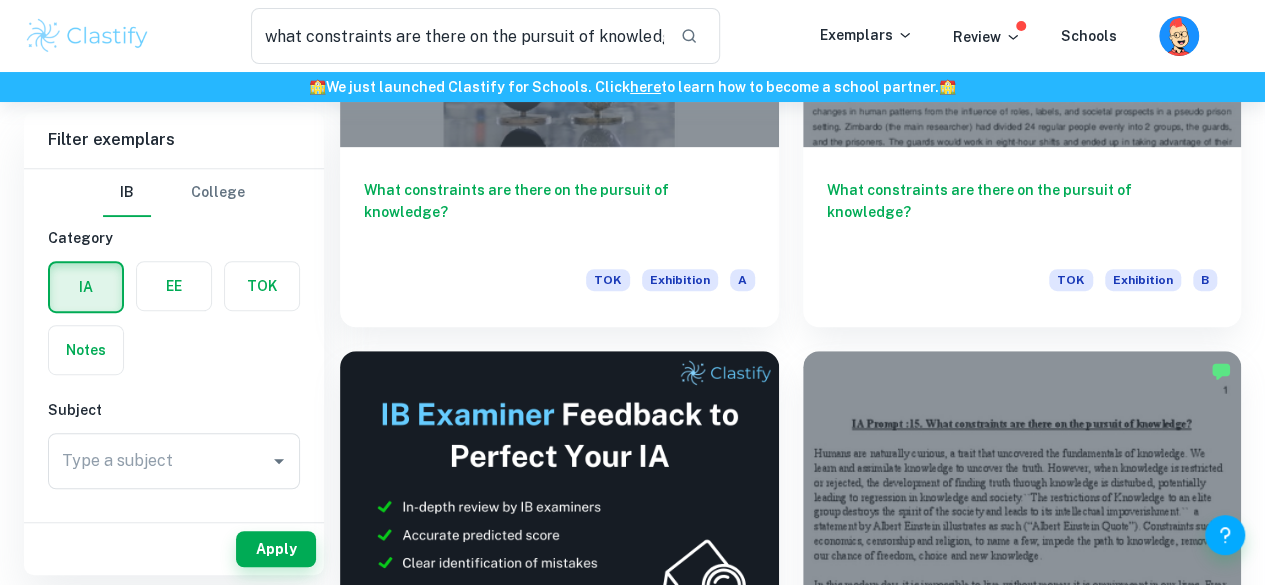 click at bounding box center [1022, 1043] 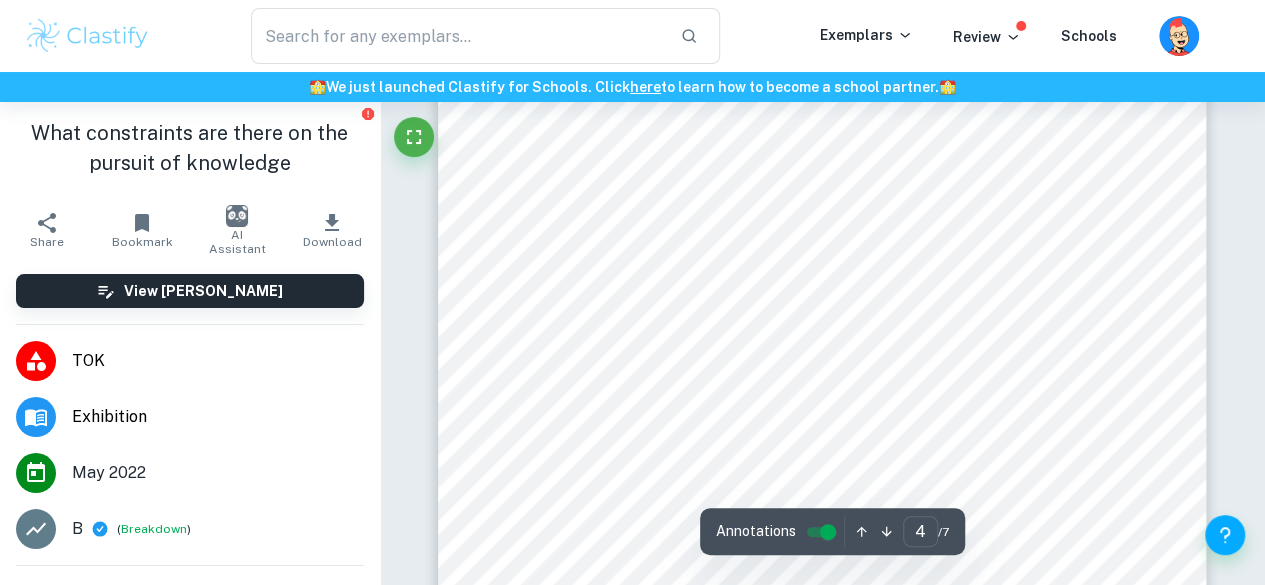 scroll, scrollTop: 3900, scrollLeft: 0, axis: vertical 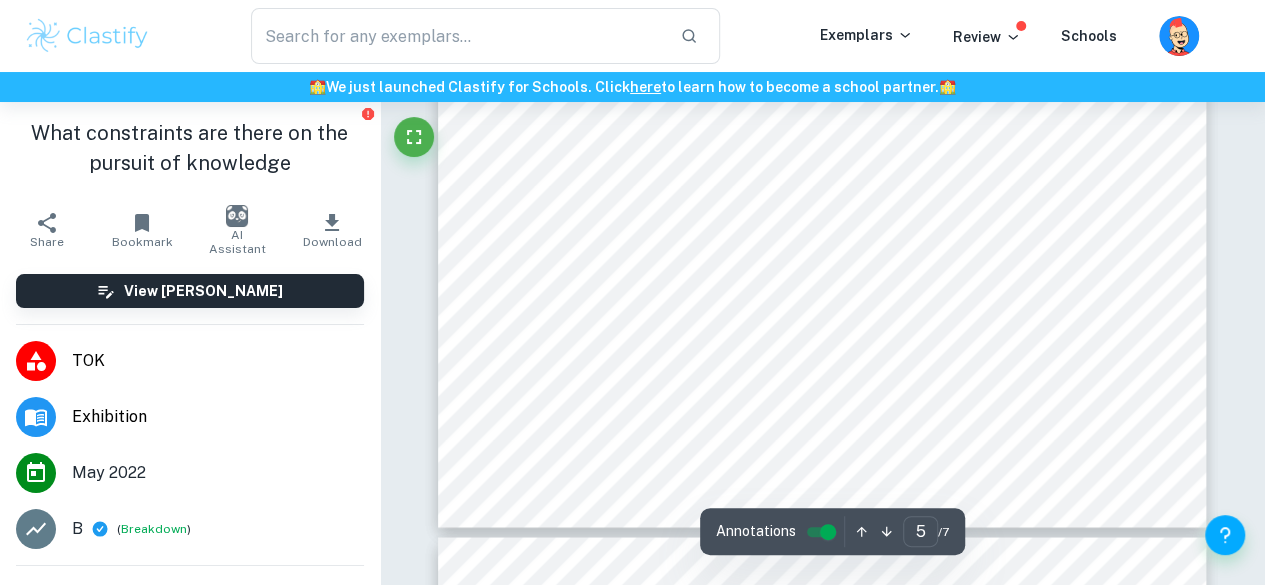type on "6" 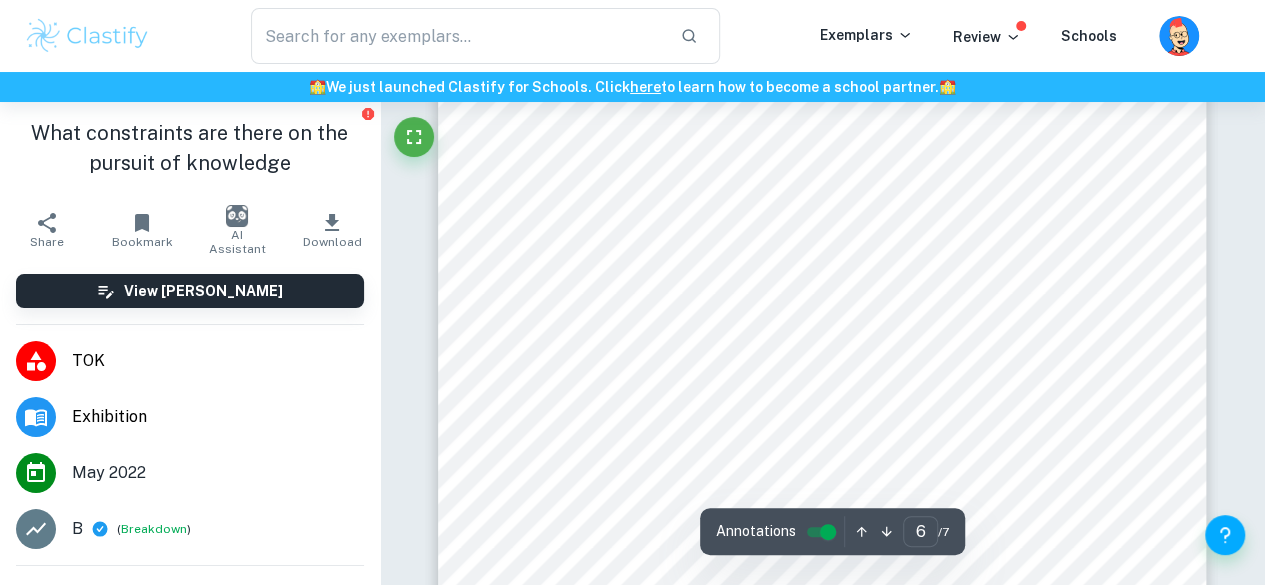 scroll, scrollTop: 6300, scrollLeft: 0, axis: vertical 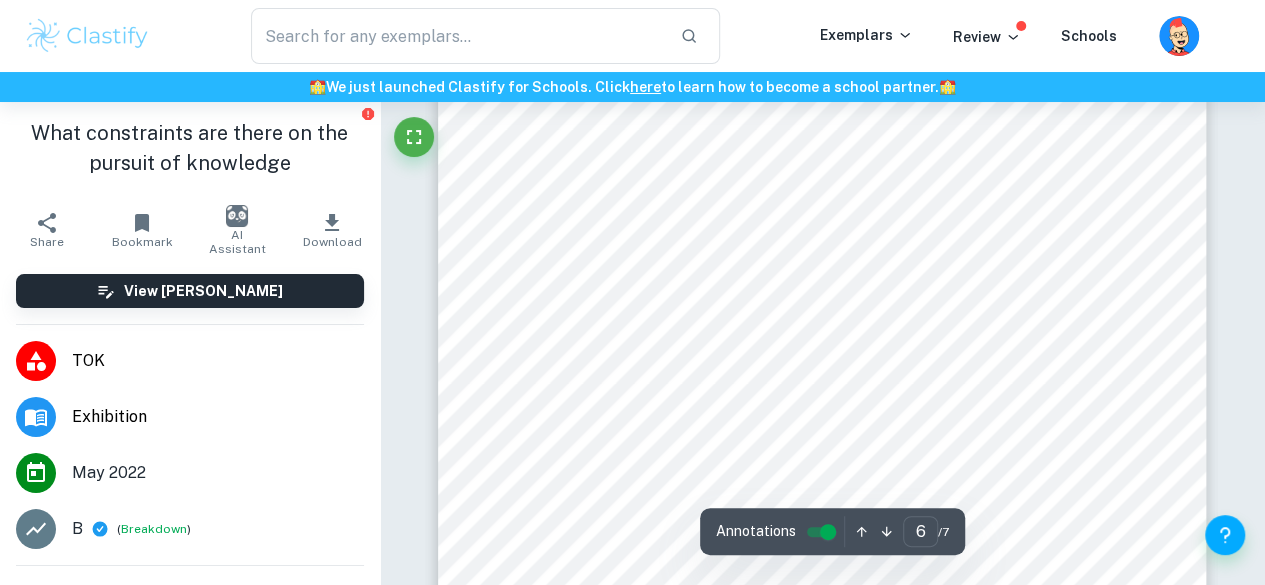 type on "what constraints are there on the pursuit of knowledge" 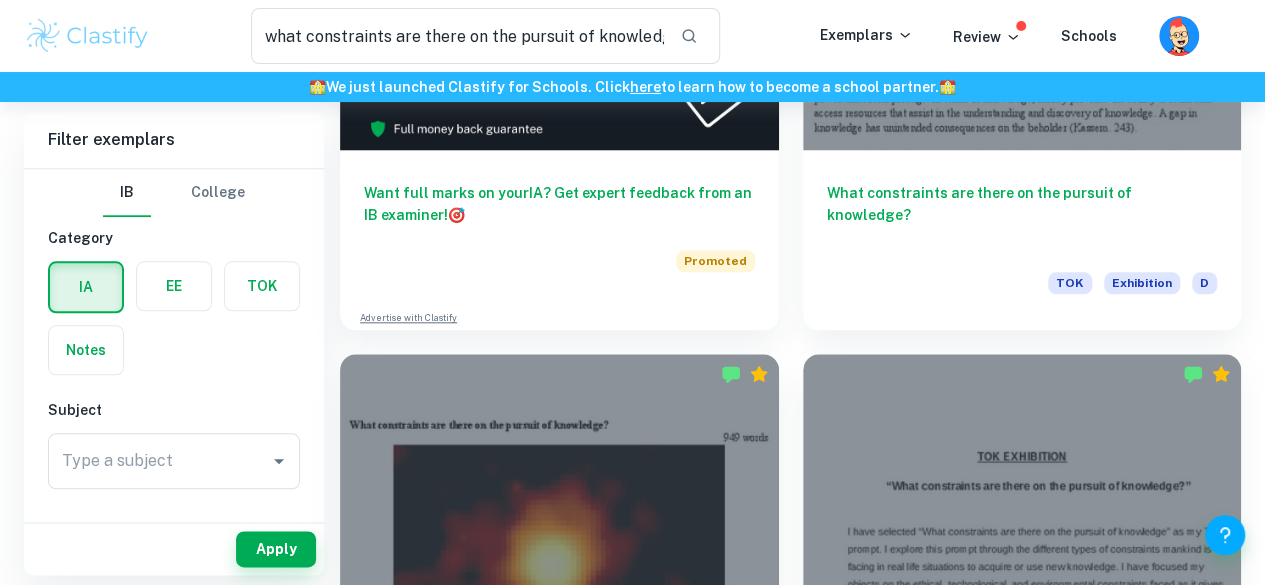 scroll, scrollTop: 900, scrollLeft: 0, axis: vertical 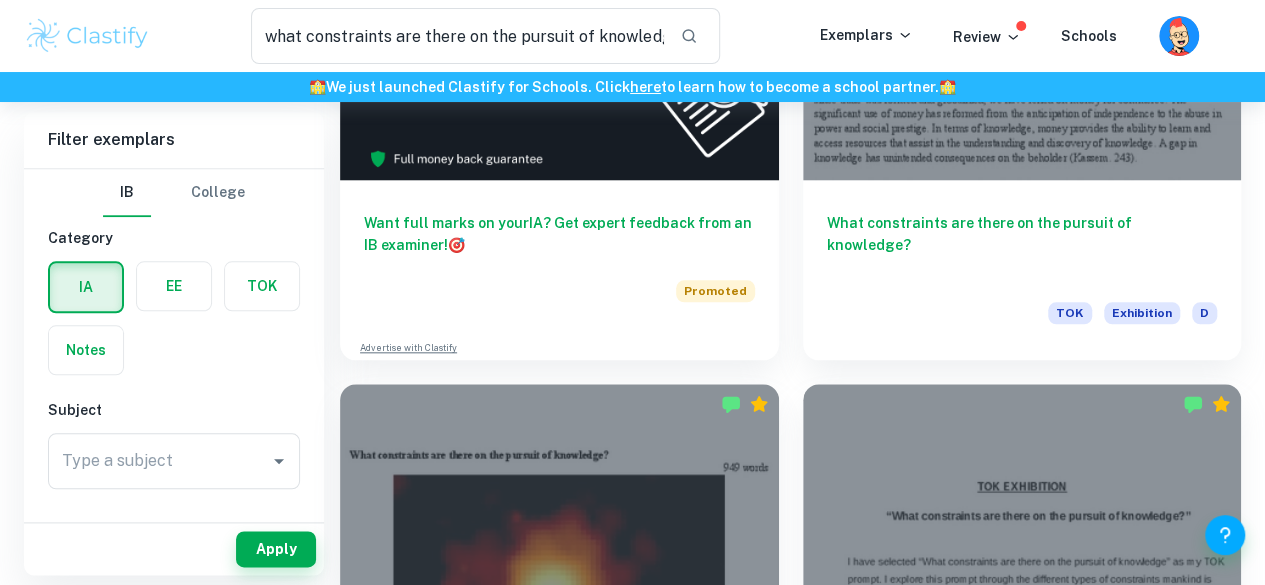 click on "prompt: What constraints are there on the pursuit of knowledge. TOK Exhibition B" at bounding box center [1022, 1331] 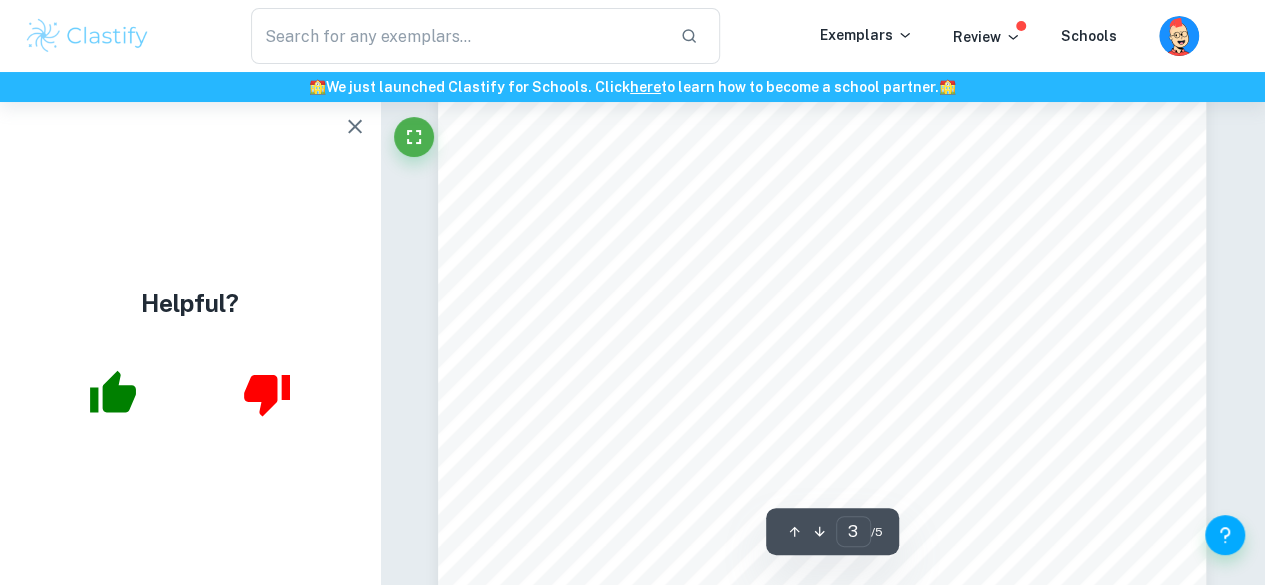 scroll, scrollTop: 2300, scrollLeft: 0, axis: vertical 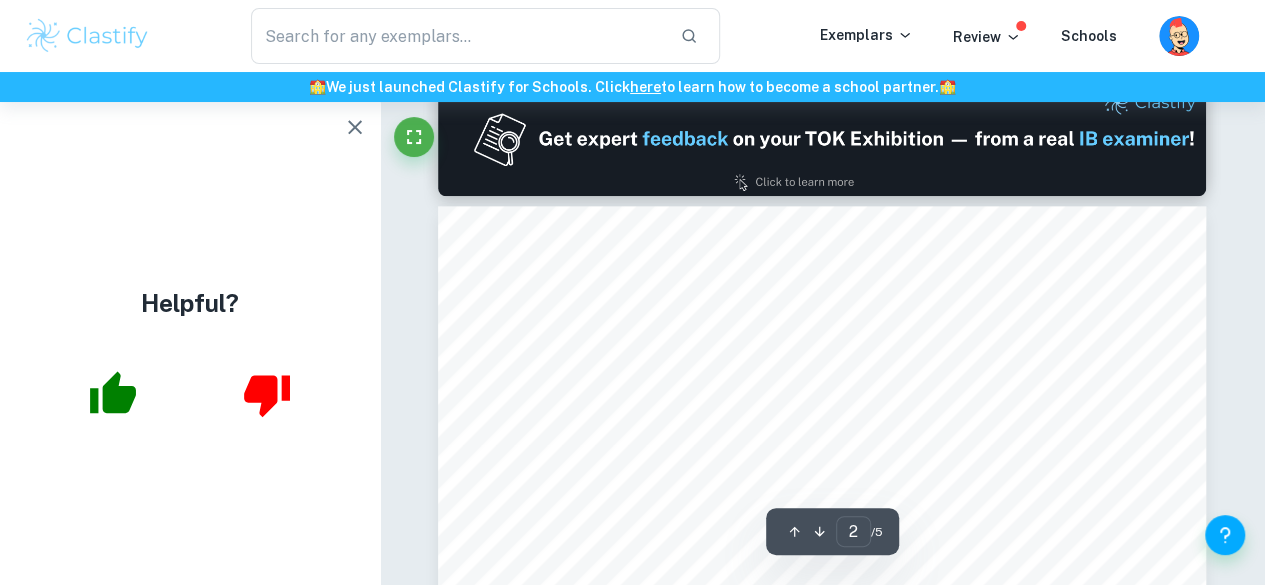 type on "1" 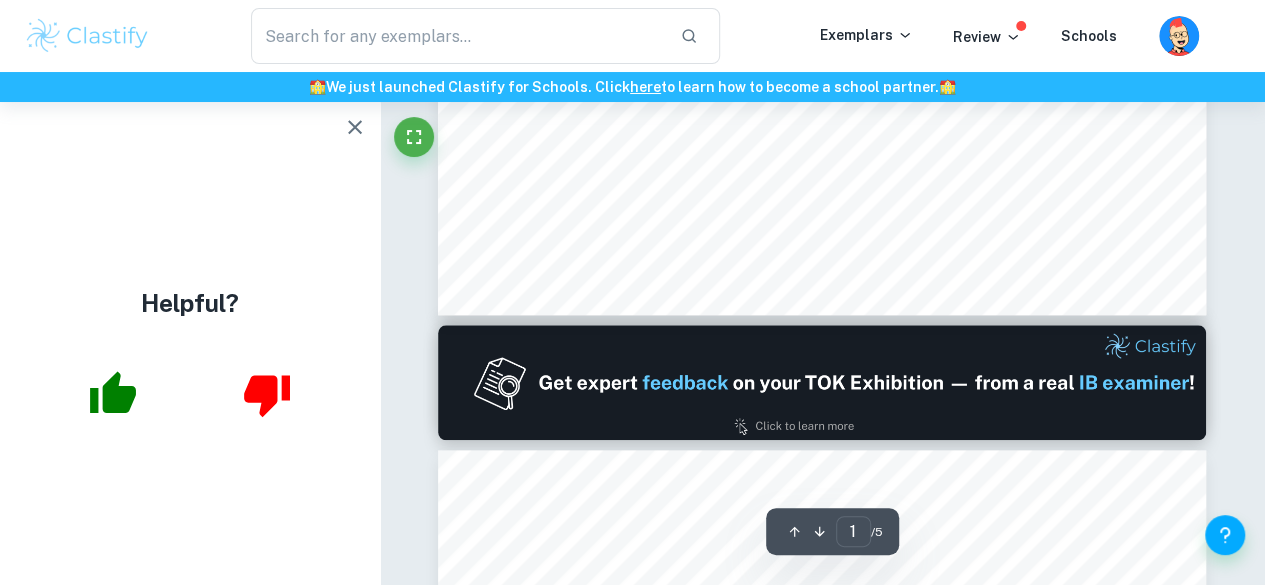 scroll, scrollTop: 300, scrollLeft: 0, axis: vertical 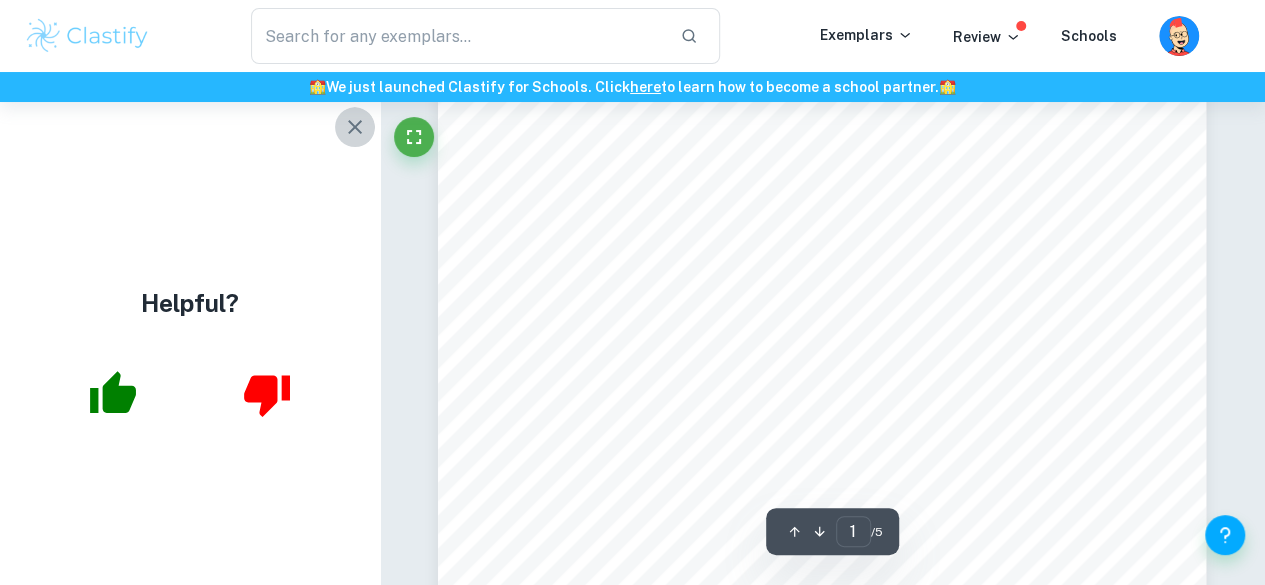 click 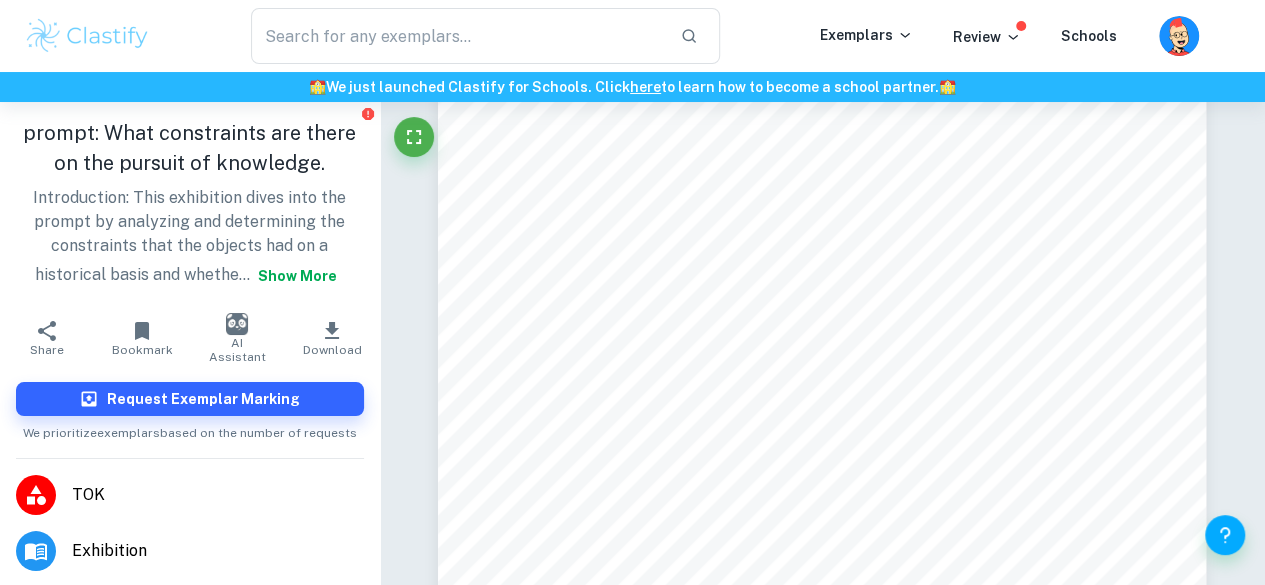 type on "what constraints are there on the pursuit of knowledge" 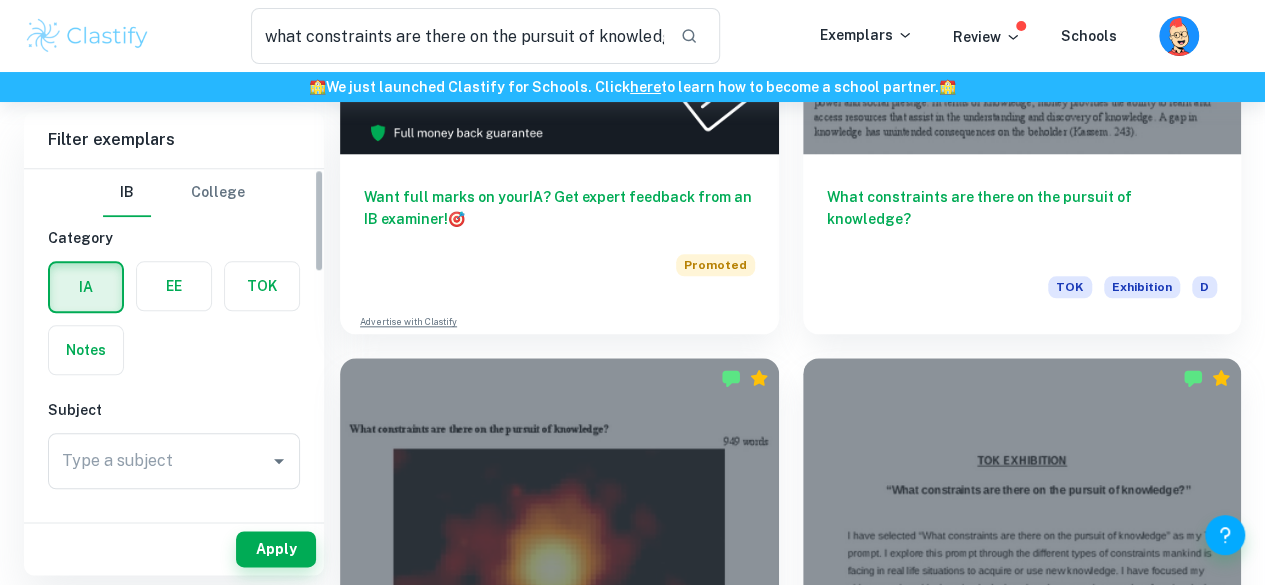 scroll, scrollTop: 1000, scrollLeft: 0, axis: vertical 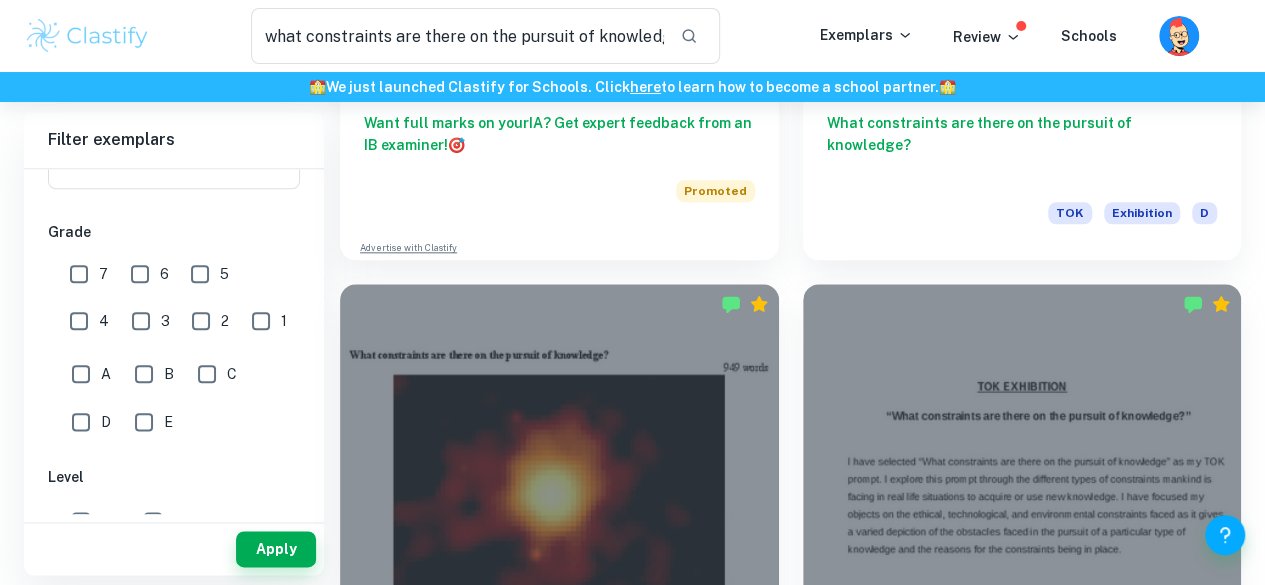 click on "A" at bounding box center (81, 374) 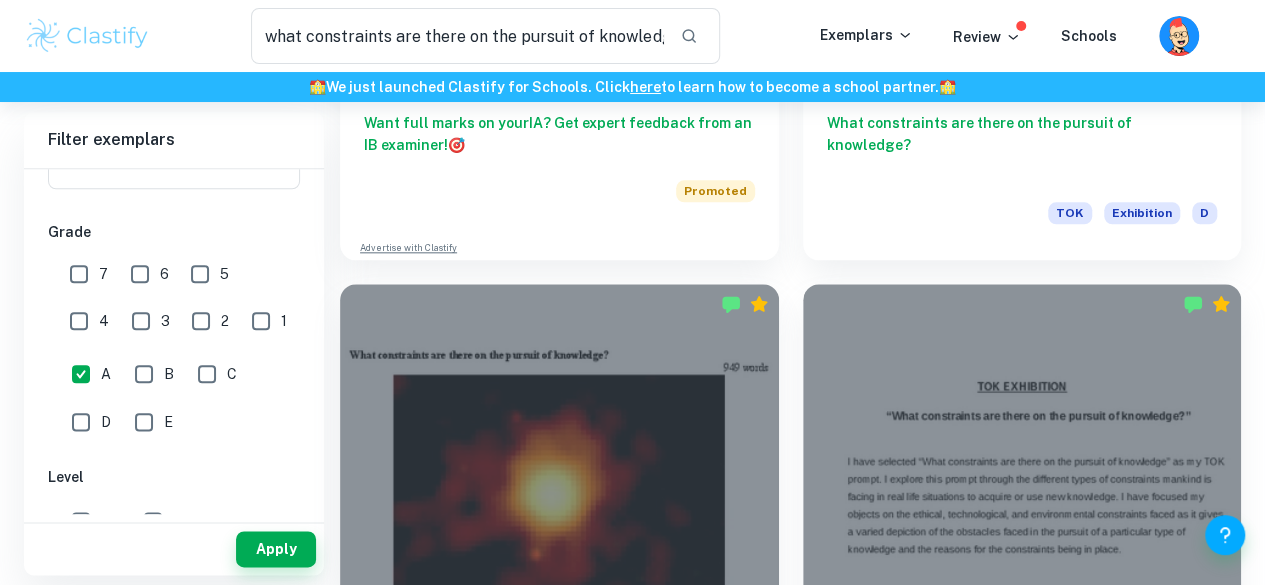 click on "B" at bounding box center [144, 374] 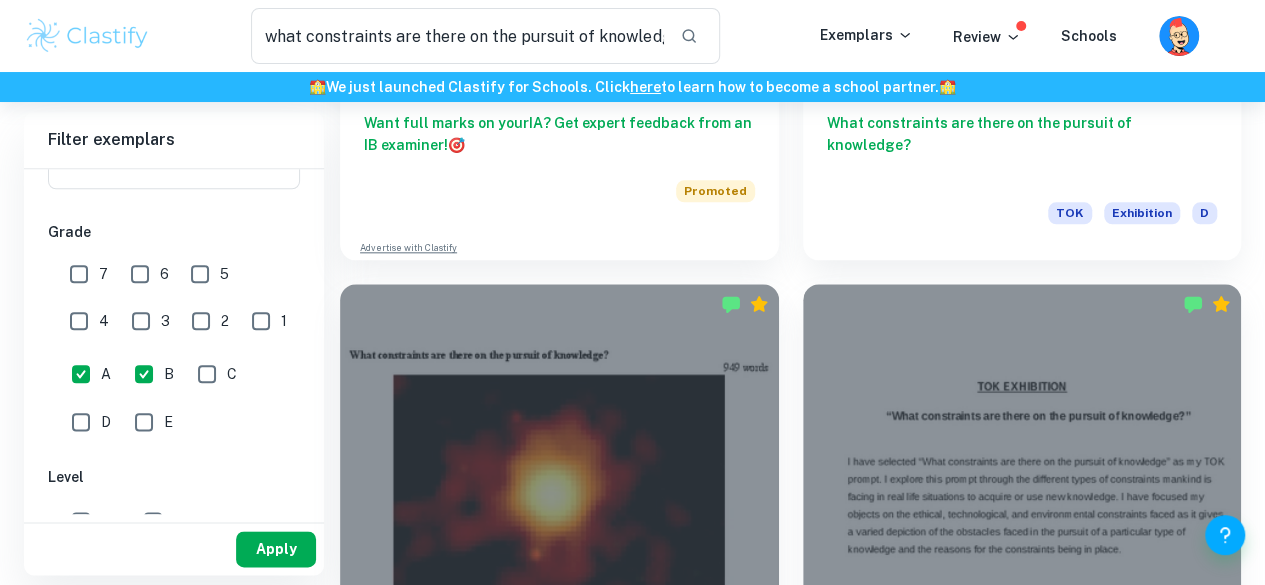 click on "Apply" at bounding box center (276, 549) 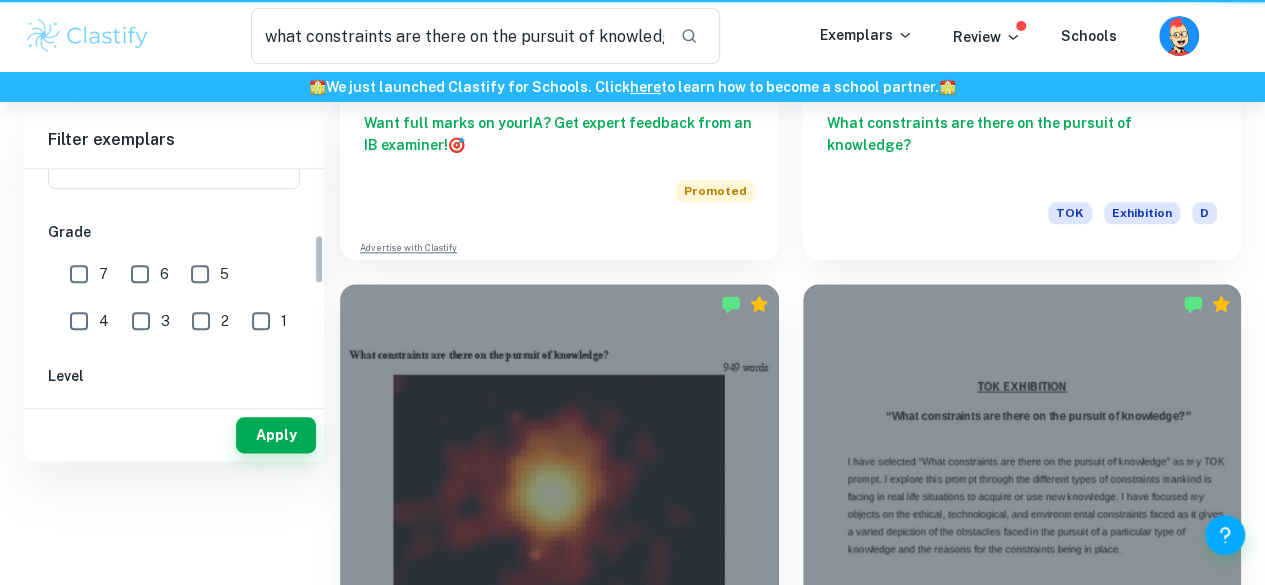 scroll, scrollTop: 0, scrollLeft: 0, axis: both 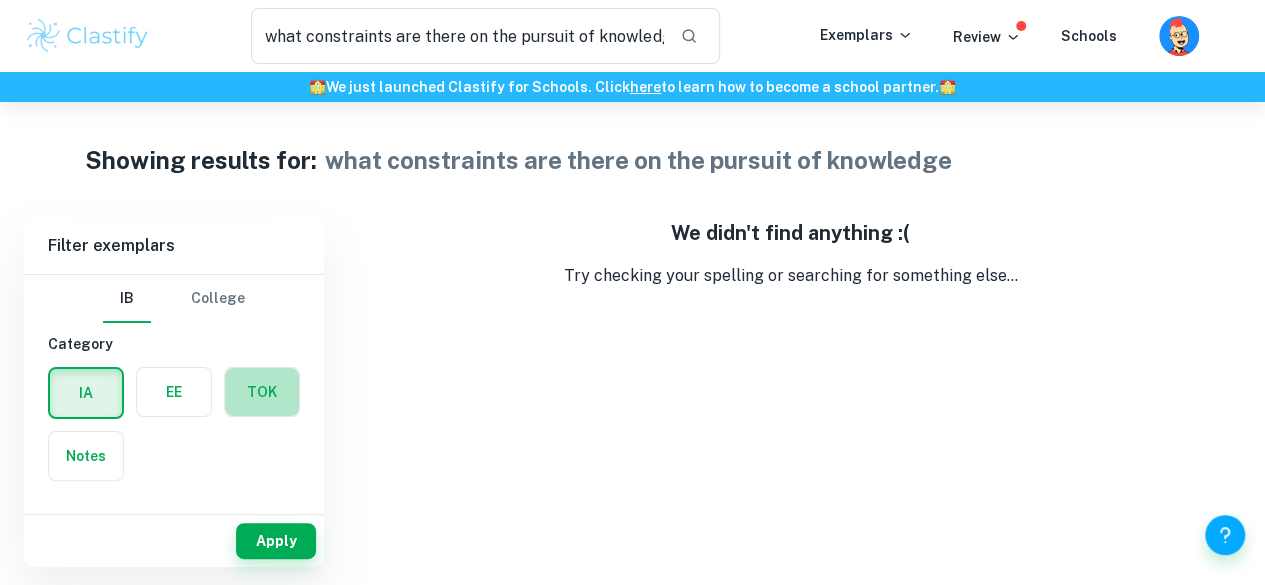 click at bounding box center (262, 392) 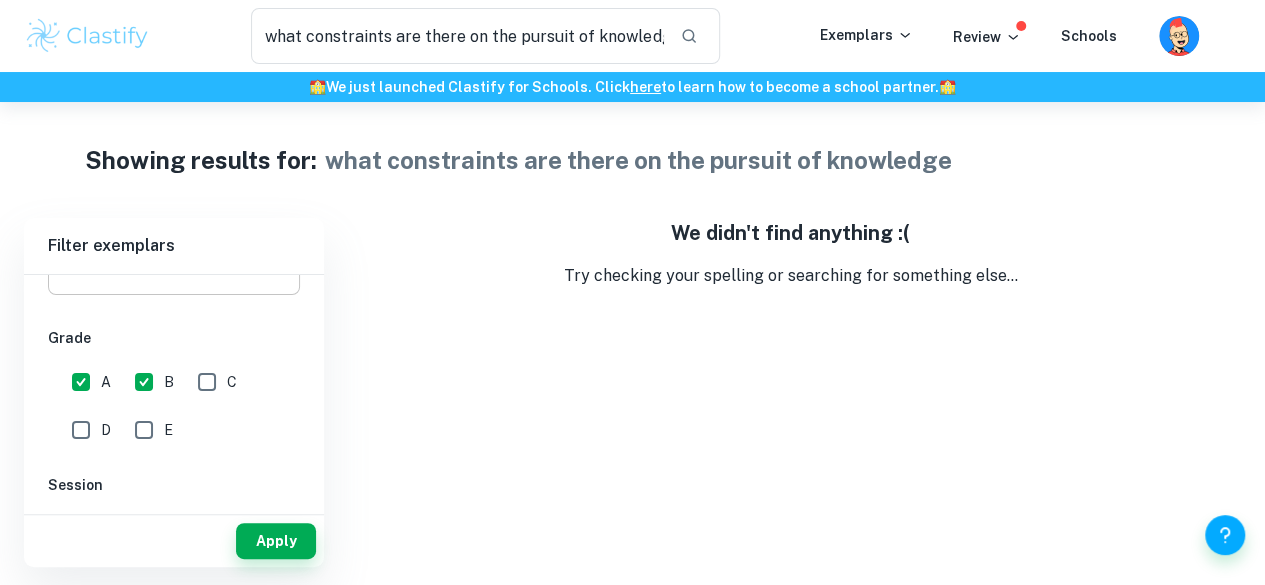 scroll, scrollTop: 263, scrollLeft: 0, axis: vertical 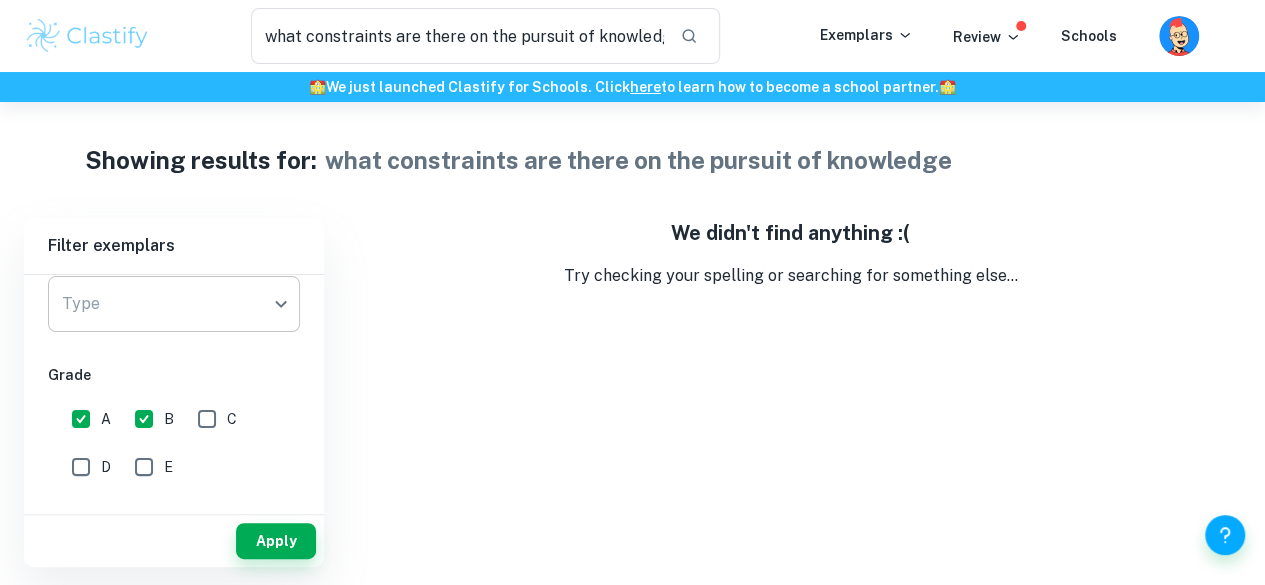 click on "We value your privacy We use cookies to enhance your browsing experience, serve personalised ads or content, and analyse our traffic. By clicking "Accept All", you consent to our use of cookies.   Cookie Policy Customise   Reject All   Accept All   Customise Consent Preferences   We use cookies to help you navigate efficiently and perform certain functions. You will find detailed information about all cookies under each consent category below. The cookies that are categorised as "Necessary" are stored on your browser as they are essential for enabling the basic functionalities of the site. ...  Show more For more information on how Google's third-party cookies operate and handle your data, see:   Google Privacy Policy Necessary Always Active Necessary cookies are required to enable the basic features of this site, such as providing secure log-in or adjusting your consent preferences. These cookies do not store any personally identifiable data. Functional Analytics Performance Advertisement Uncategorised" at bounding box center [632, 394] 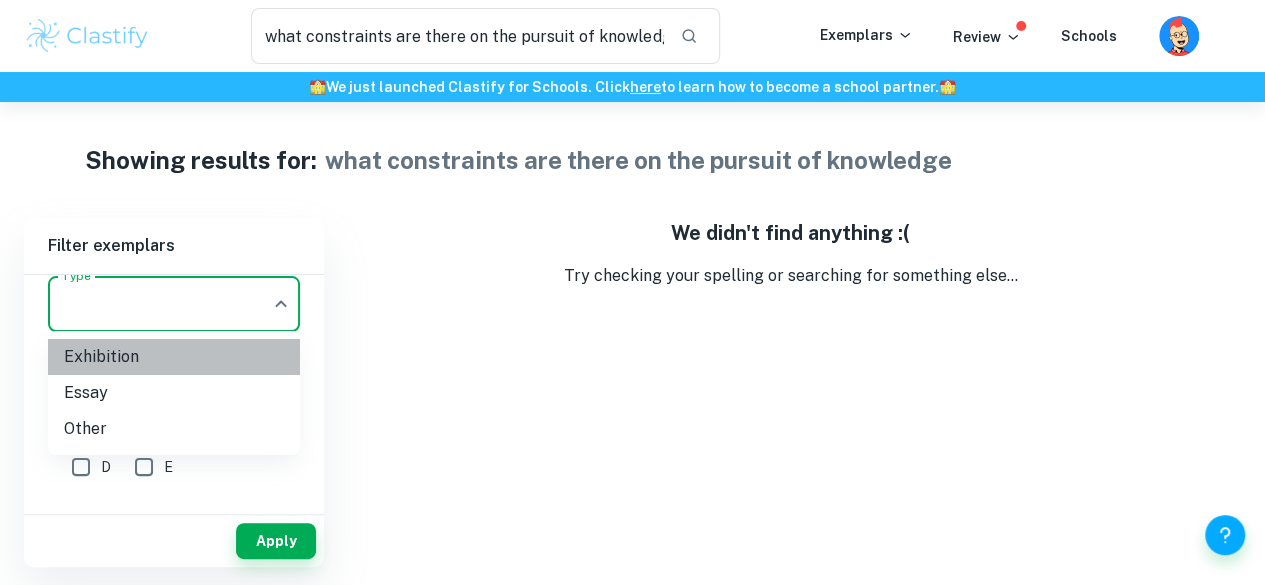 click on "Exhibition" at bounding box center [174, 357] 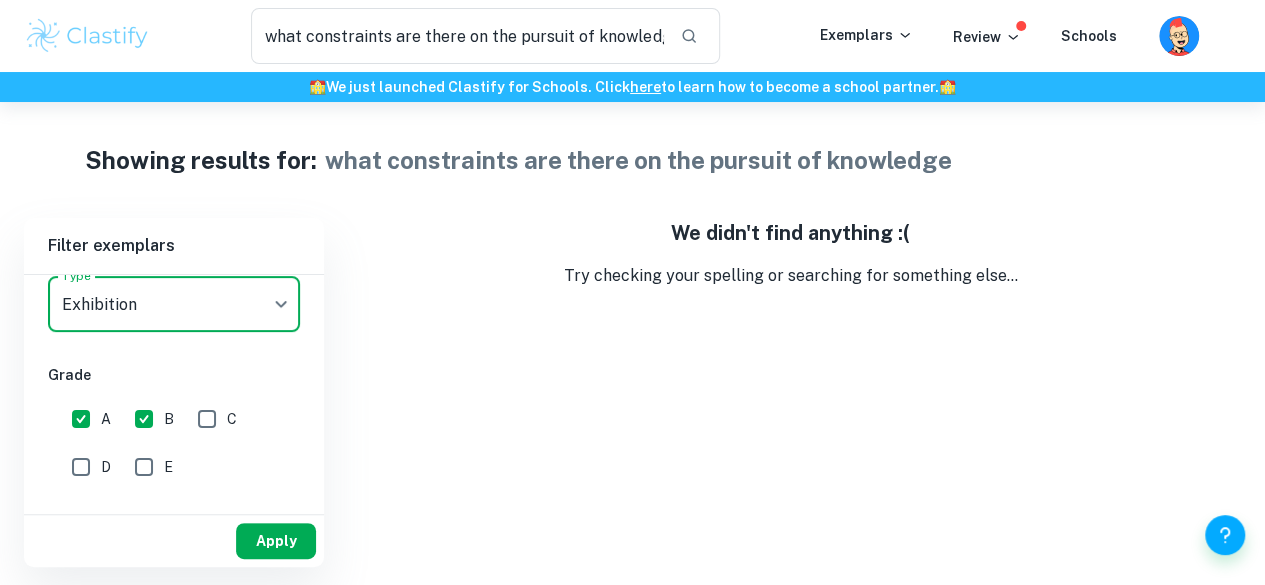 click on "Apply" at bounding box center [276, 541] 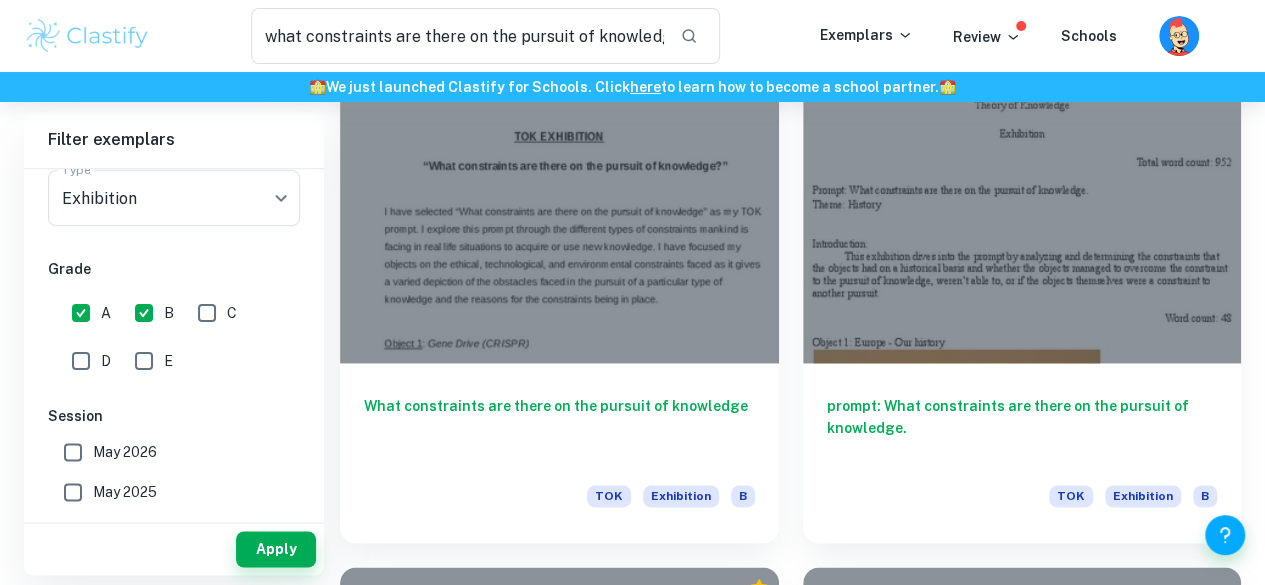 scroll, scrollTop: 1277, scrollLeft: 0, axis: vertical 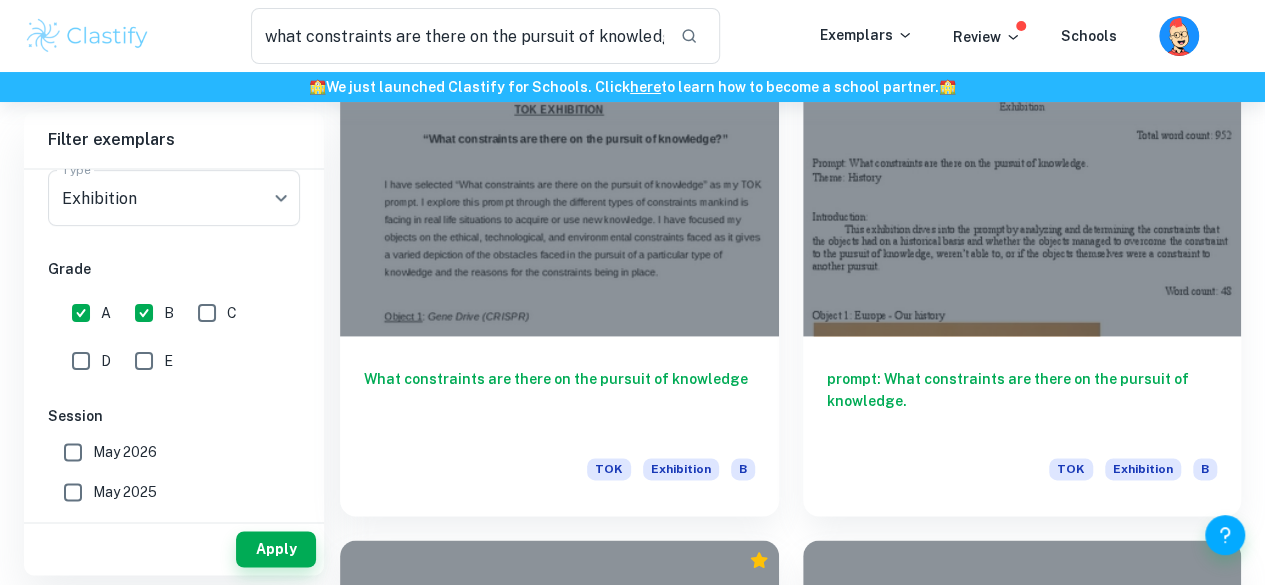 click on "What constraints are there on the pursuit of knowledge?" at bounding box center (559, 1994) 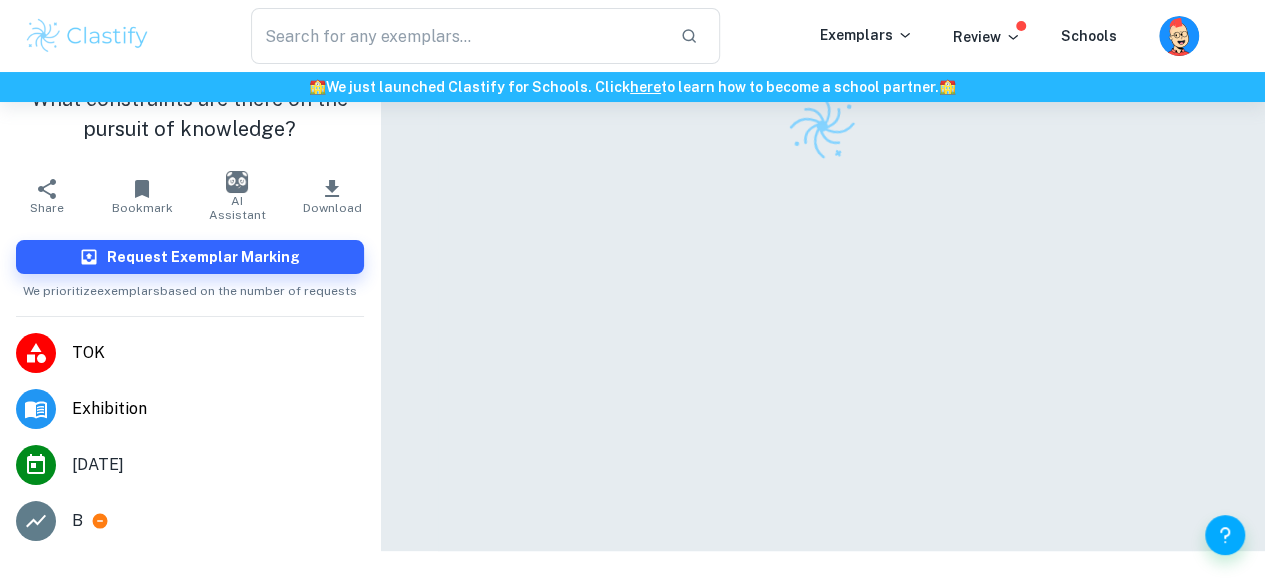 scroll, scrollTop: 102, scrollLeft: 0, axis: vertical 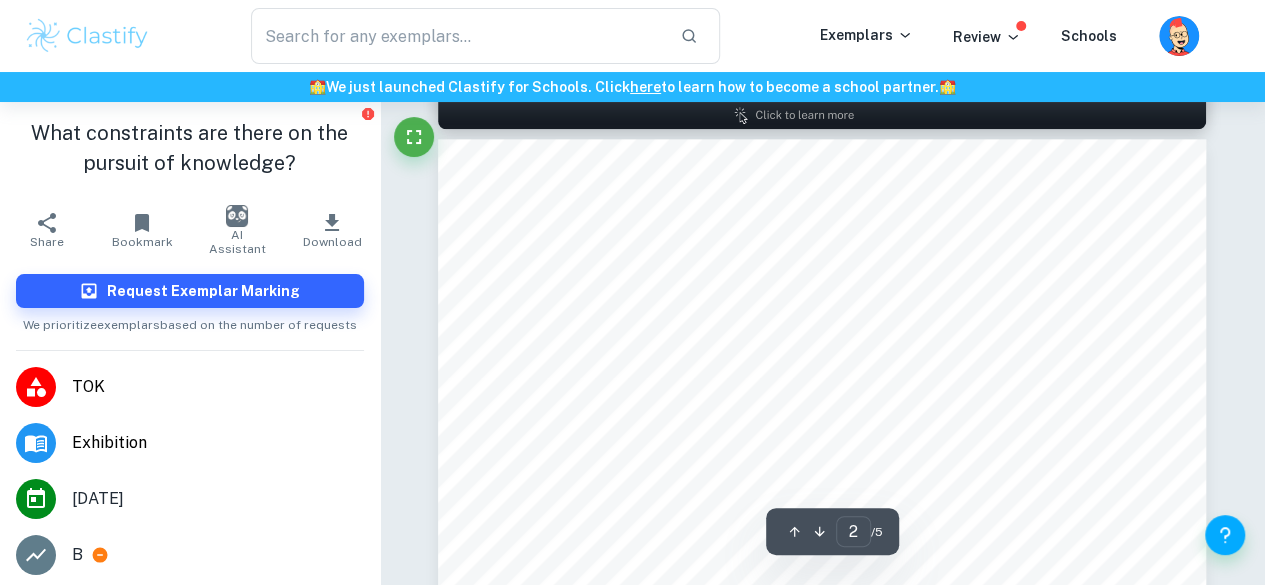 type on "1" 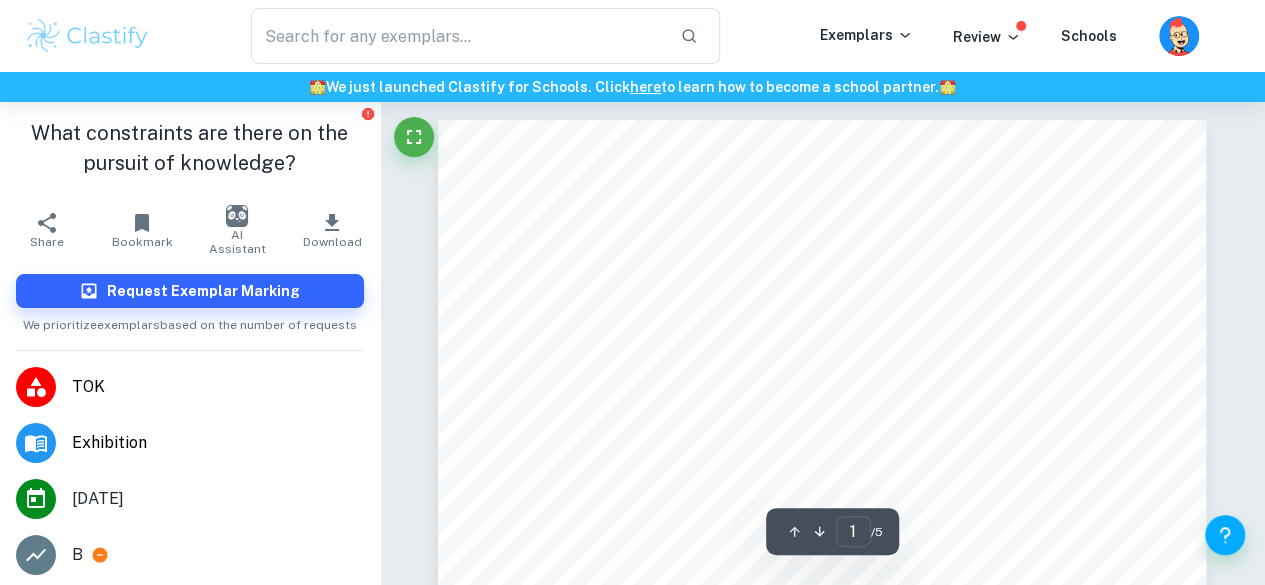 scroll, scrollTop: 0, scrollLeft: 0, axis: both 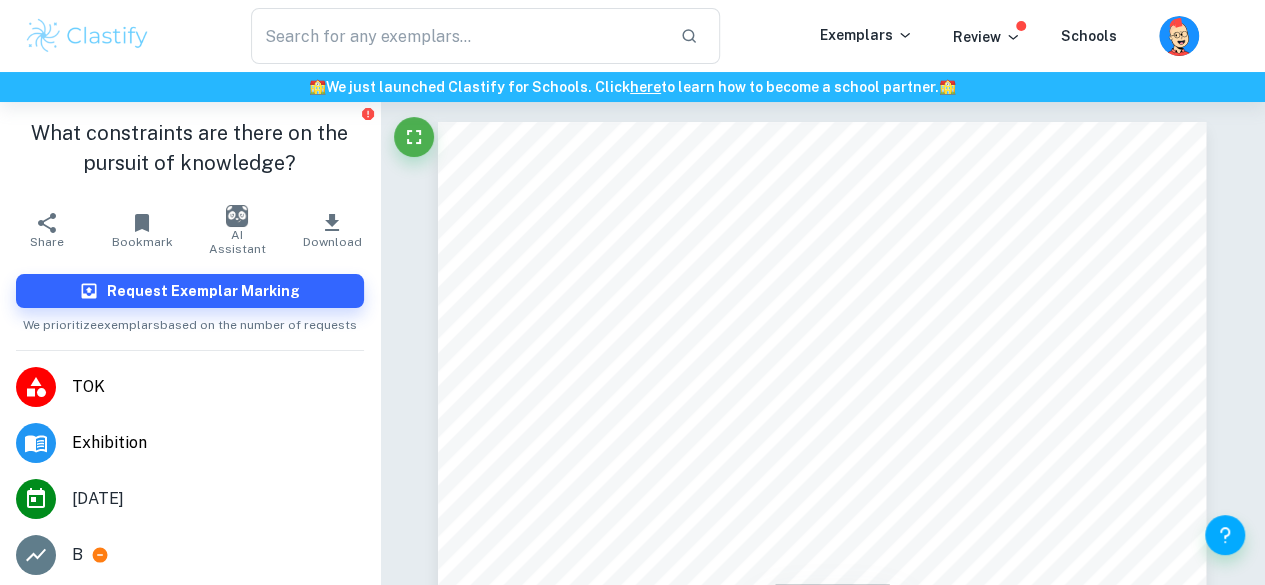 type on "what constraints are there on the pursuit of knowledge" 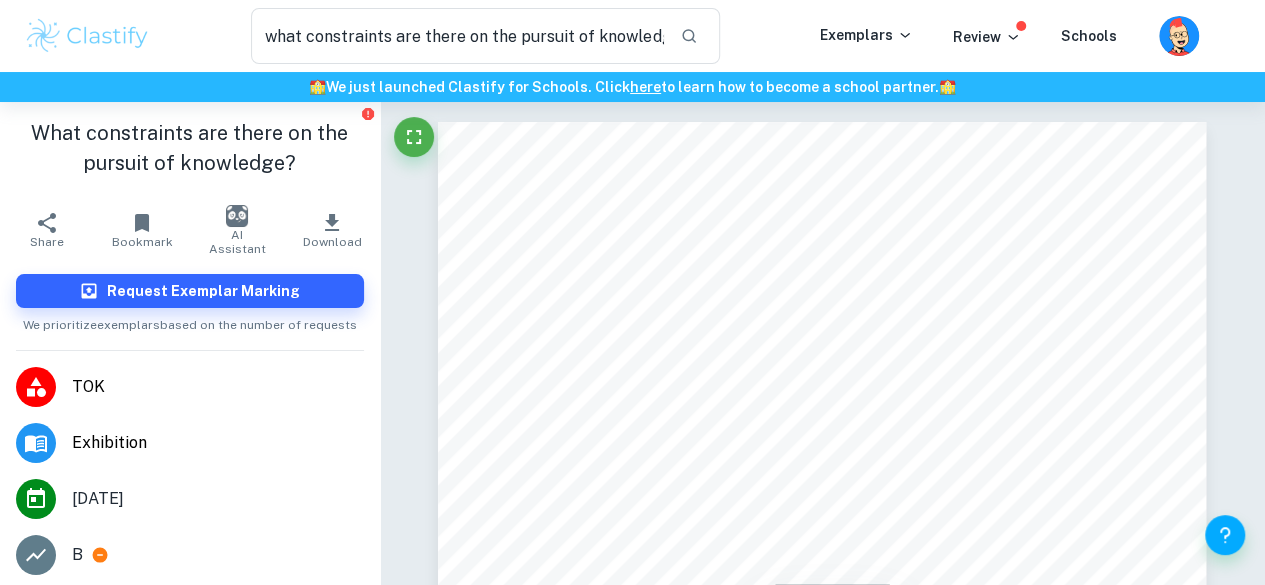 scroll, scrollTop: 1277, scrollLeft: 0, axis: vertical 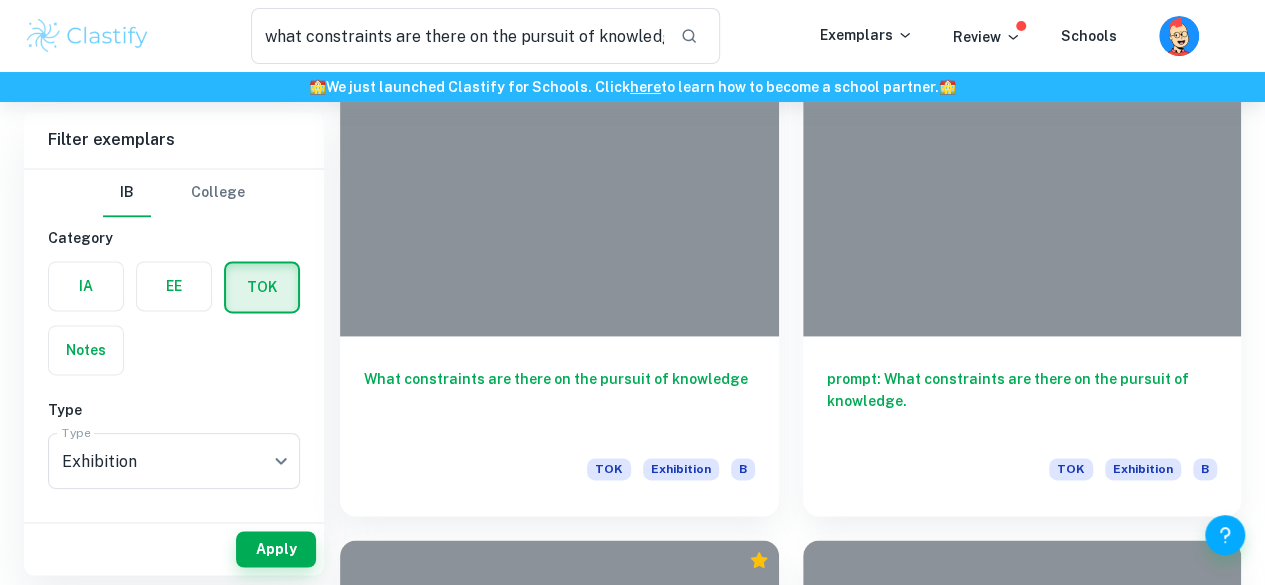 click at bounding box center [1022, 1232] 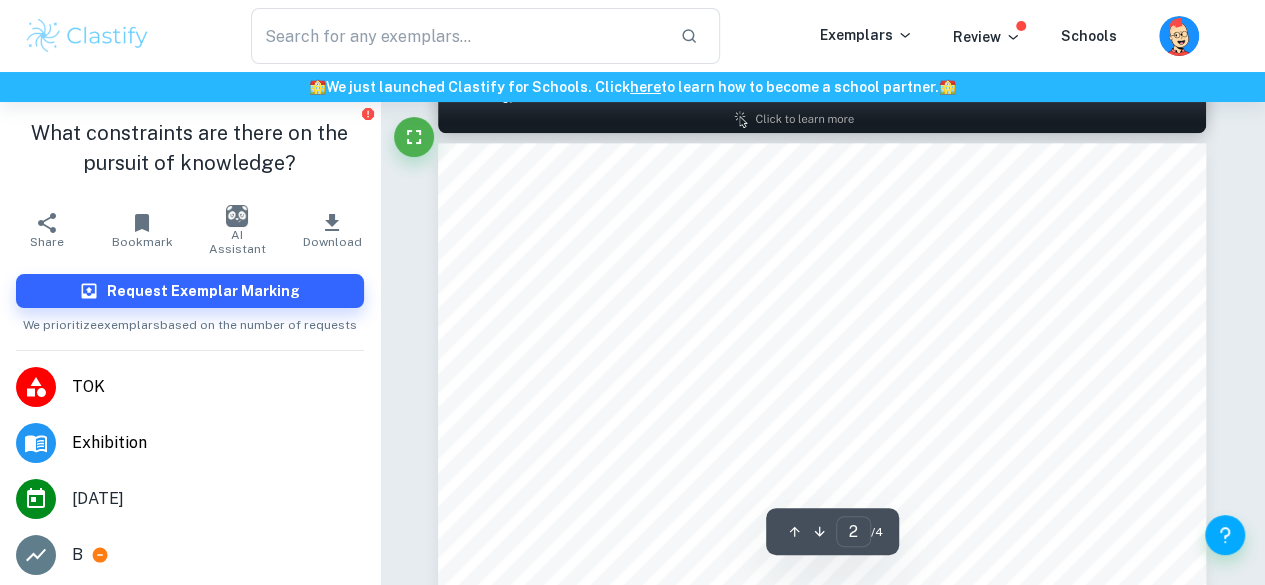 scroll, scrollTop: 1400, scrollLeft: 0, axis: vertical 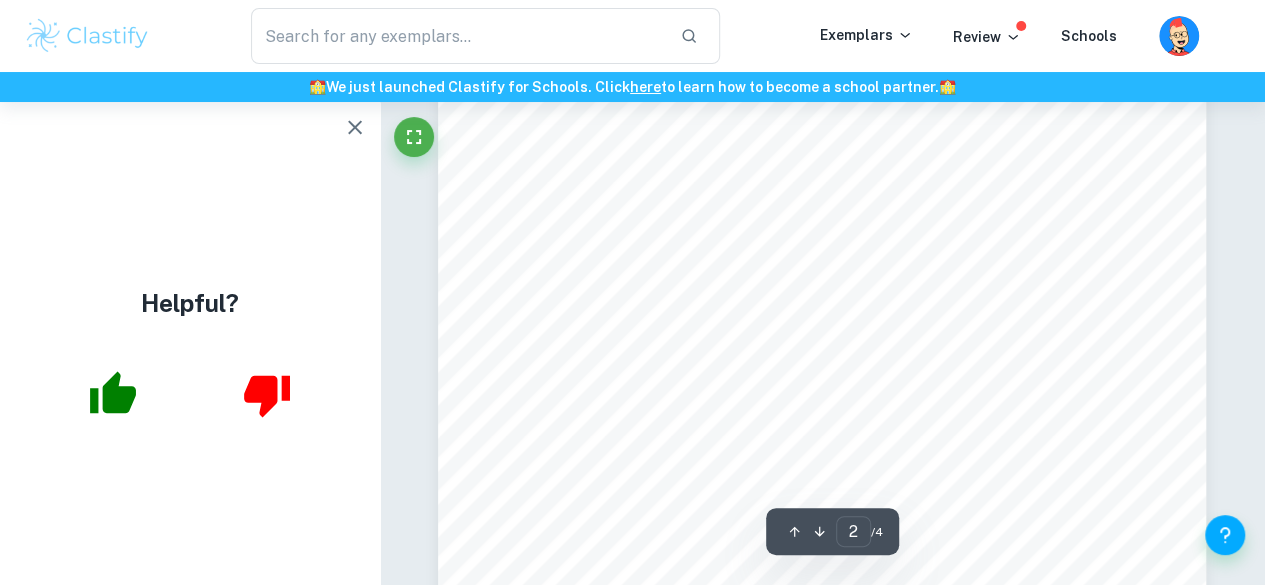 click 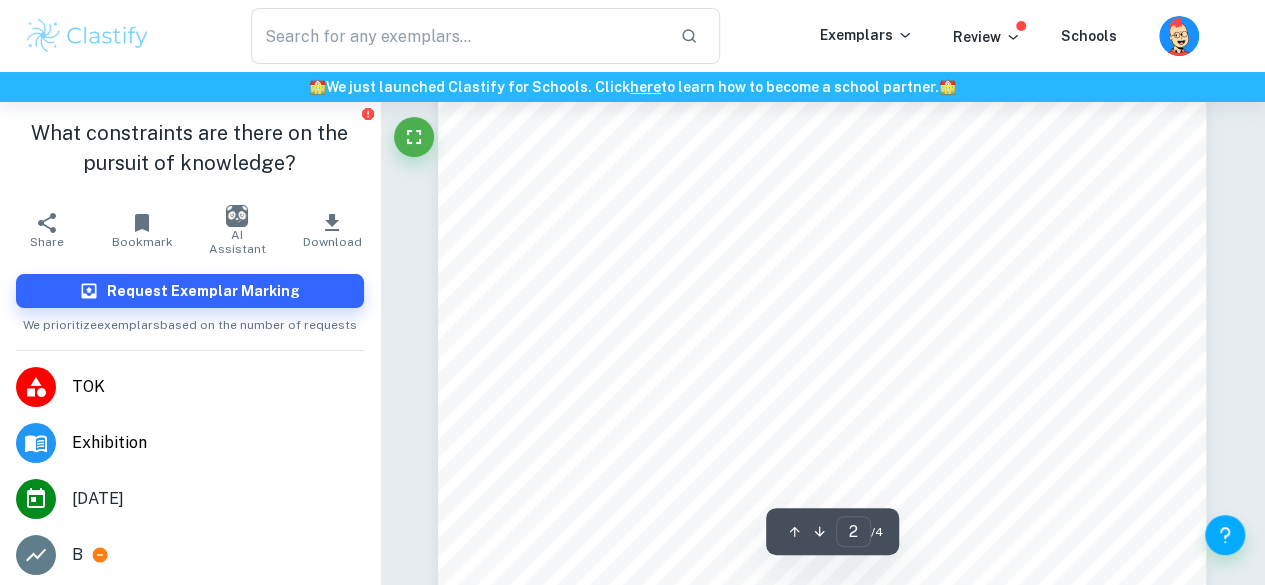 scroll, scrollTop: 1500, scrollLeft: 0, axis: vertical 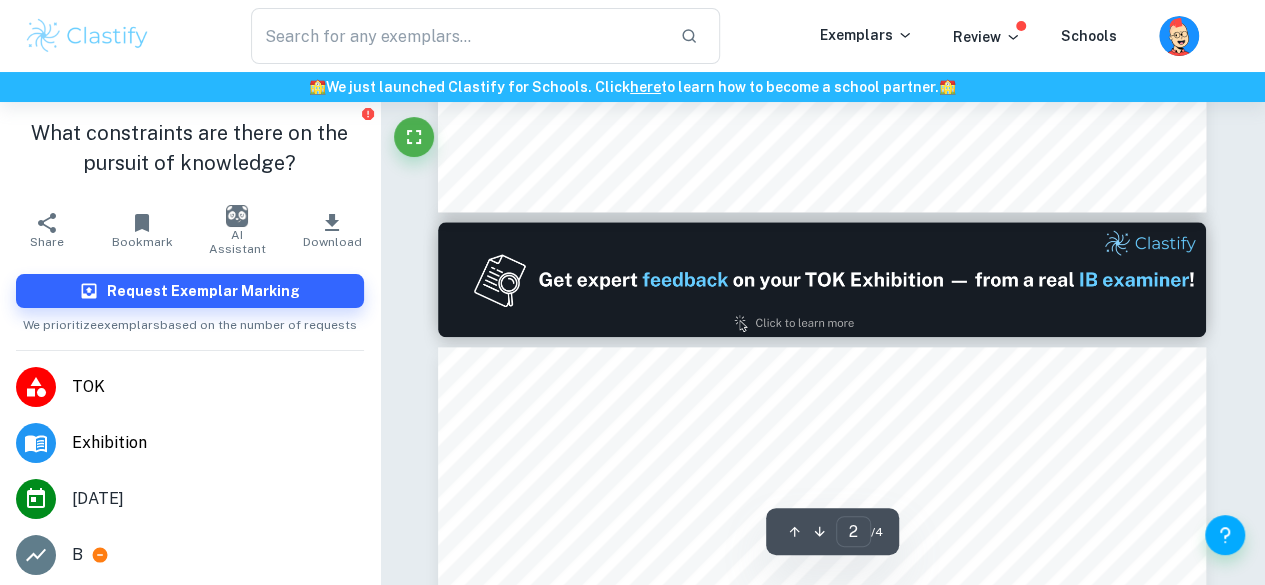 type on "1" 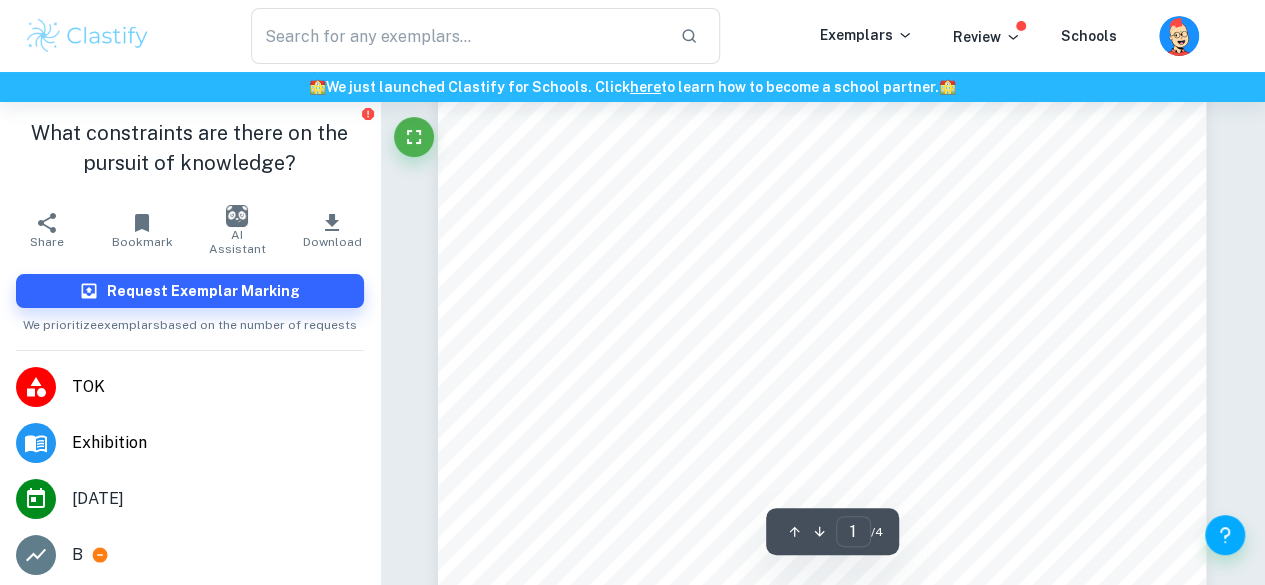 scroll, scrollTop: 0, scrollLeft: 0, axis: both 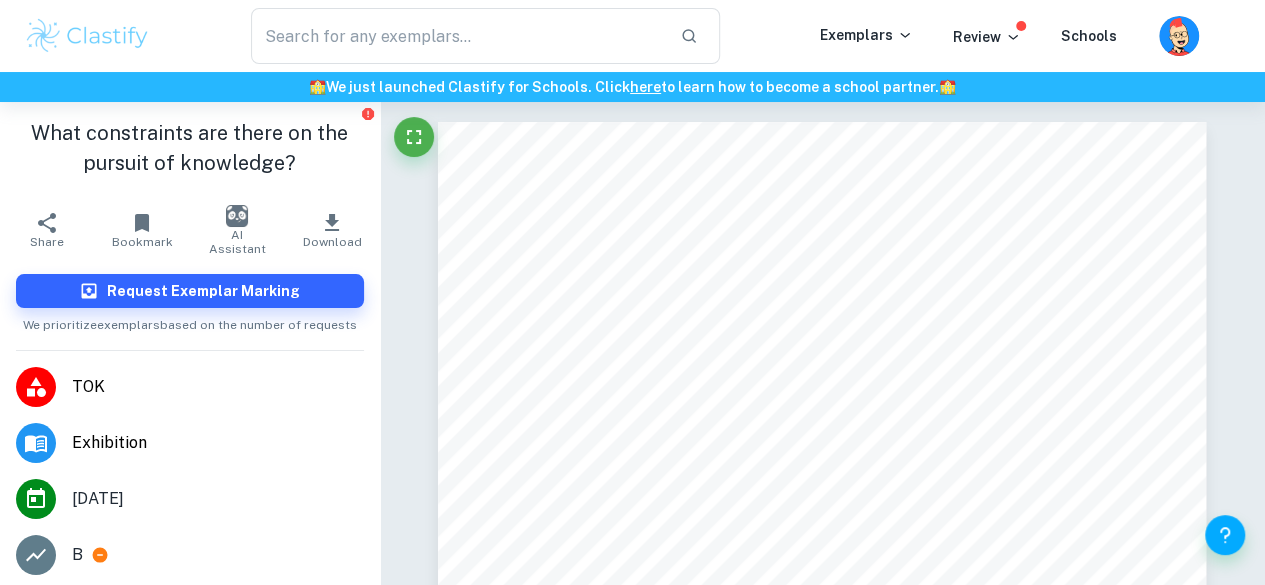 type on "what constraints are there on the pursuit of knowledge" 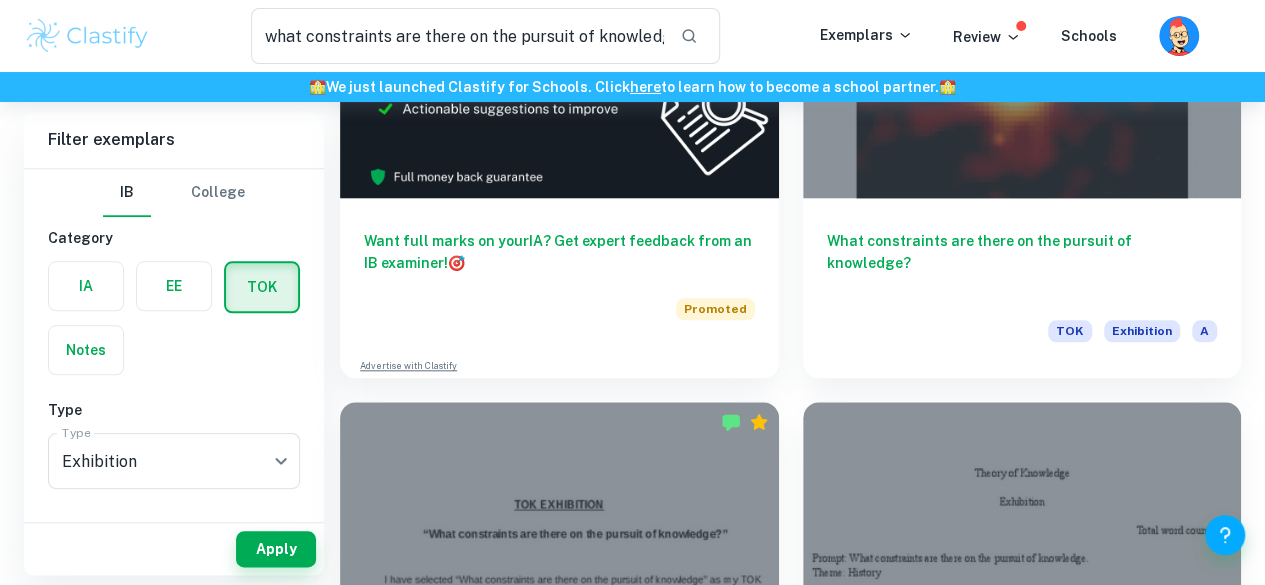 scroll, scrollTop: 977, scrollLeft: 0, axis: vertical 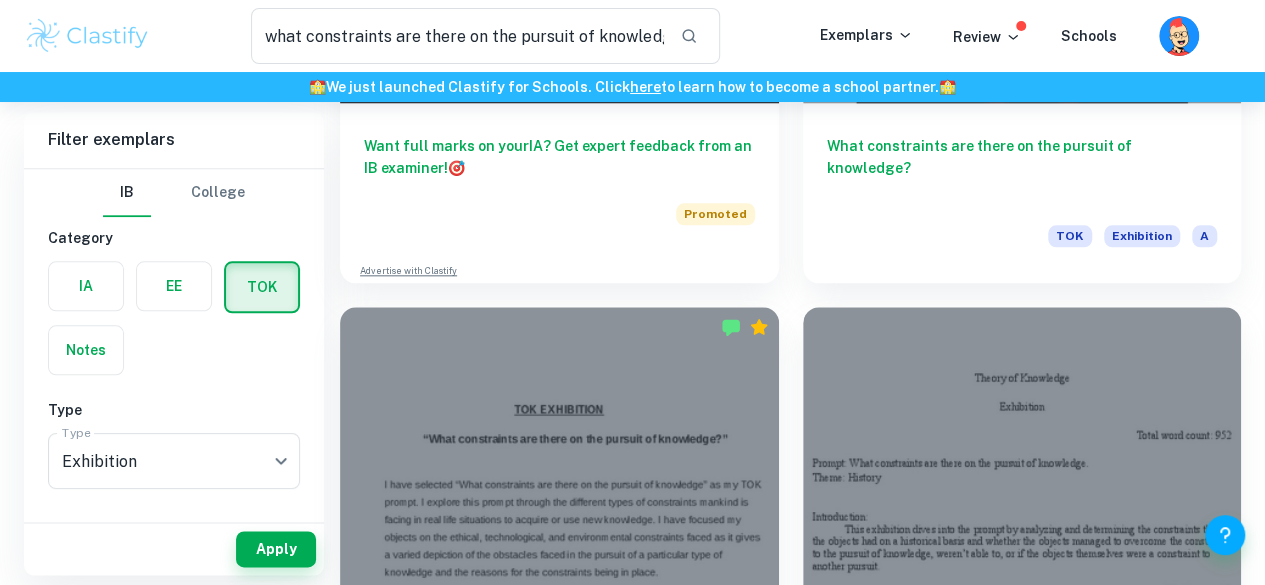 click on "What constraints are there on the pursuit of knowledge?" at bounding box center (559, 1761) 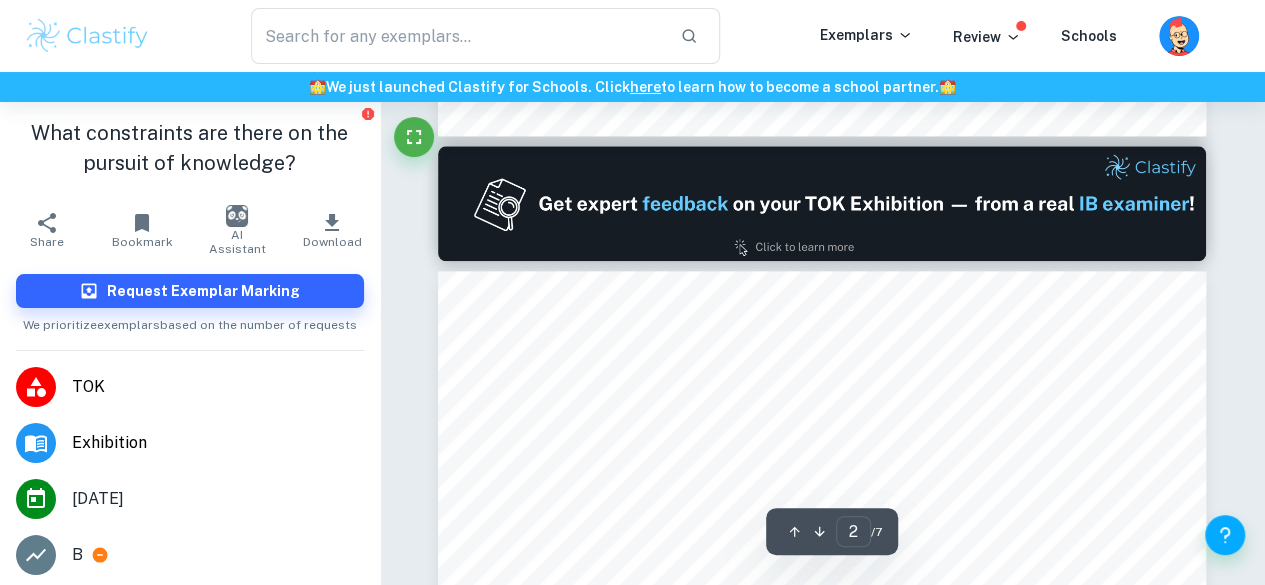 scroll, scrollTop: 1100, scrollLeft: 0, axis: vertical 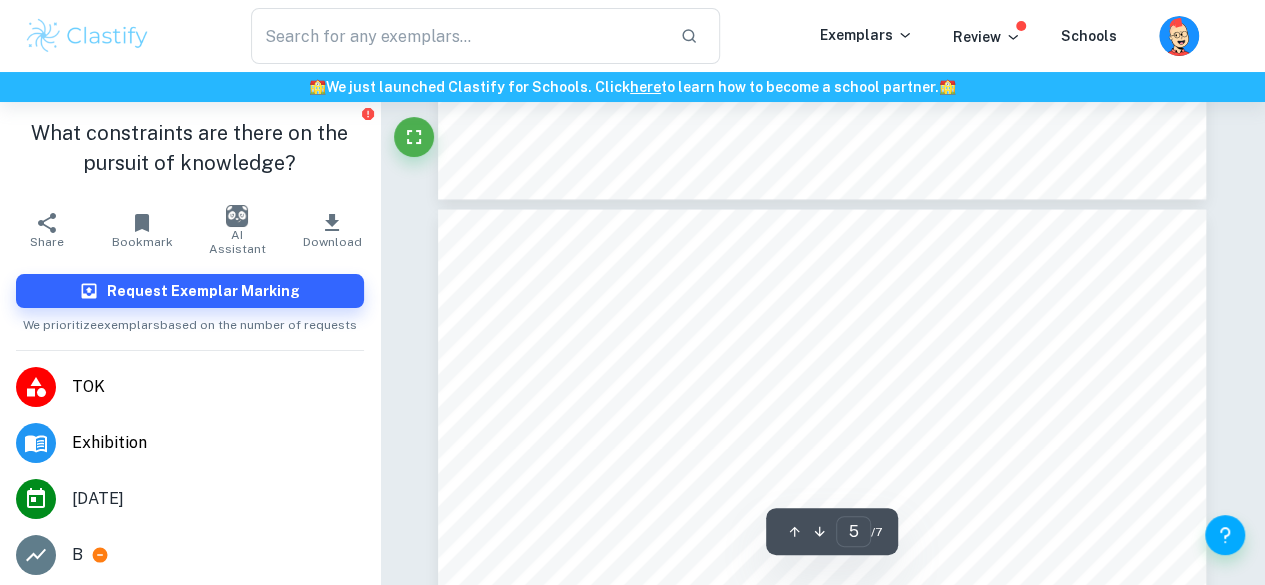 type on "6" 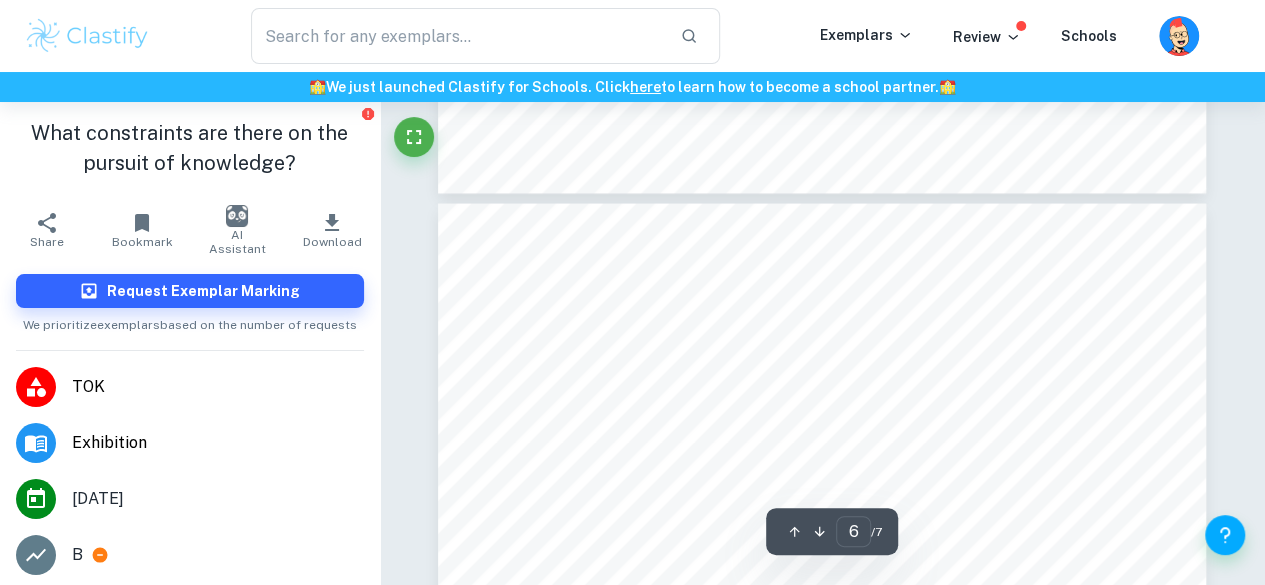 scroll, scrollTop: 5600, scrollLeft: 0, axis: vertical 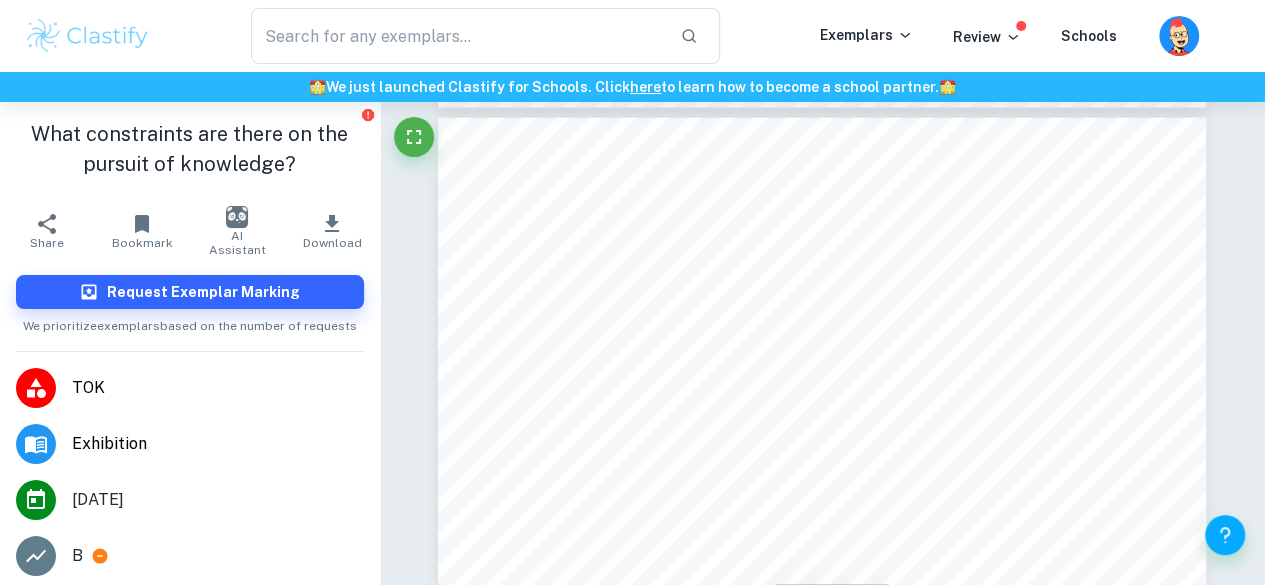 type on "what constraints are there on the pursuit of knowledge" 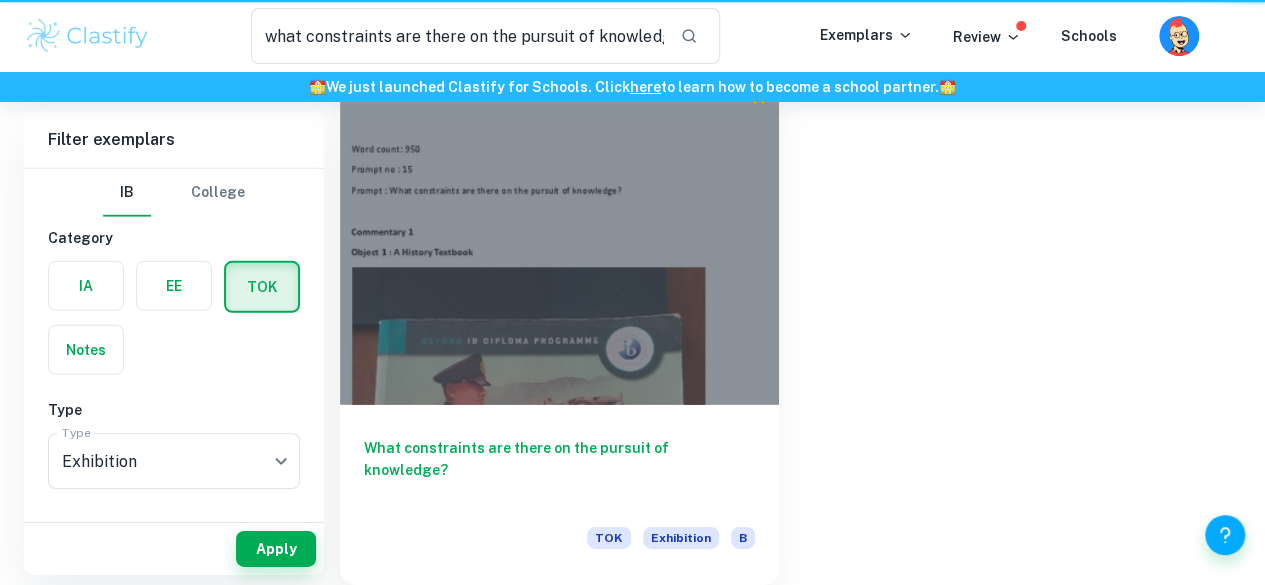 scroll, scrollTop: 977, scrollLeft: 0, axis: vertical 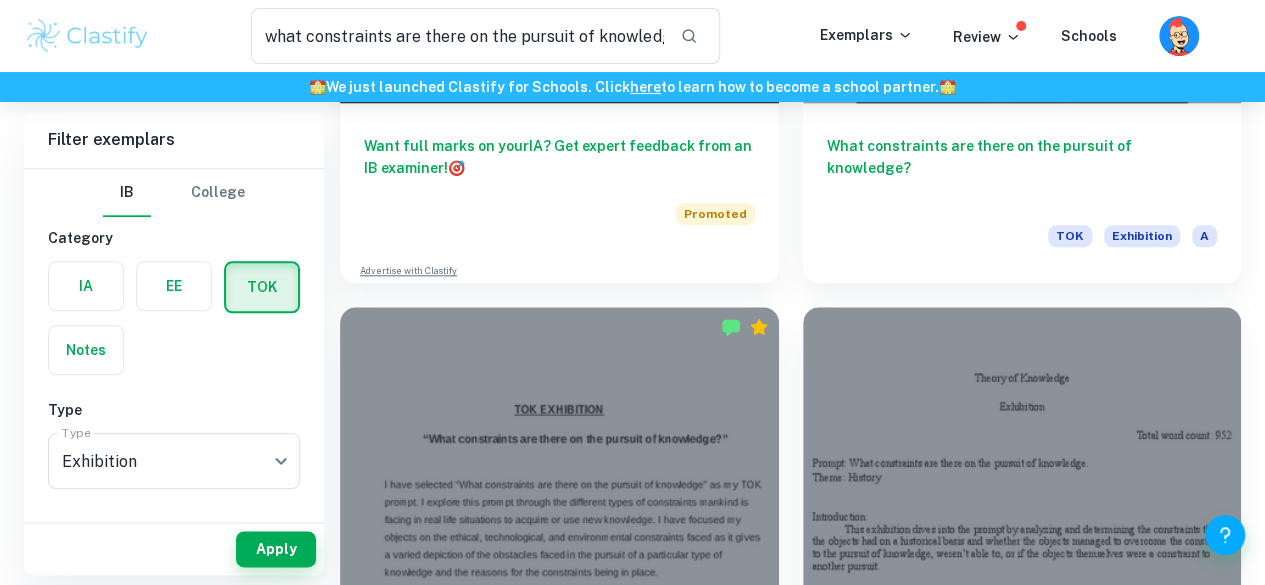 click at bounding box center (1022, 999) 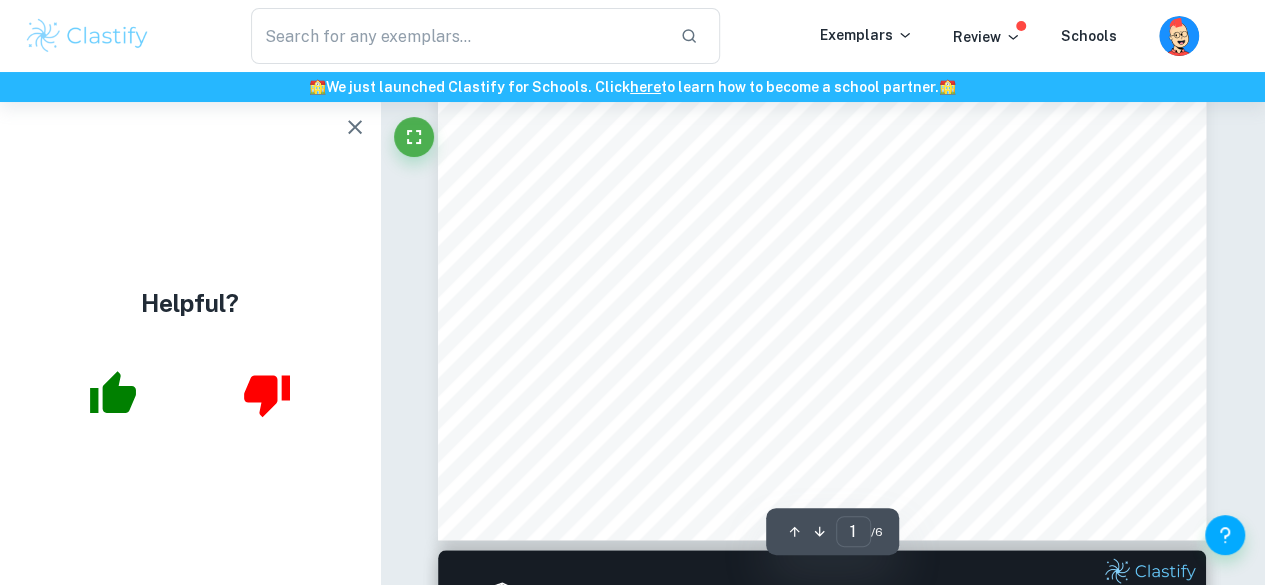 scroll, scrollTop: 700, scrollLeft: 0, axis: vertical 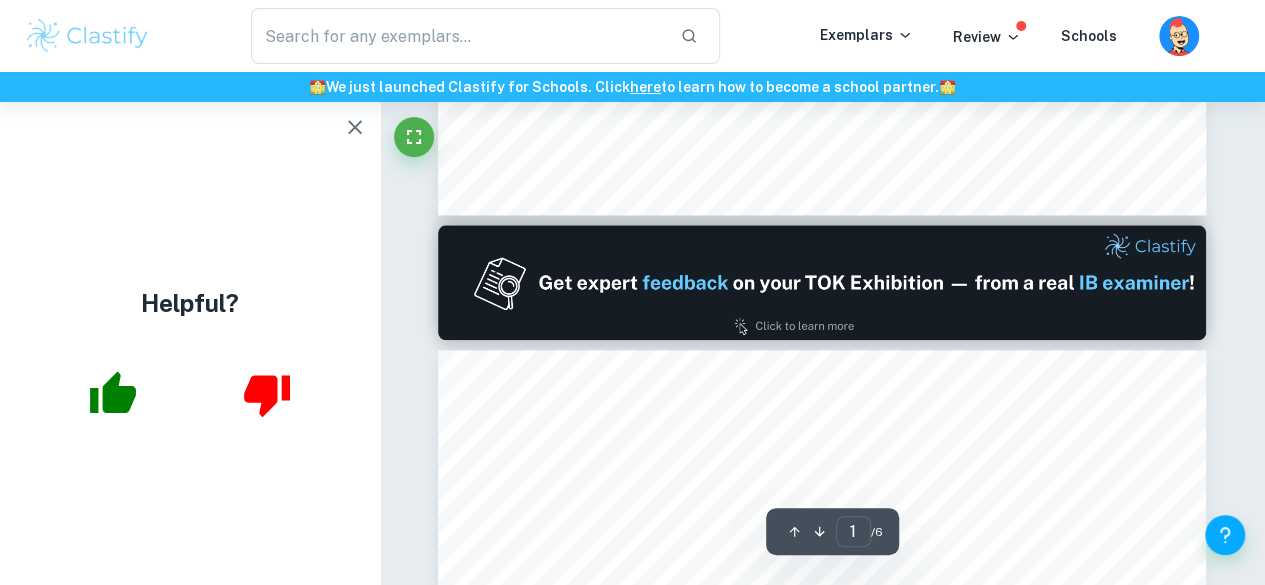 type on "2" 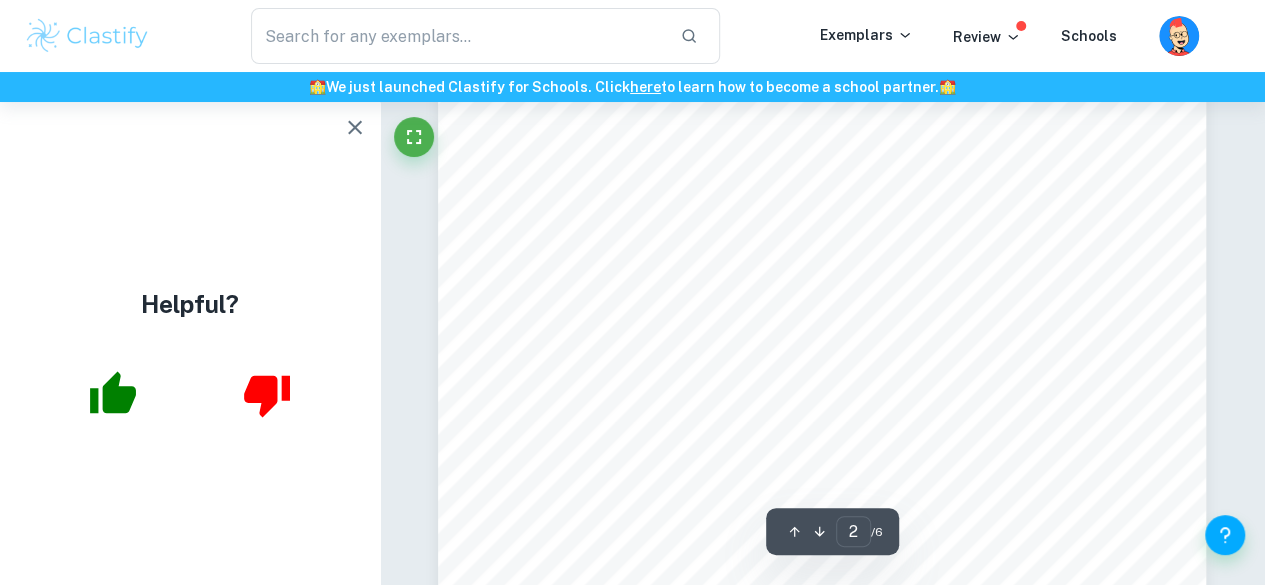 scroll, scrollTop: 1700, scrollLeft: 0, axis: vertical 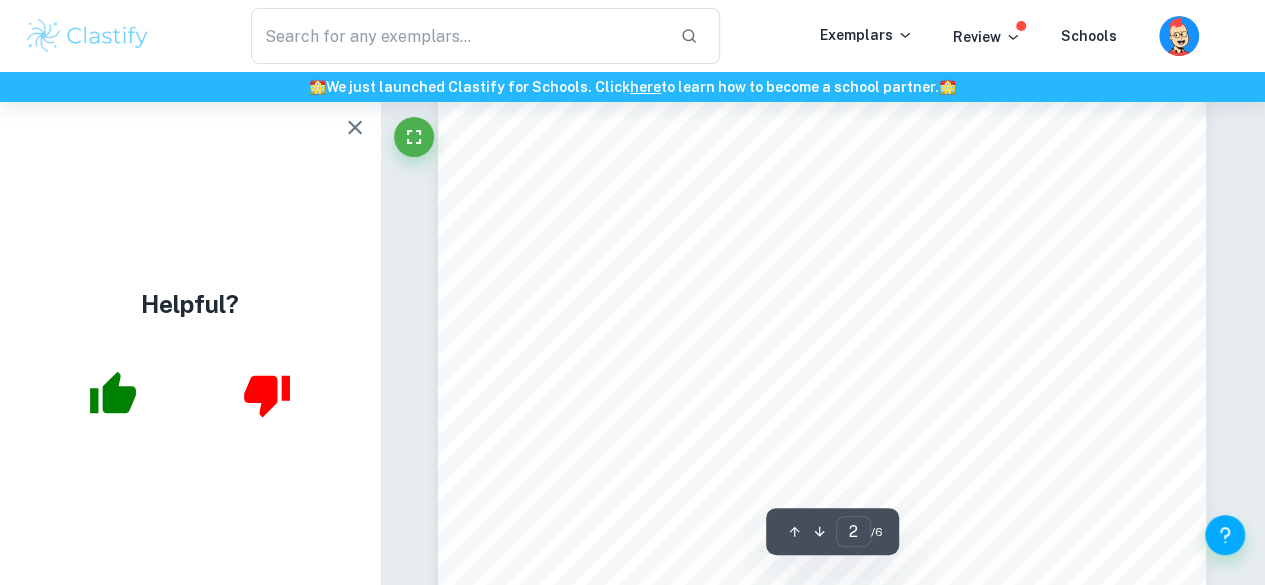 type on "what constraints are there on the pursuit of knowledge" 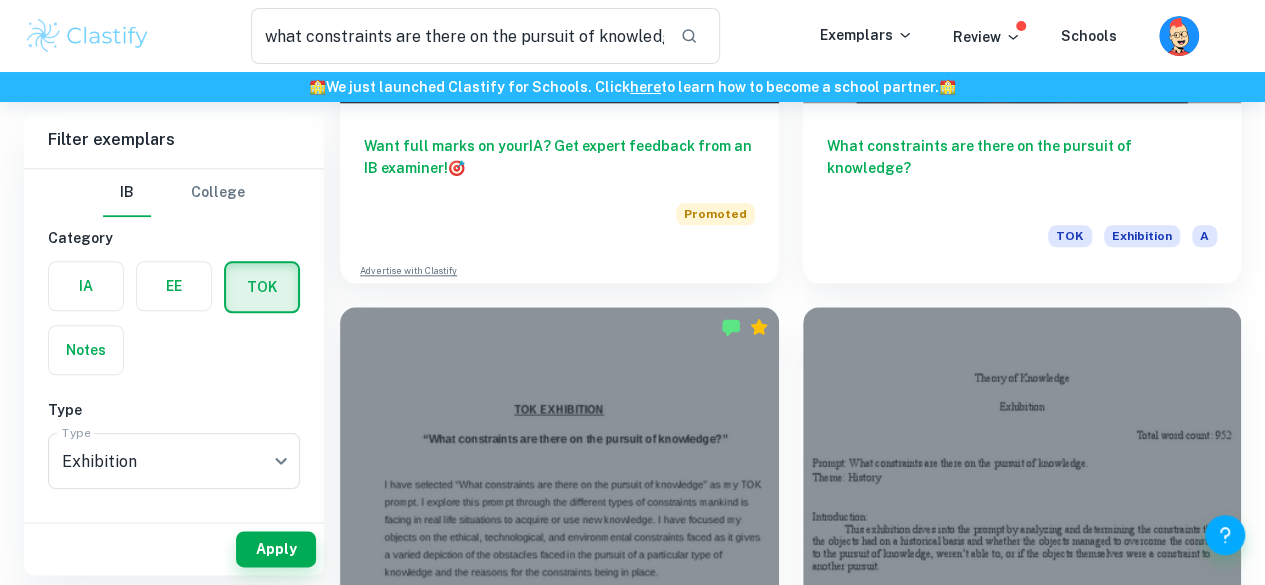 scroll, scrollTop: 877, scrollLeft: 0, axis: vertical 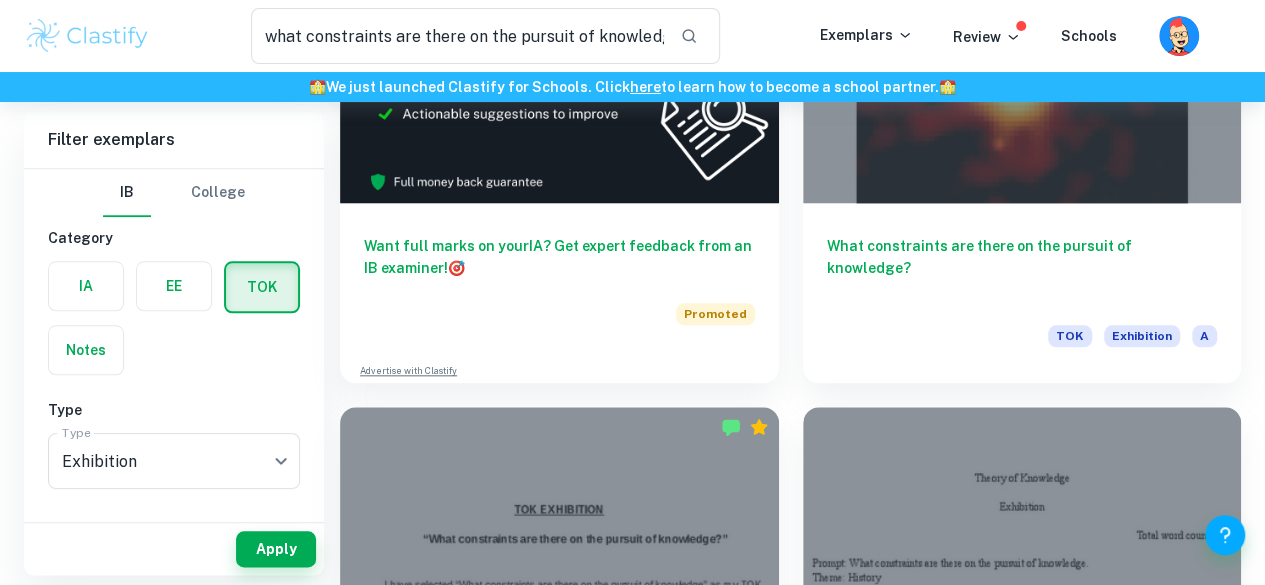 click at bounding box center [559, 1099] 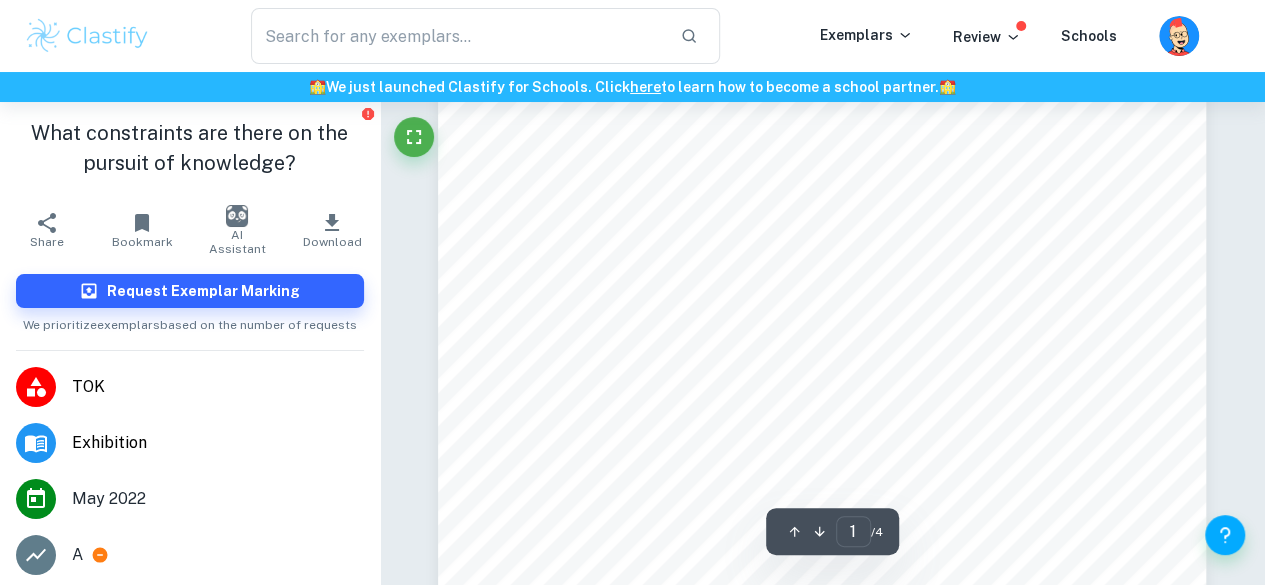 scroll, scrollTop: 200, scrollLeft: 0, axis: vertical 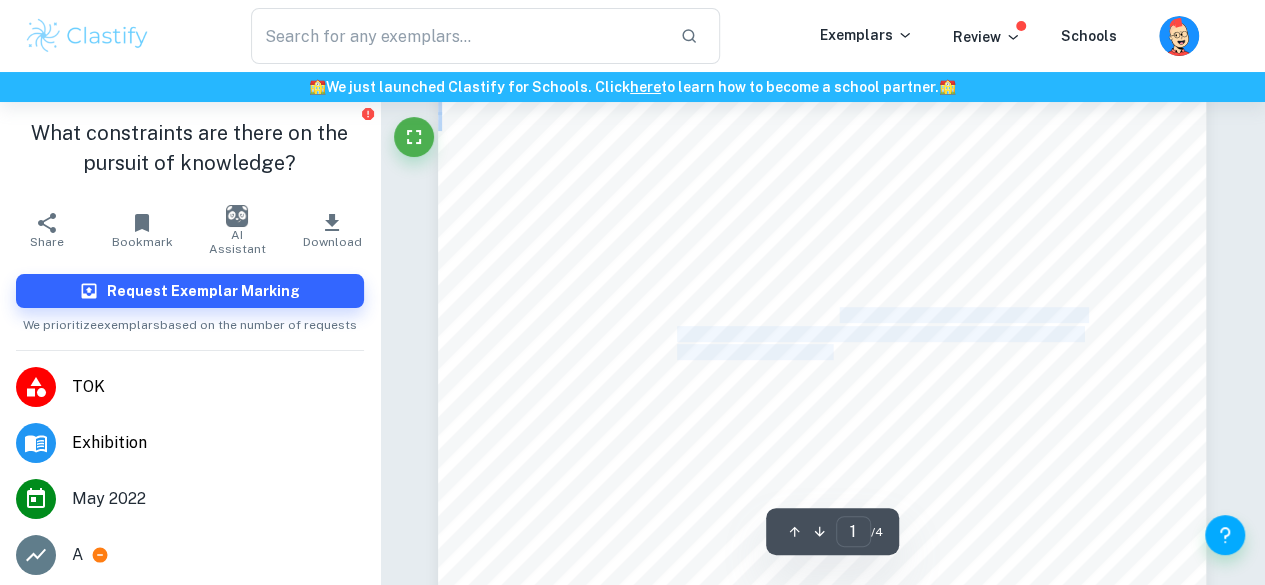 drag, startPoint x: 840, startPoint y: 311, endPoint x: 830, endPoint y: 356, distance: 46.09772 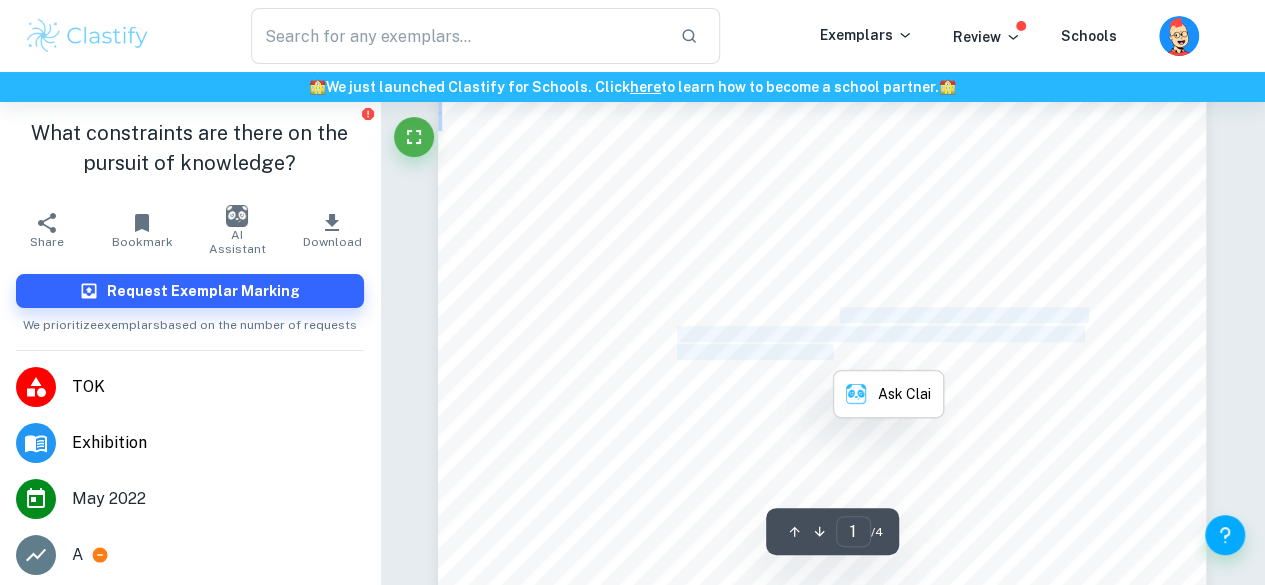 click on "object identifies me and presents the constraint of my nationality on the" at bounding box center [894, 353] 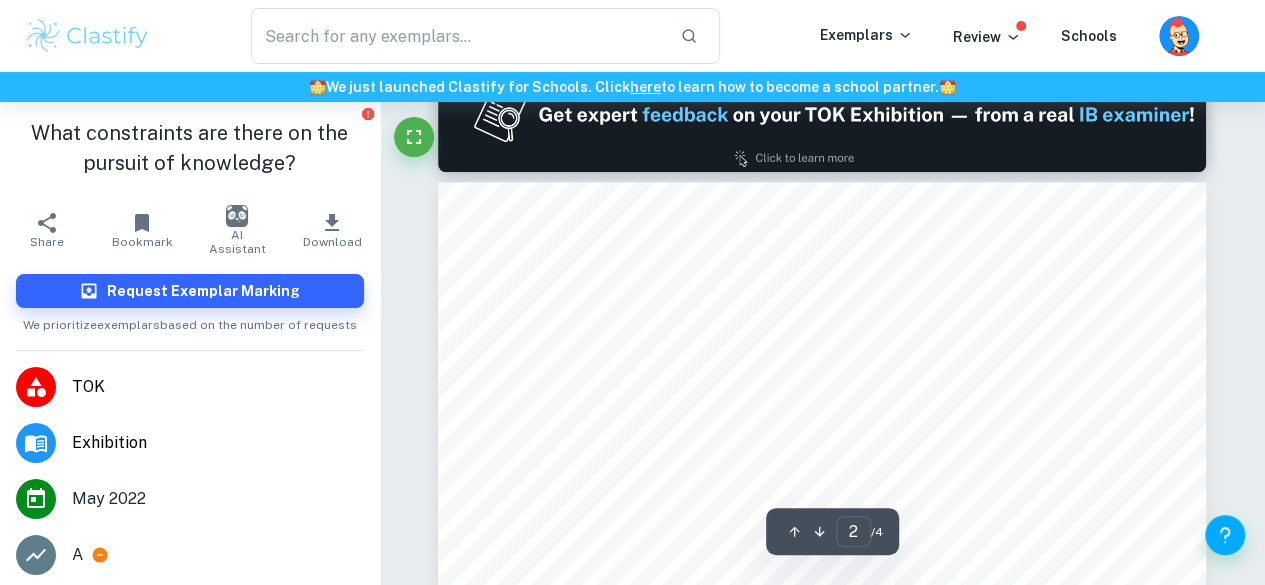 scroll, scrollTop: 1100, scrollLeft: 0, axis: vertical 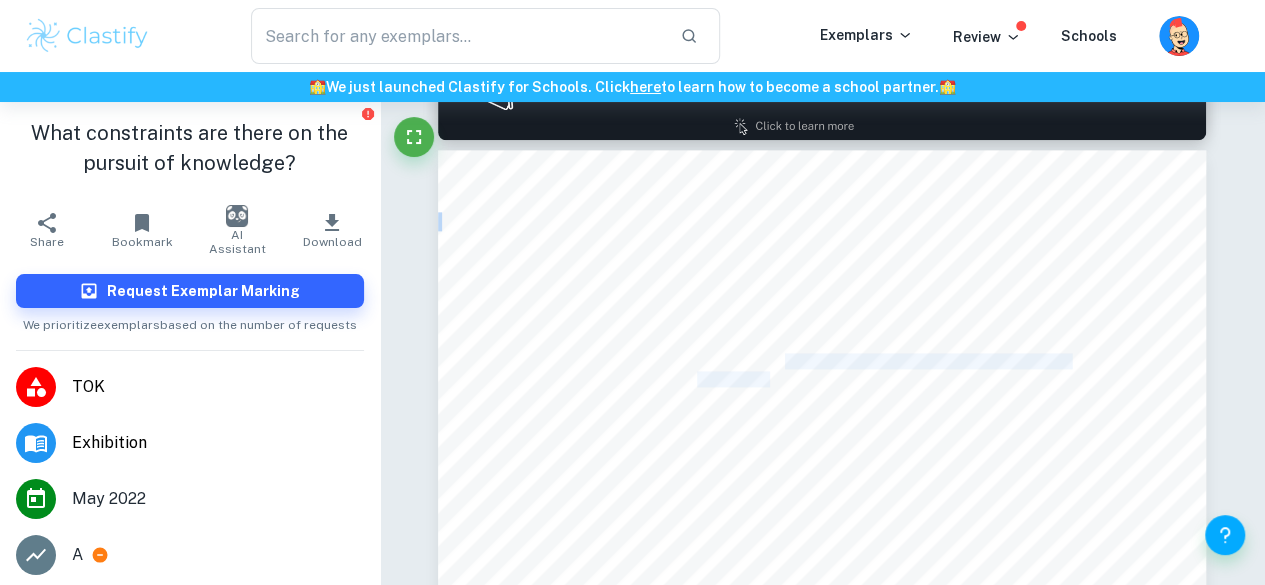 drag, startPoint x: 783, startPoint y: 362, endPoint x: 768, endPoint y: 376, distance: 20.518284 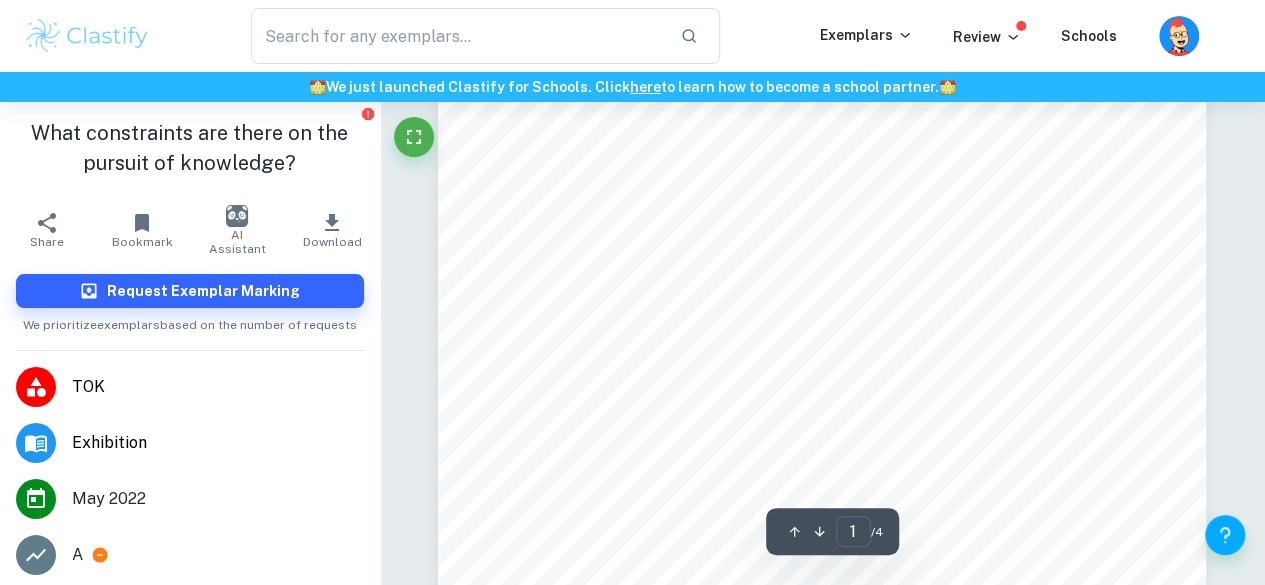 scroll, scrollTop: 400, scrollLeft: 0, axis: vertical 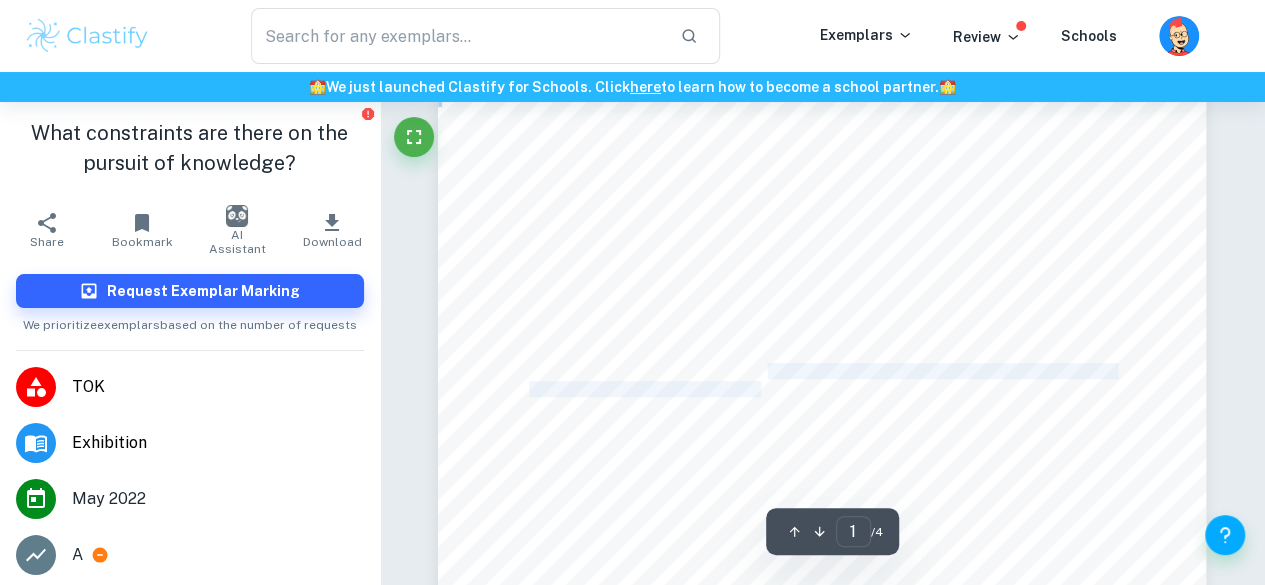 drag, startPoint x: 768, startPoint y: 376, endPoint x: 759, endPoint y: 386, distance: 13.453624 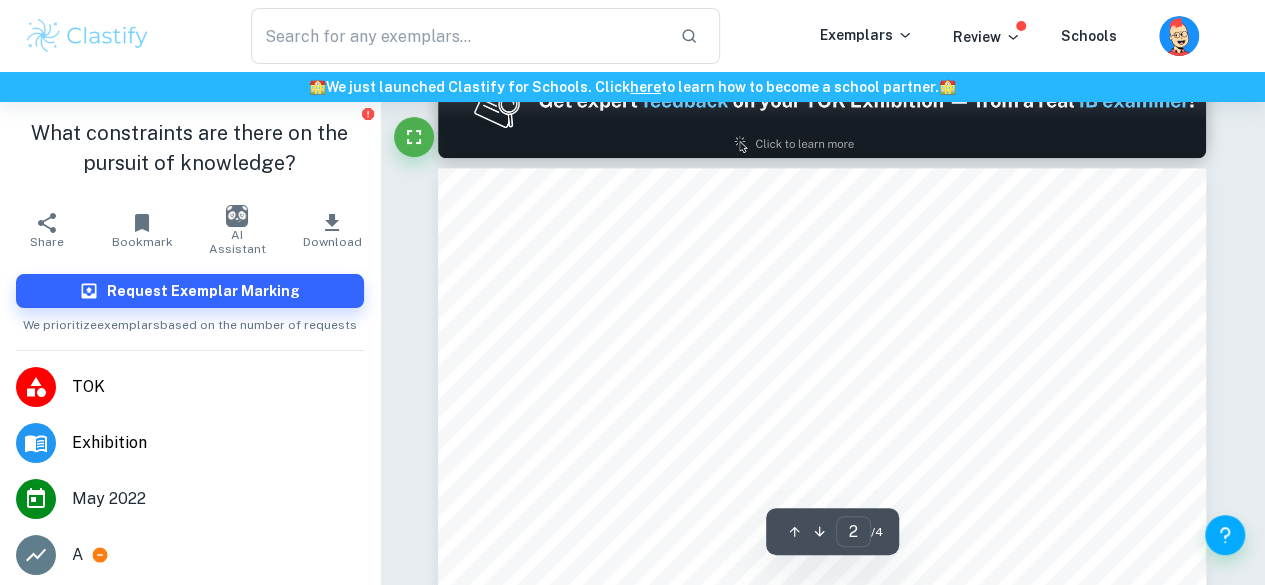 scroll, scrollTop: 1100, scrollLeft: 0, axis: vertical 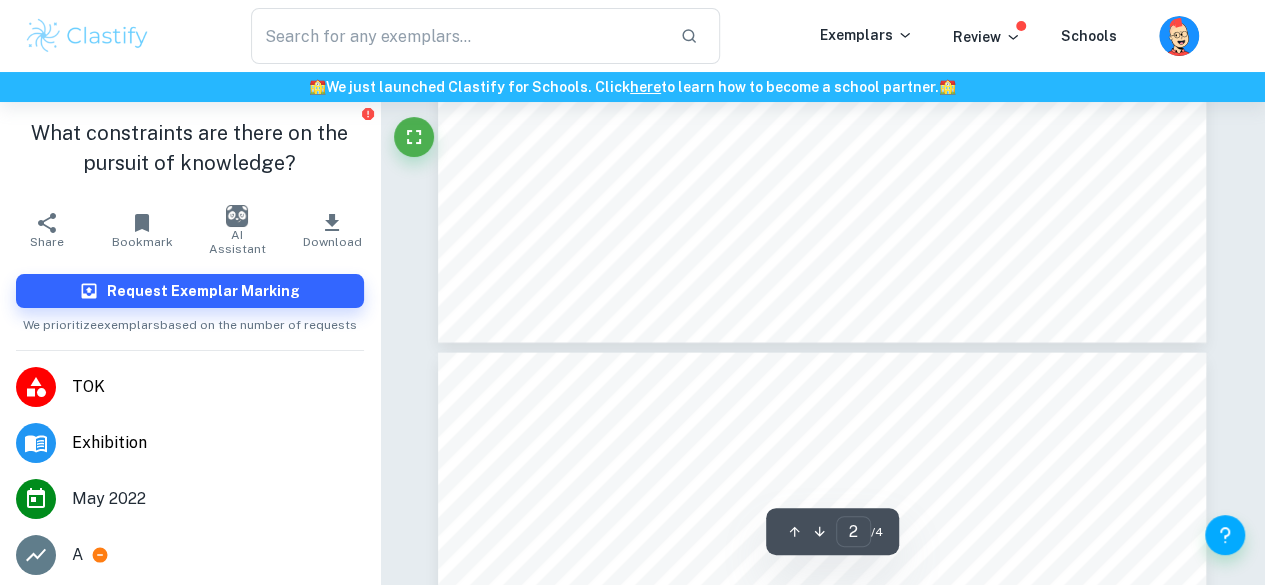 type on "3" 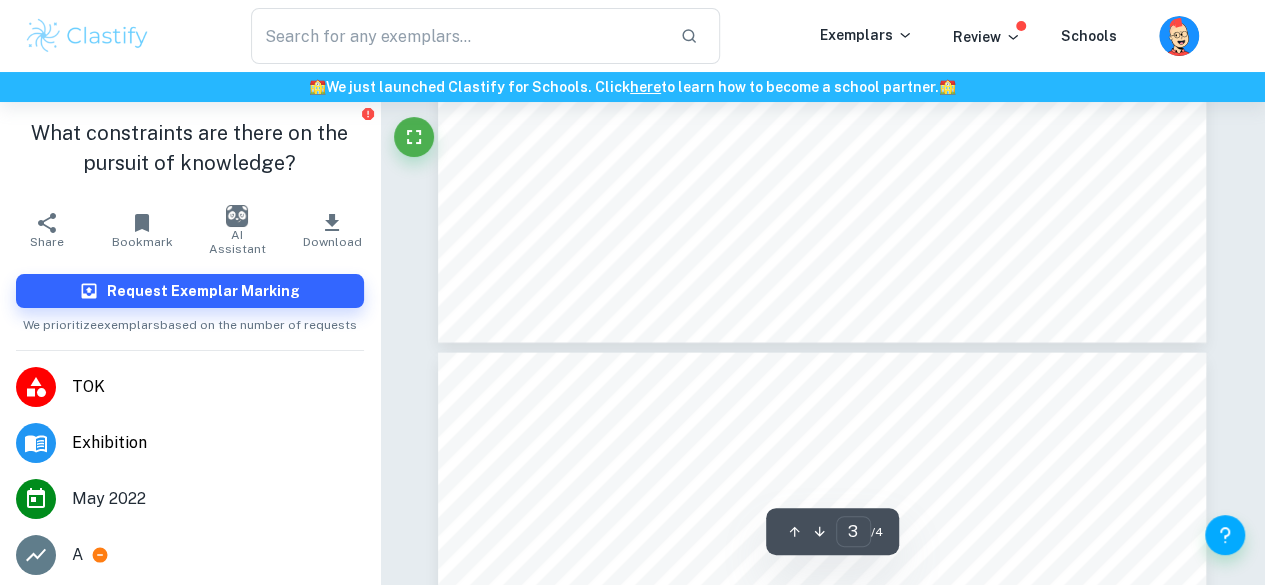 scroll, scrollTop: 2200, scrollLeft: 0, axis: vertical 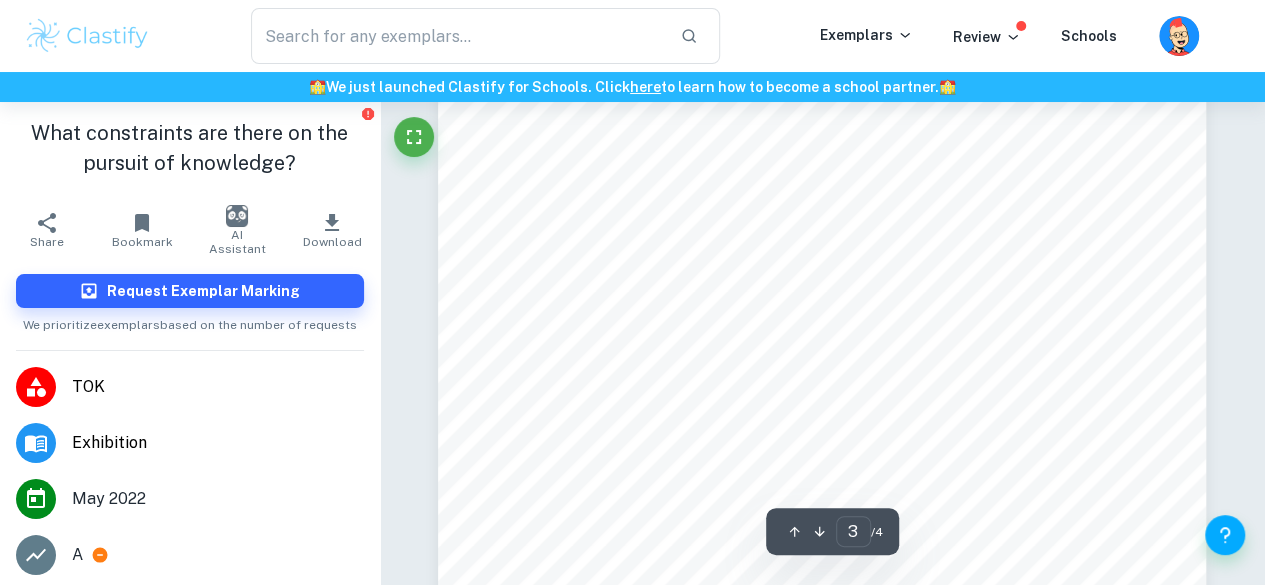 drag, startPoint x: 842, startPoint y: 331, endPoint x: 830, endPoint y: 344, distance: 17.691807 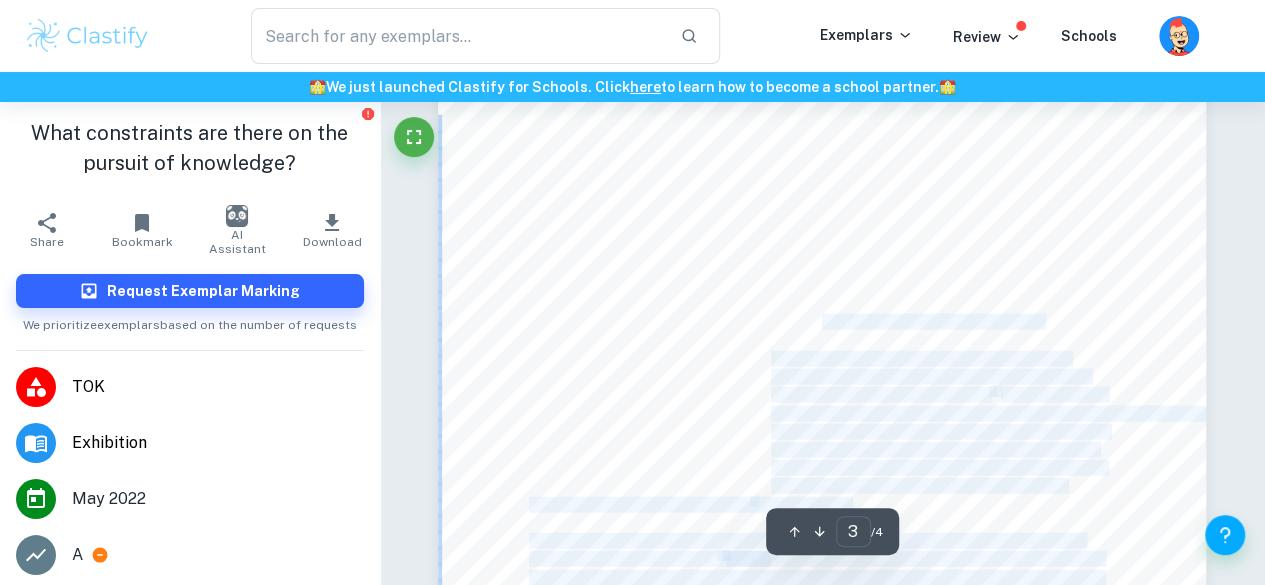 drag, startPoint x: 821, startPoint y: 318, endPoint x: 808, endPoint y: 341, distance: 26.41969 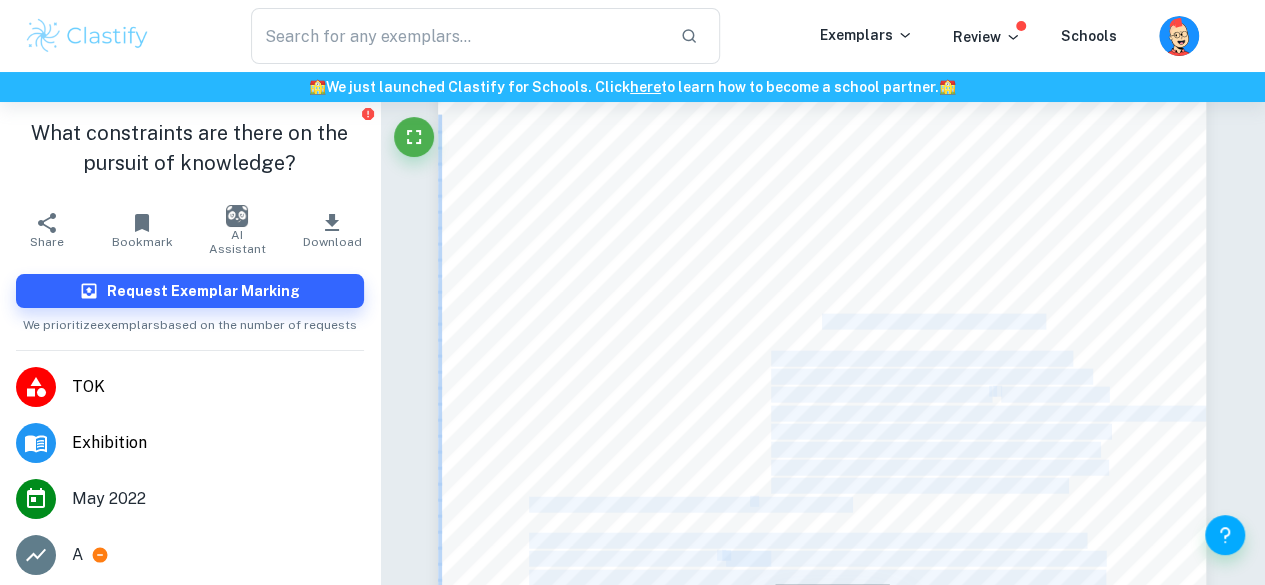 type on "what constraints are there on the pursuit of knowledge" 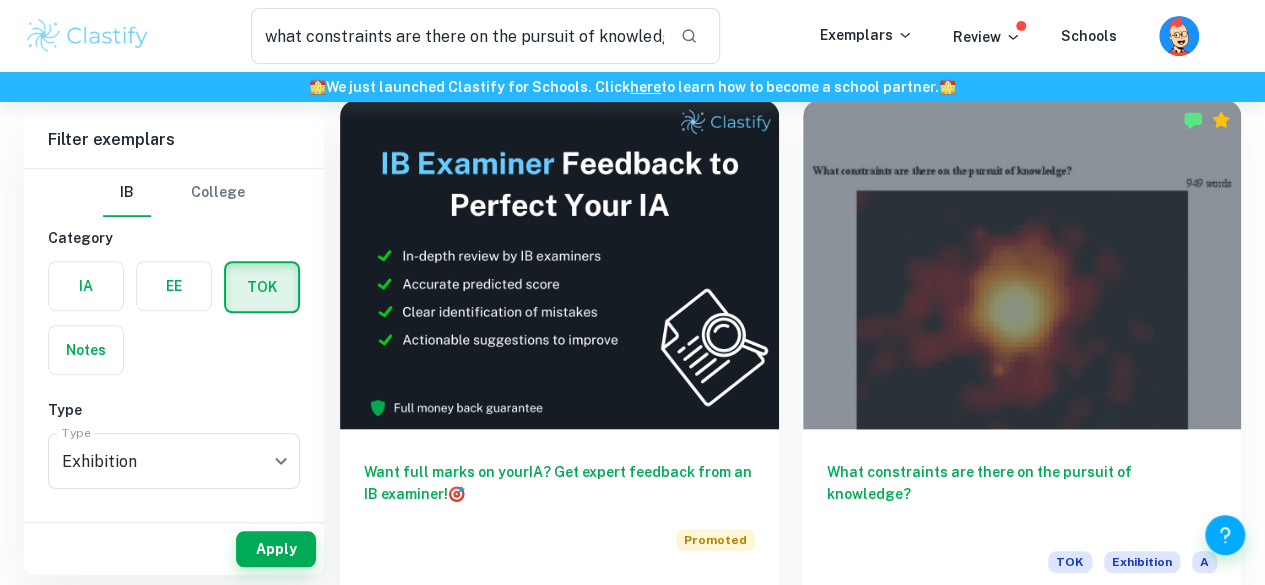 scroll, scrollTop: 577, scrollLeft: 0, axis: vertical 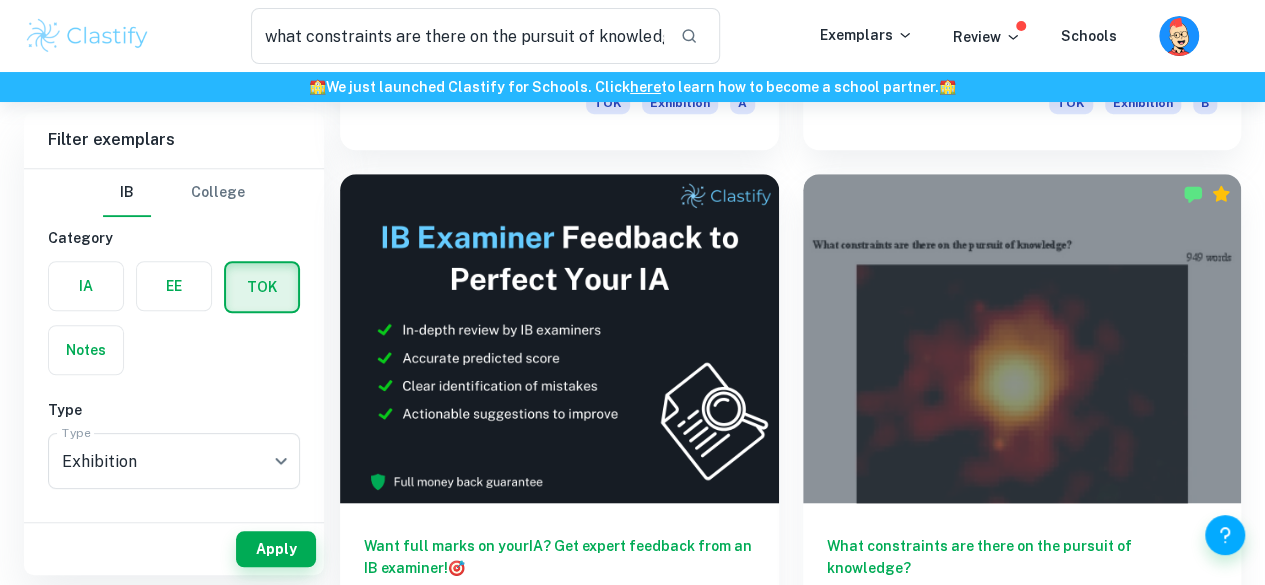 click on "prompt: What constraints are there on the pursuit of knowledge." at bounding box center (1022, 1096) 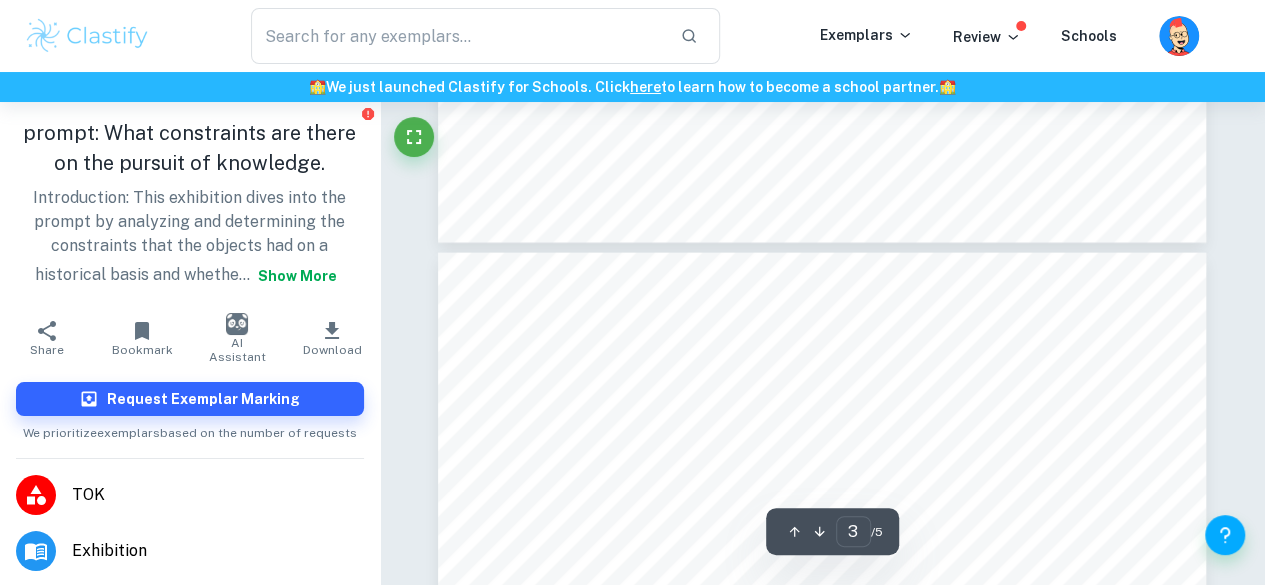 scroll, scrollTop: 2300, scrollLeft: 0, axis: vertical 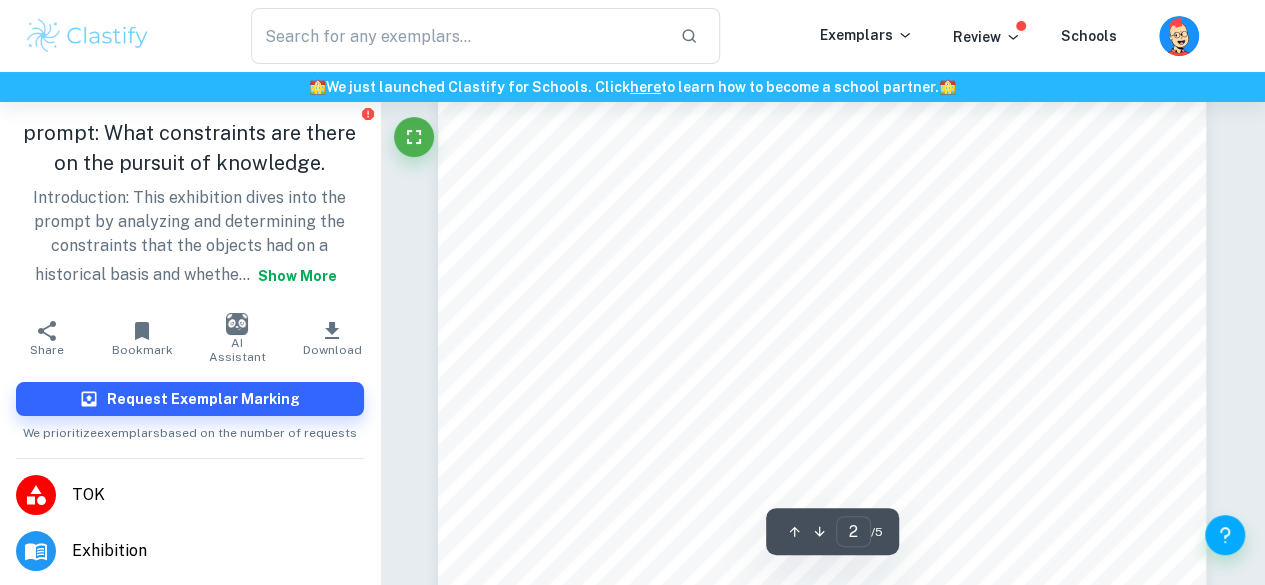 type on "1" 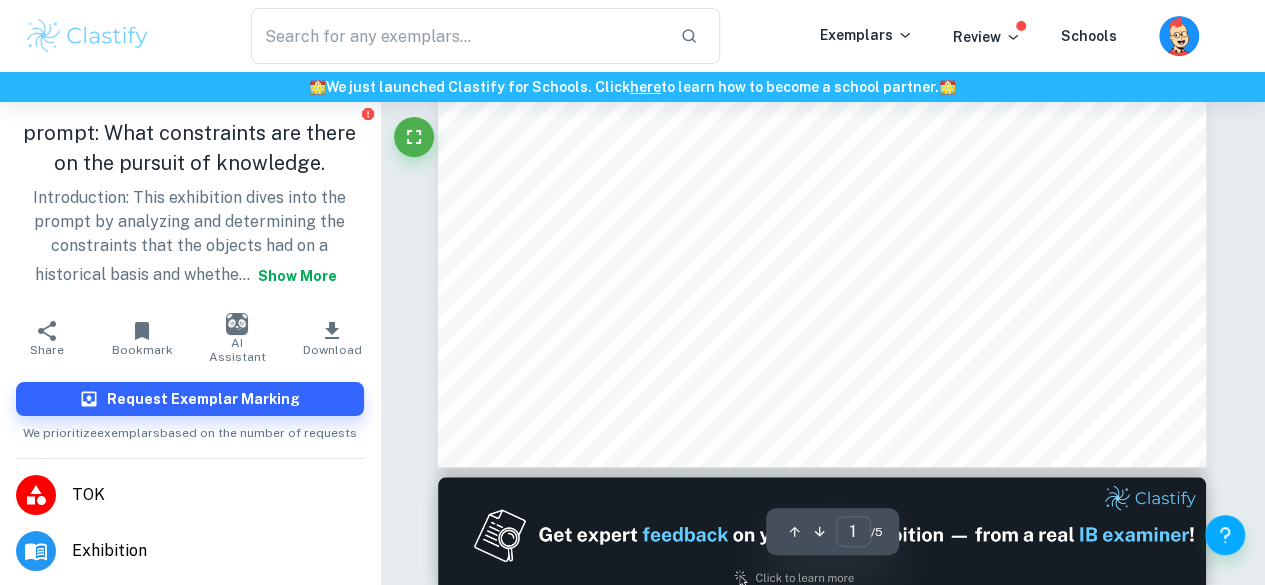 scroll, scrollTop: 600, scrollLeft: 0, axis: vertical 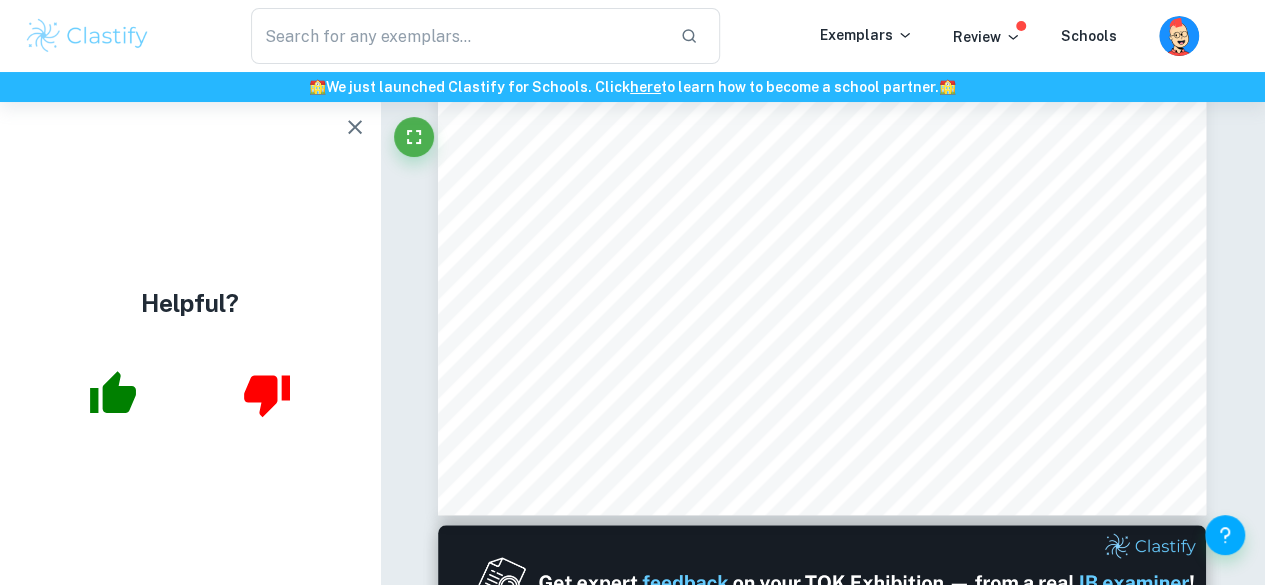 type on "what constraints are there on the pursuit of knowledge" 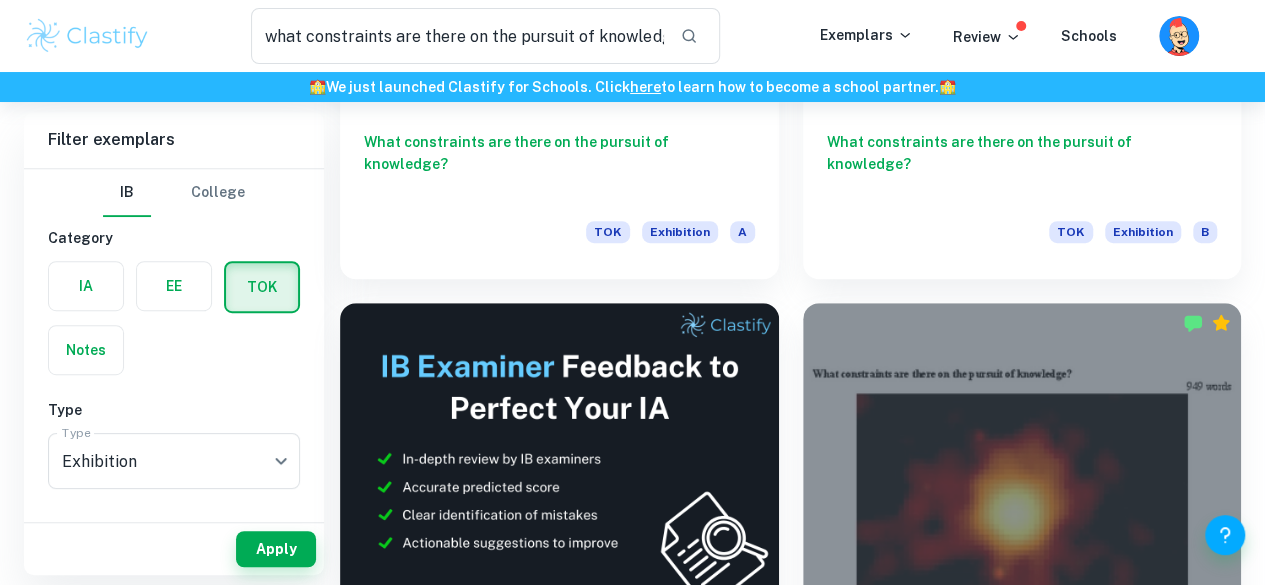 scroll, scrollTop: 477, scrollLeft: 0, axis: vertical 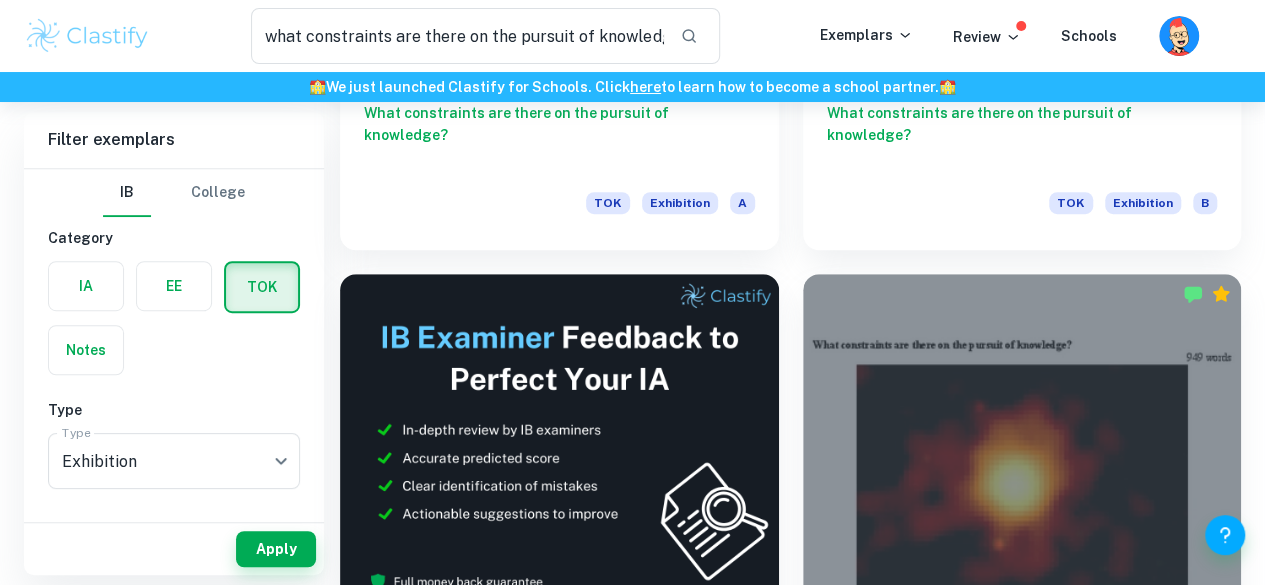 click on "What constraints are there on the pursuit of knowledge" at bounding box center [559, 1196] 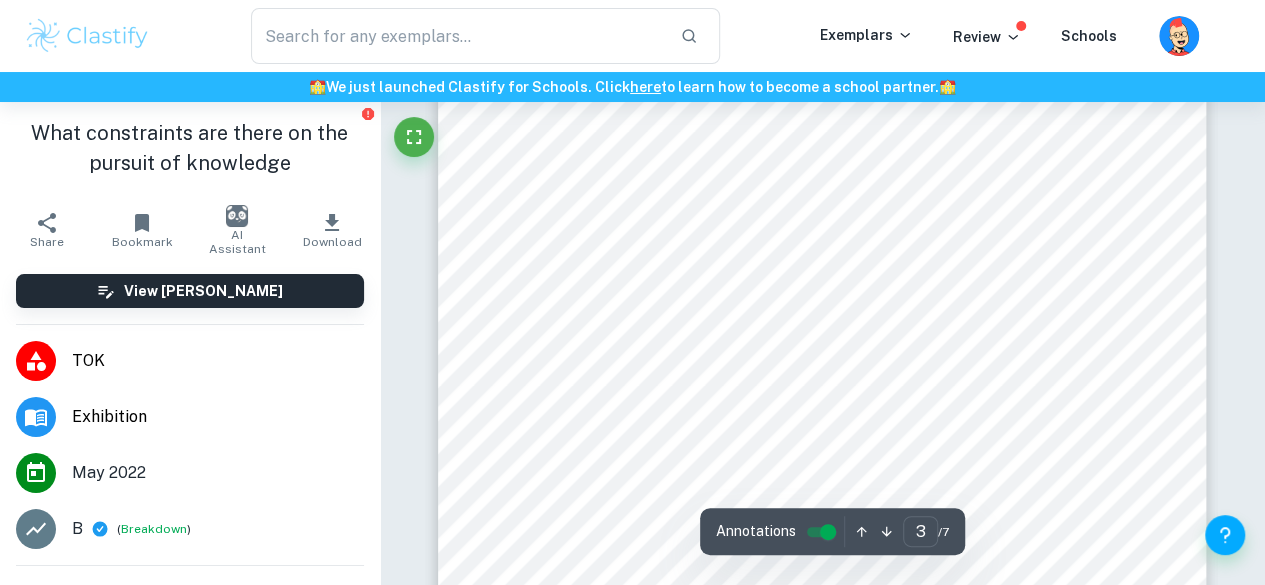 scroll, scrollTop: 2500, scrollLeft: 0, axis: vertical 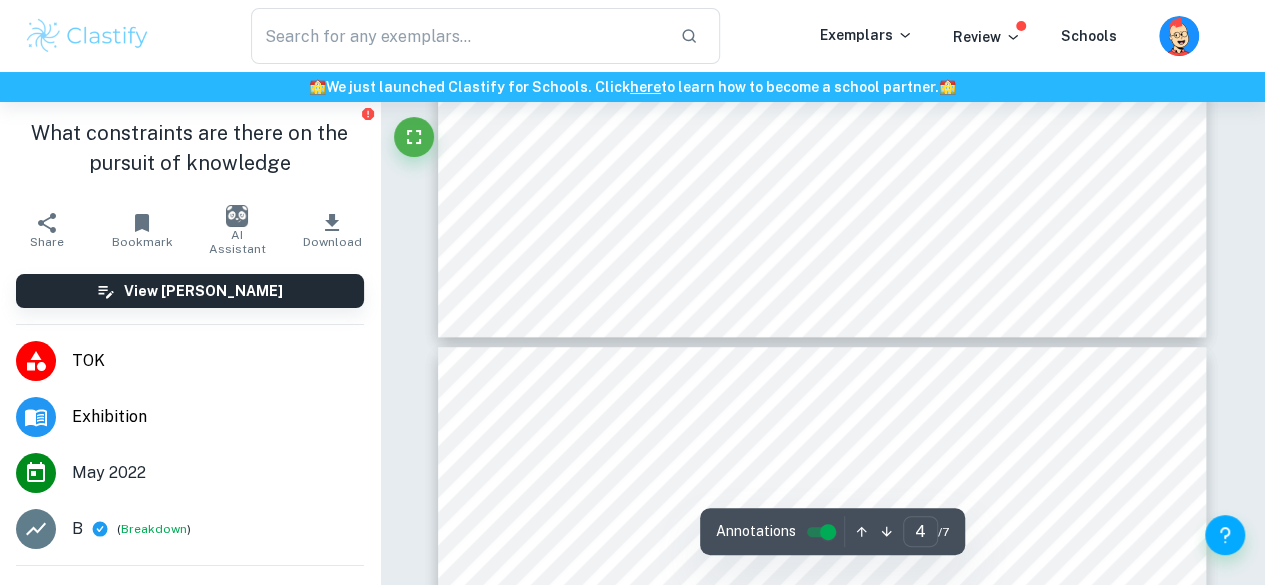 type on "5" 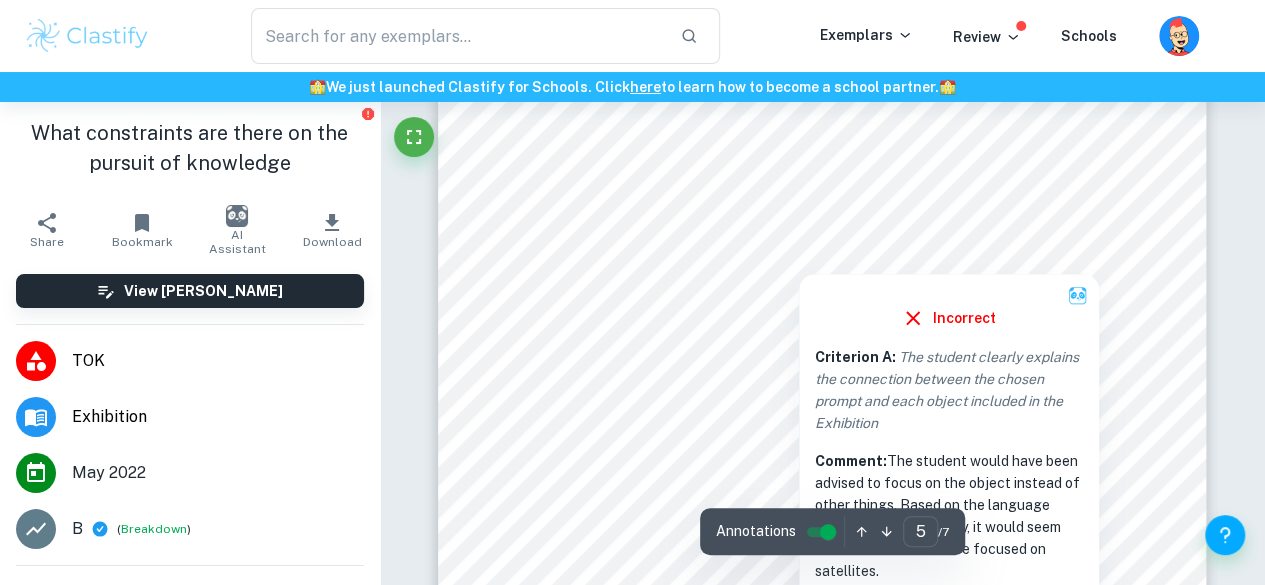 scroll, scrollTop: 5300, scrollLeft: 0, axis: vertical 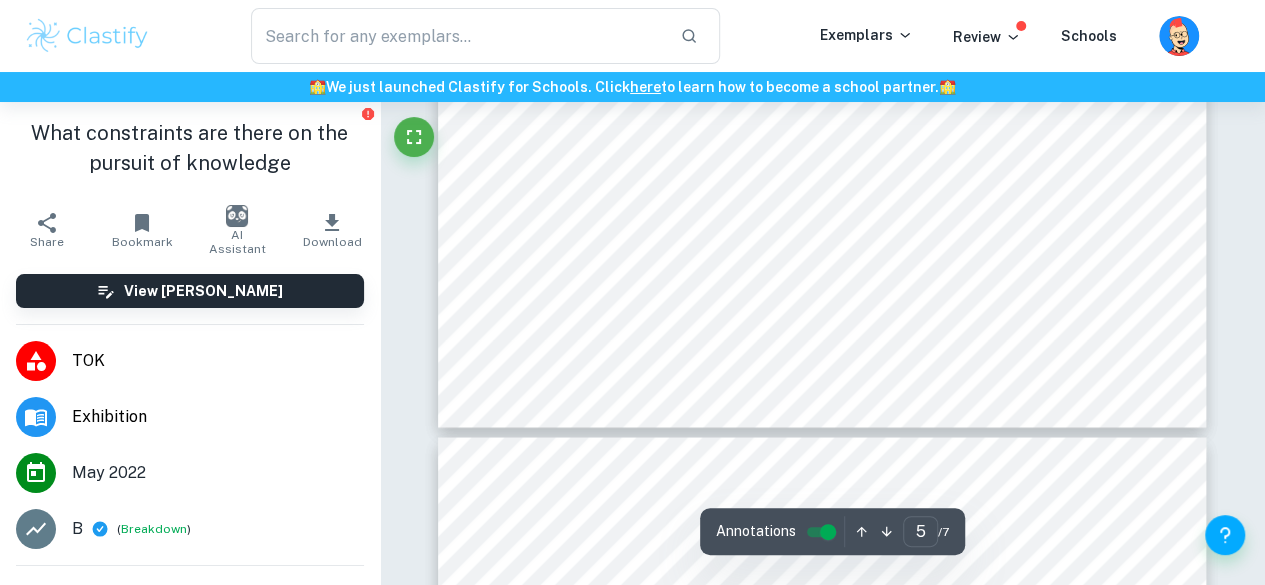 type on "what constraints are there on the pursuit of knowledge" 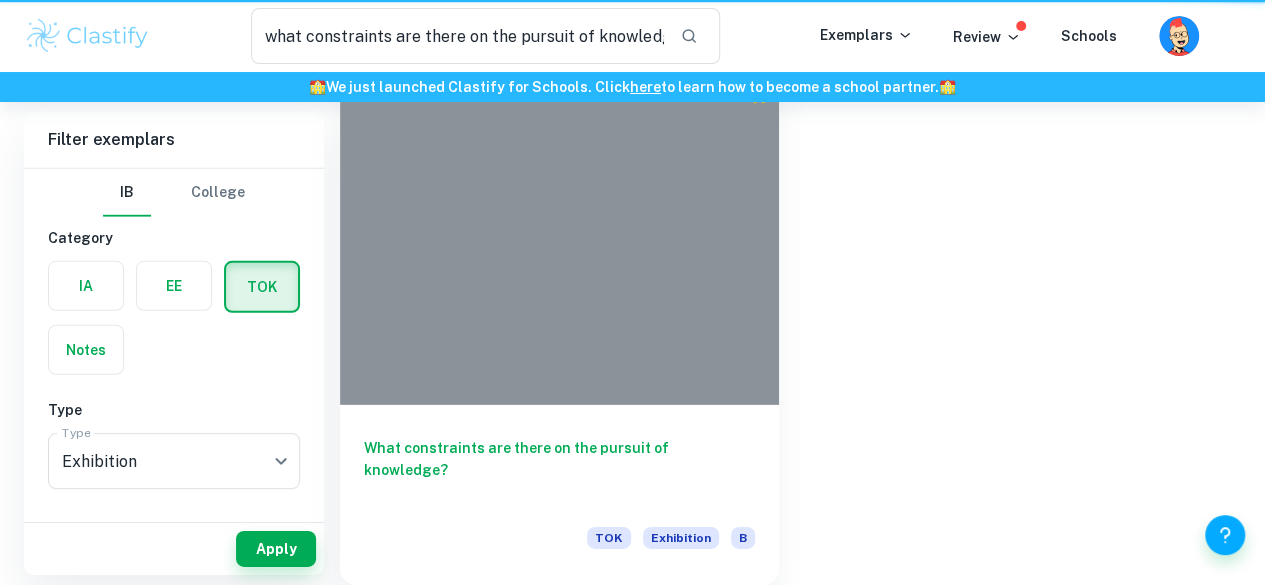 scroll, scrollTop: 477, scrollLeft: 0, axis: vertical 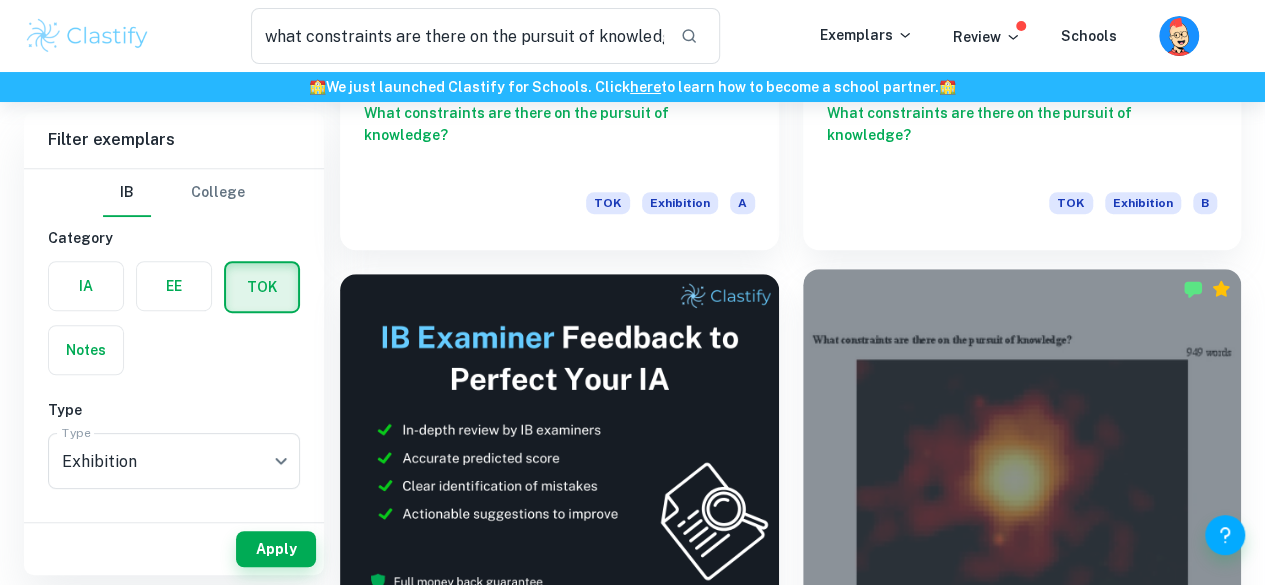 click on "What constraints are there on the pursuit of knowledge?" at bounding box center (1022, 663) 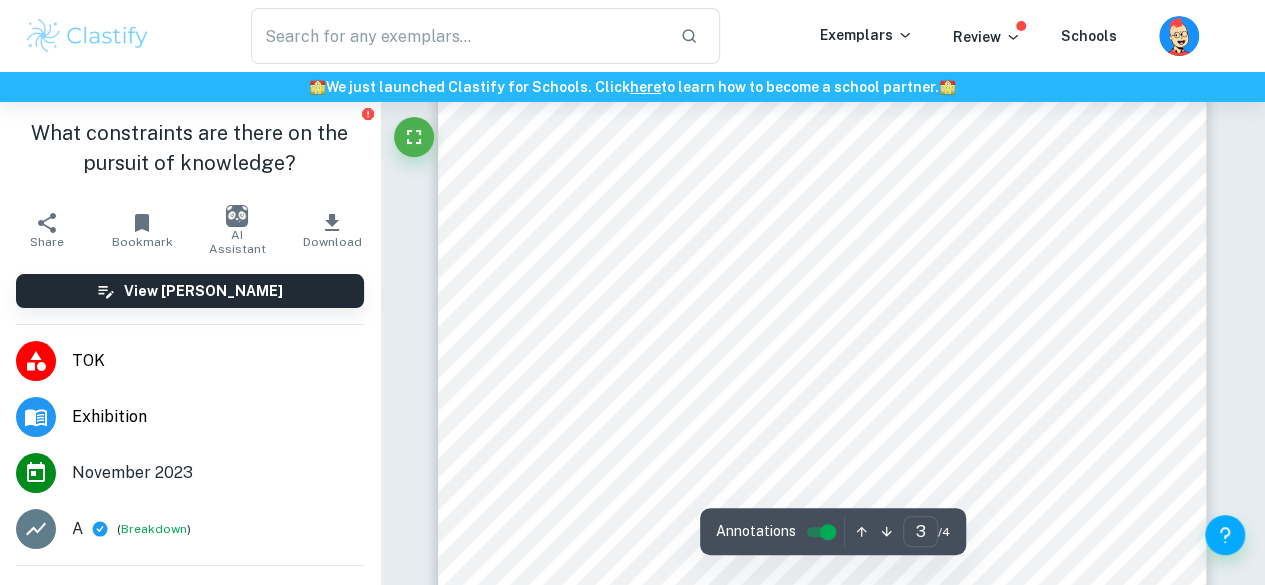 scroll, scrollTop: 2300, scrollLeft: 0, axis: vertical 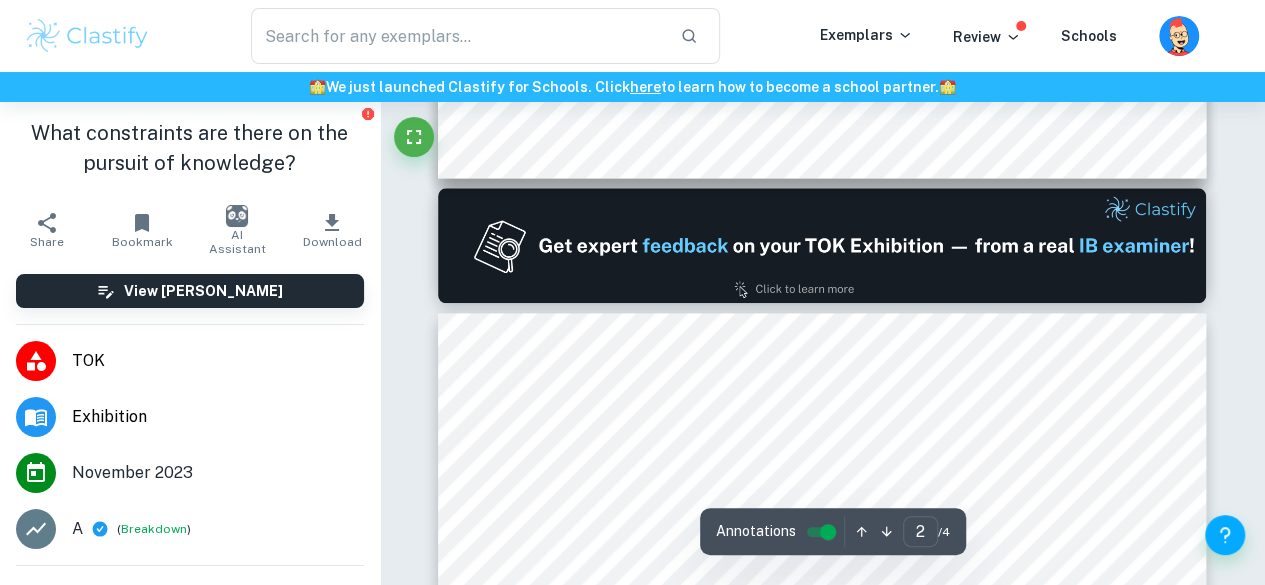 type on "1" 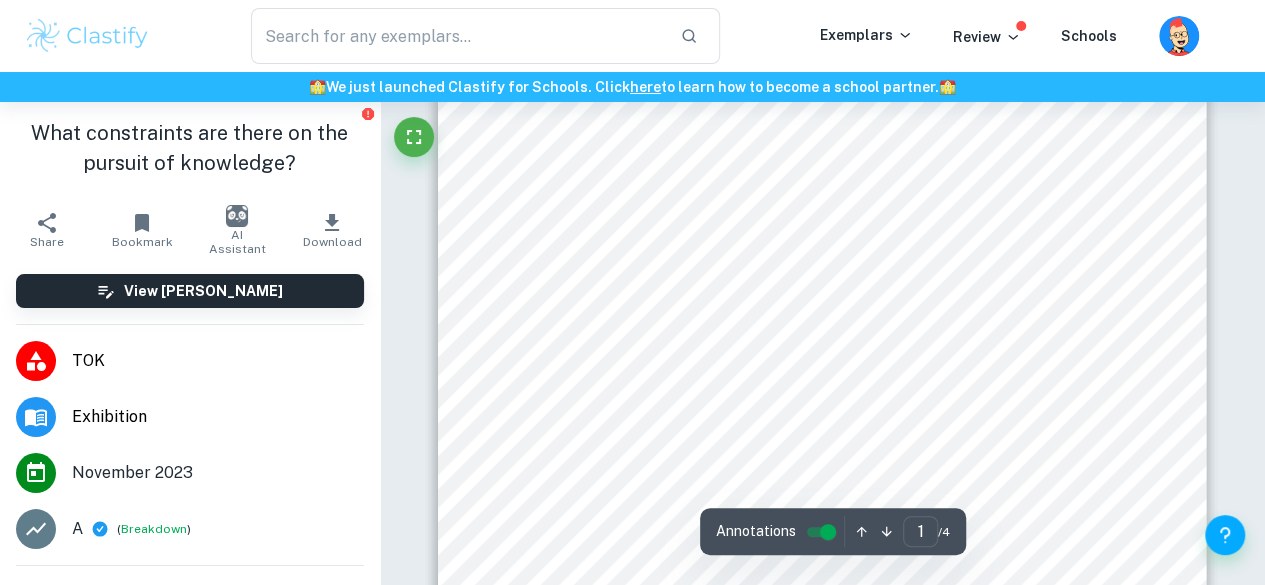scroll, scrollTop: 200, scrollLeft: 0, axis: vertical 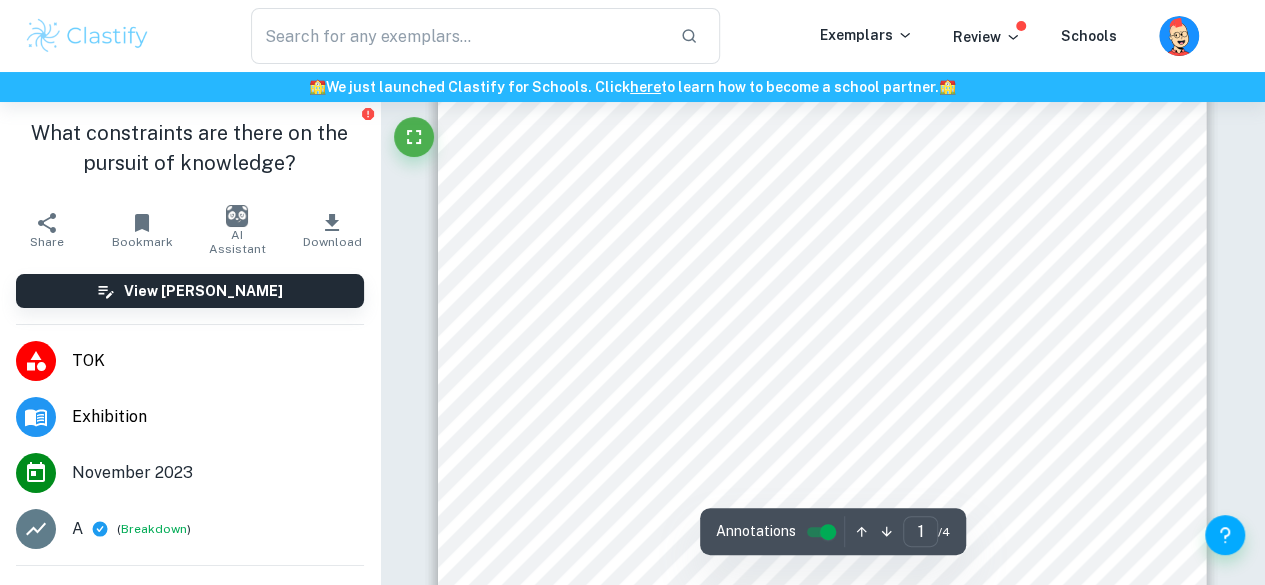 type on "what constraints are there on the pursuit of knowledge" 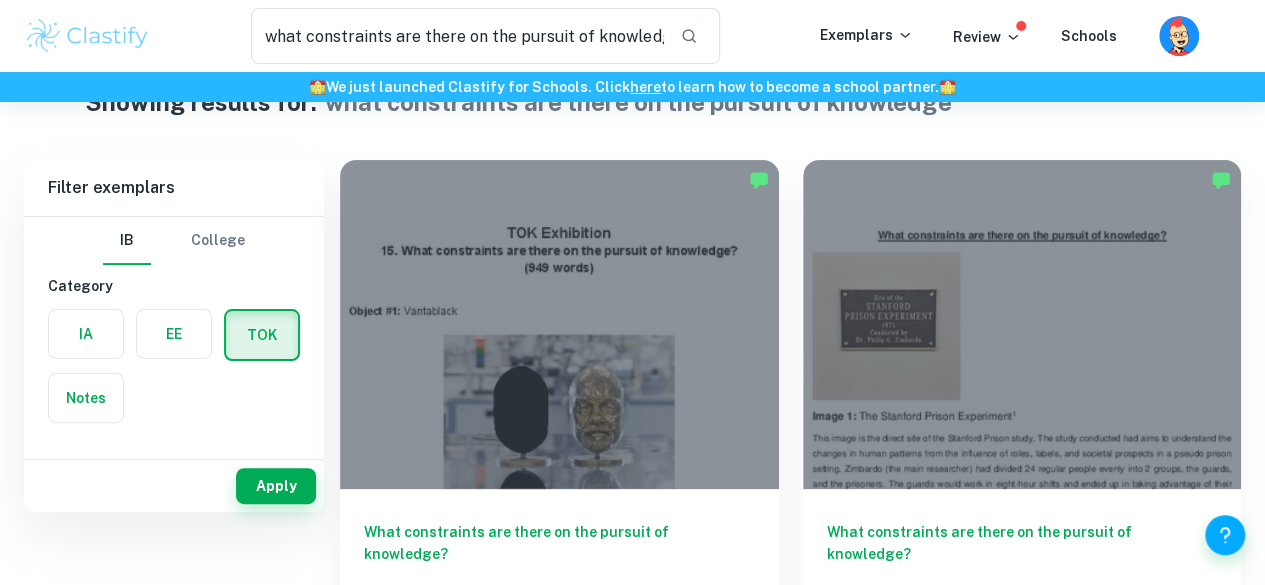 scroll, scrollTop: 0, scrollLeft: 0, axis: both 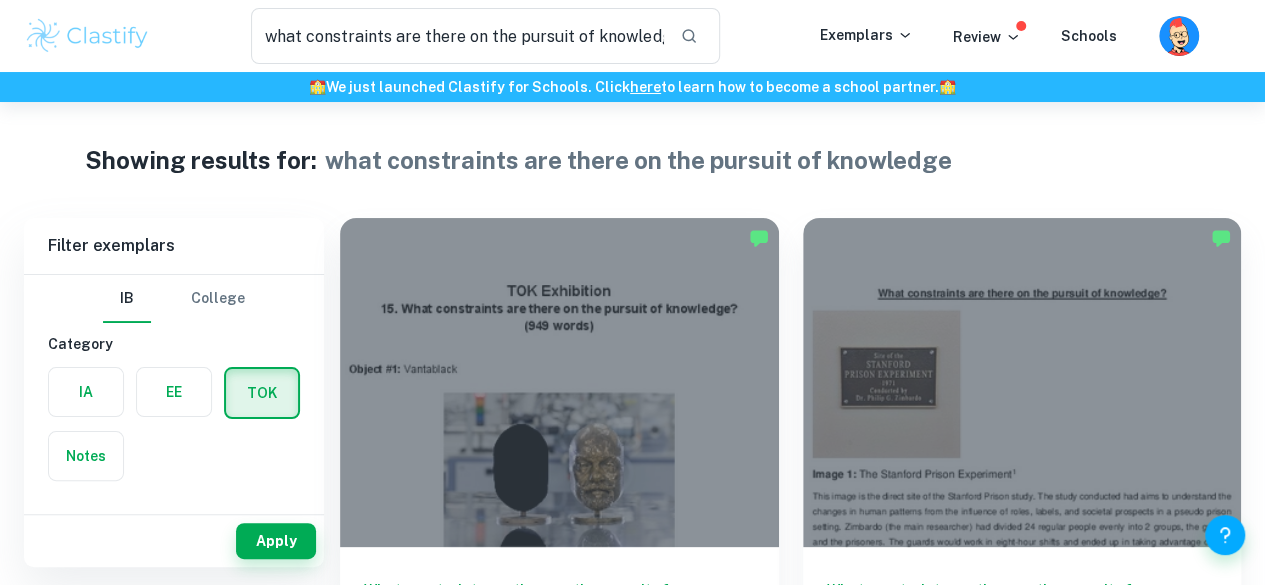 click on "What constraints are there on the pursuit of knowledge?" at bounding box center [1022, 612] 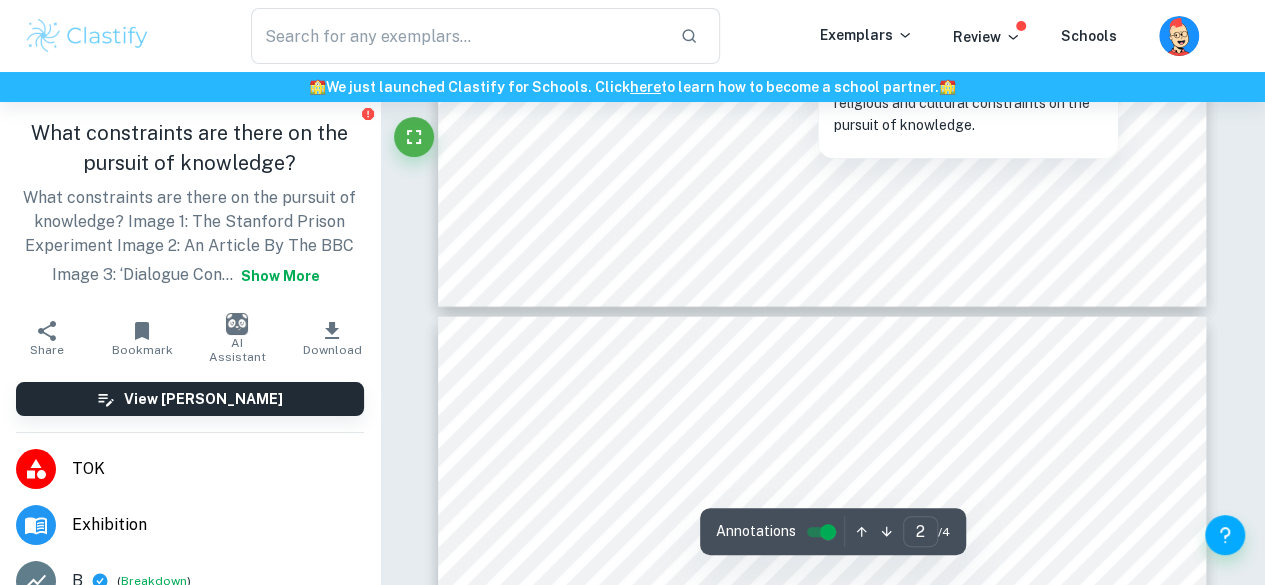 type on "3" 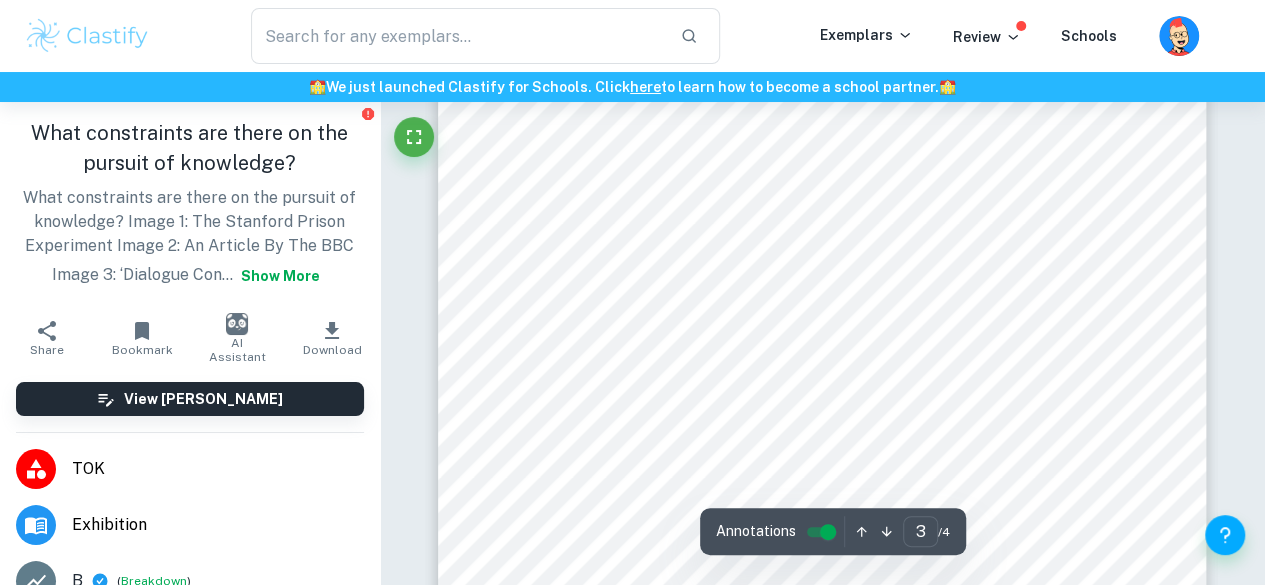 scroll, scrollTop: 2300, scrollLeft: 0, axis: vertical 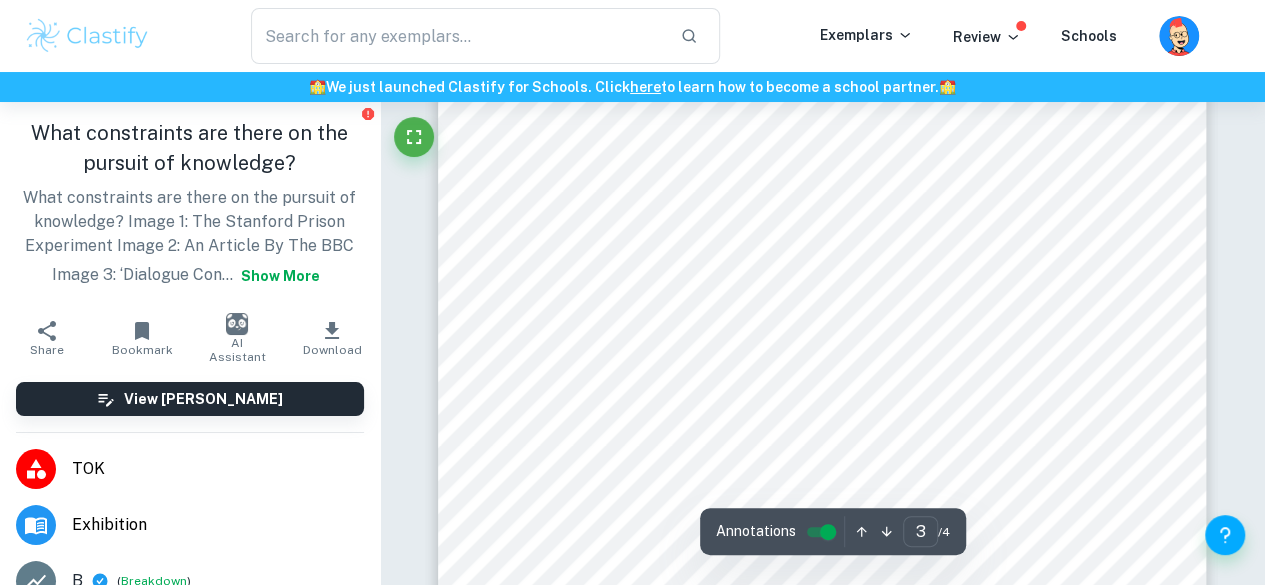 drag, startPoint x: 517, startPoint y: 253, endPoint x: 777, endPoint y: 270, distance: 260.55518 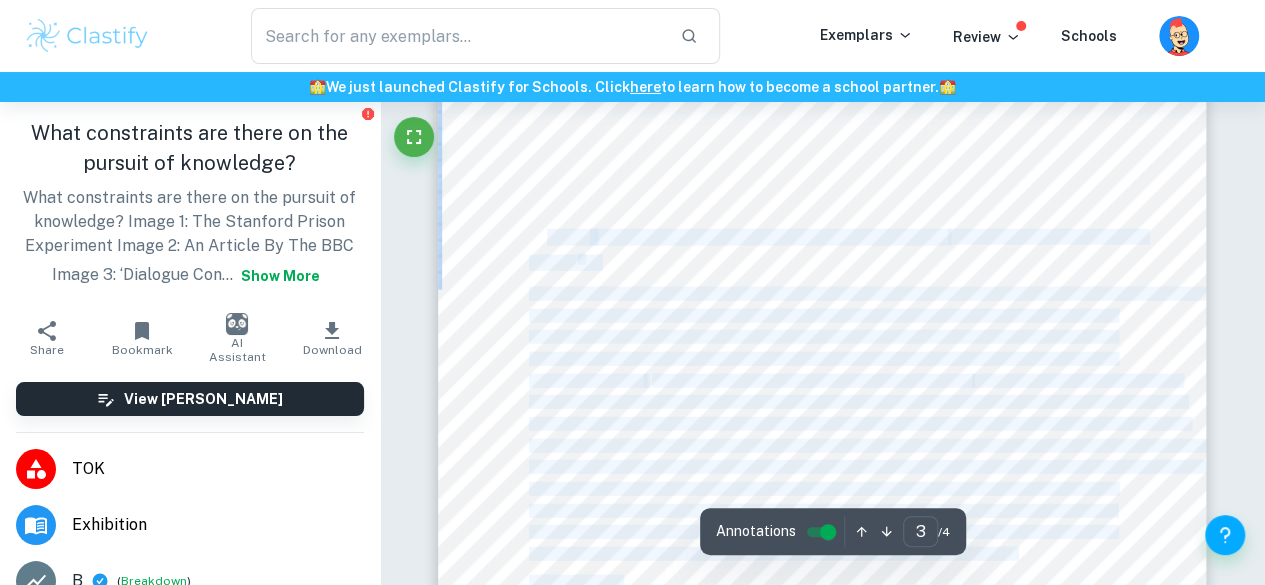 drag, startPoint x: 948, startPoint y: 283, endPoint x: 513, endPoint y: 223, distance: 439.11844 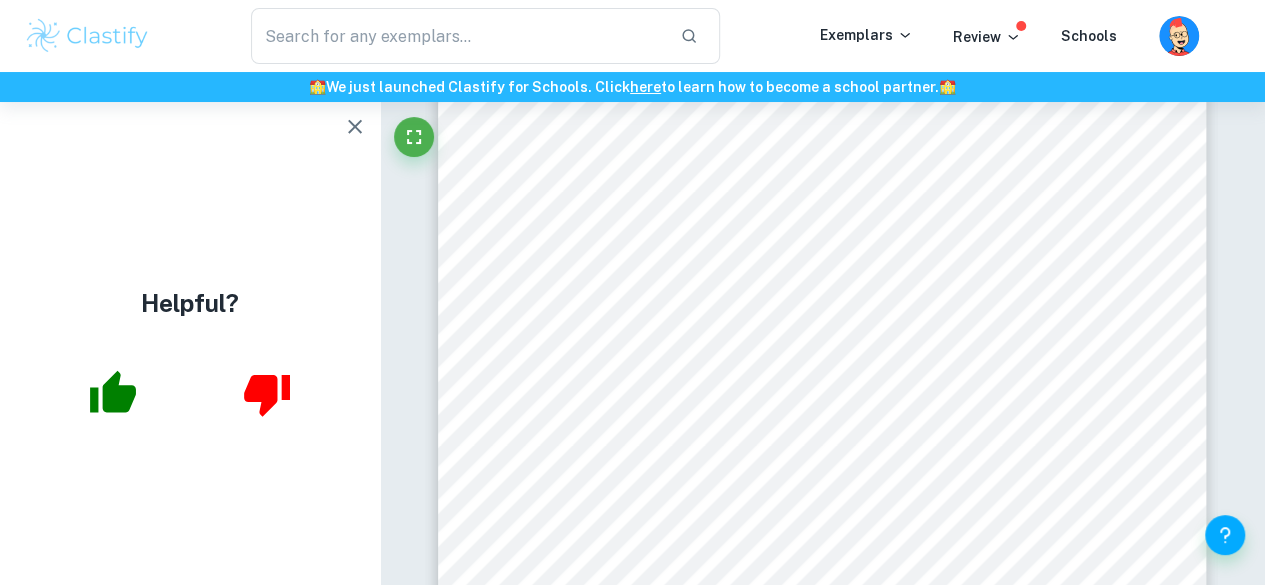 click at bounding box center (87, 36) 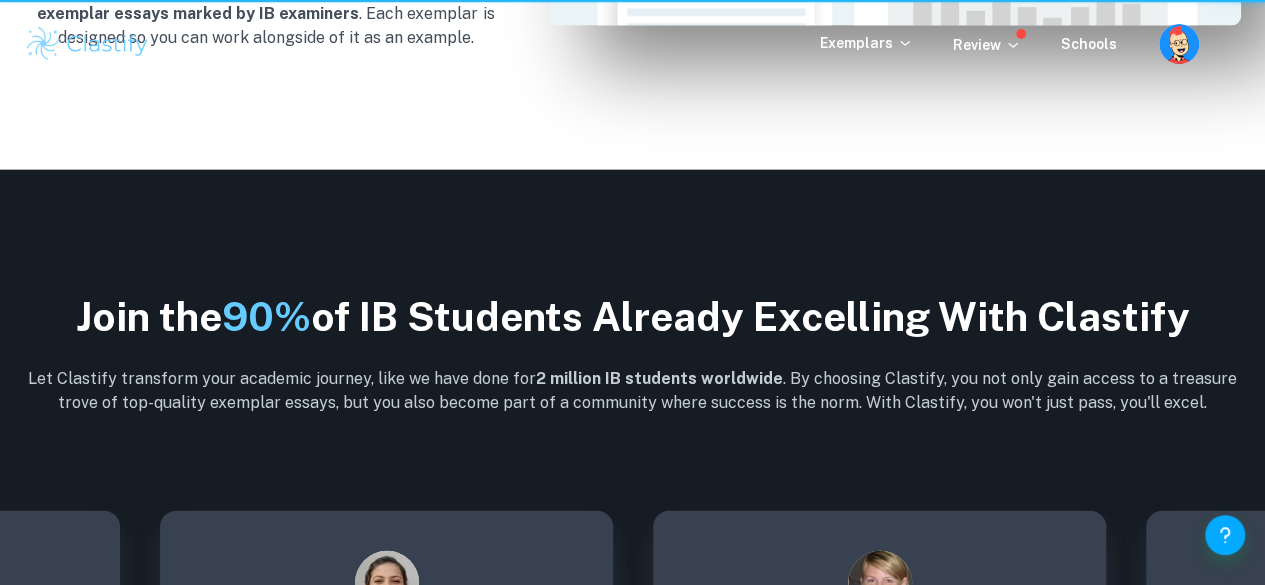 scroll, scrollTop: 0, scrollLeft: 0, axis: both 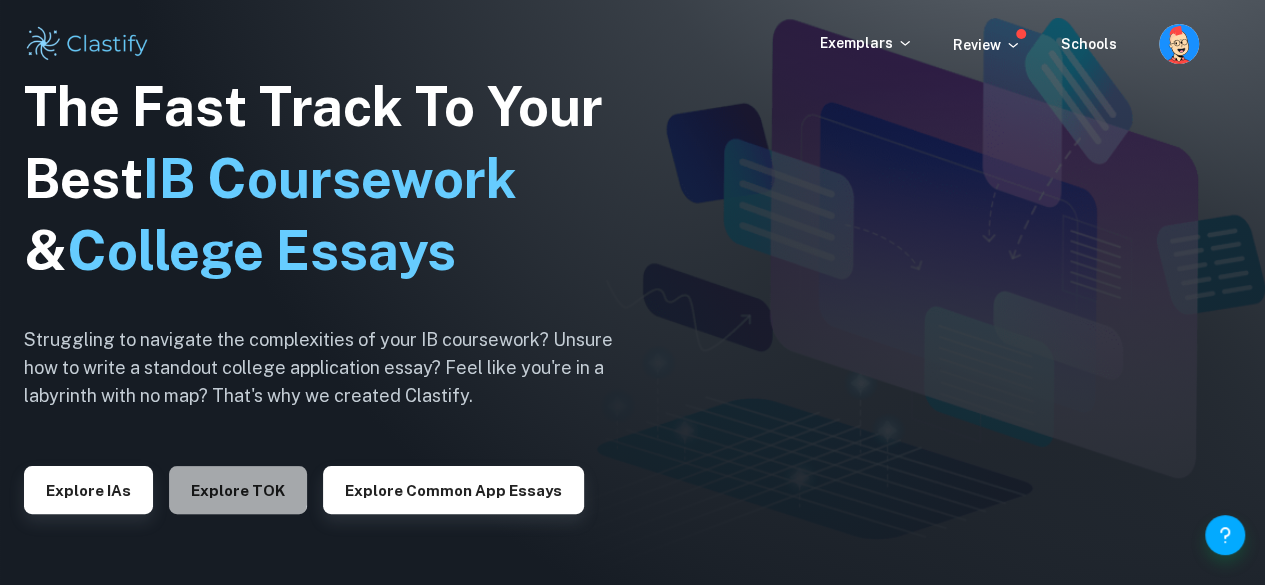 click on "Explore TOK" at bounding box center [238, 490] 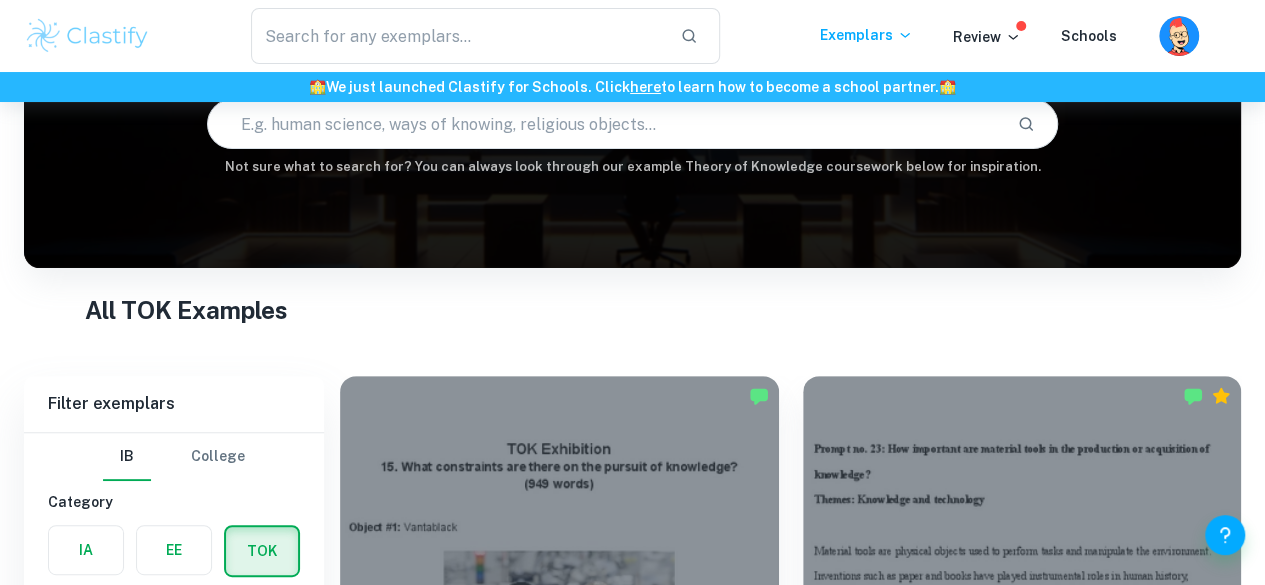 scroll, scrollTop: 400, scrollLeft: 0, axis: vertical 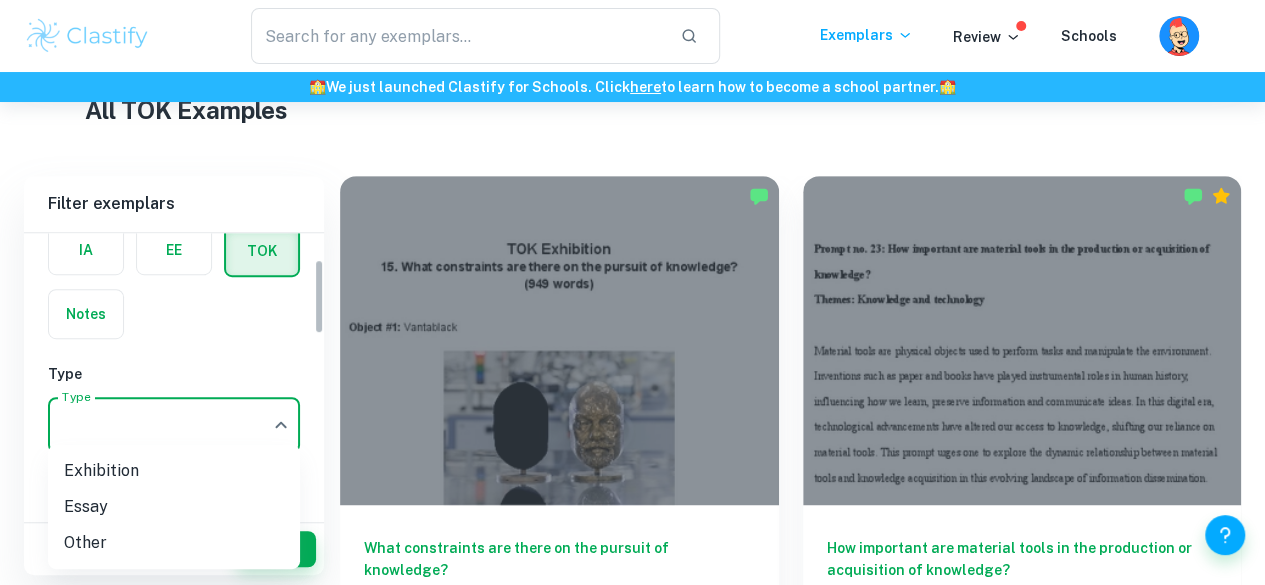 click on "We value your privacy We use cookies to enhance your browsing experience, serve personalised ads or content, and analyse our traffic. By clicking "Accept All", you consent to our use of cookies.   Cookie Policy Customise   Reject All   Accept All   Customise Consent Preferences   We use cookies to help you navigate efficiently and perform certain functions. You will find detailed information about all cookies under each consent category below. The cookies that are categorised as "Necessary" are stored on your browser as they are essential for enabling the basic functionalities of the site. ...  Show more For more information on how Google's third-party cookies operate and handle your data, see:   Google Privacy Policy Necessary Always Active Necessary cookies are required to enable the basic features of this site, such as providing secure log-in or adjusting your consent preferences. These cookies do not store any personally identifiable data. Functional Analytics Performance Advertisement Uncategorised" at bounding box center [632, -6] 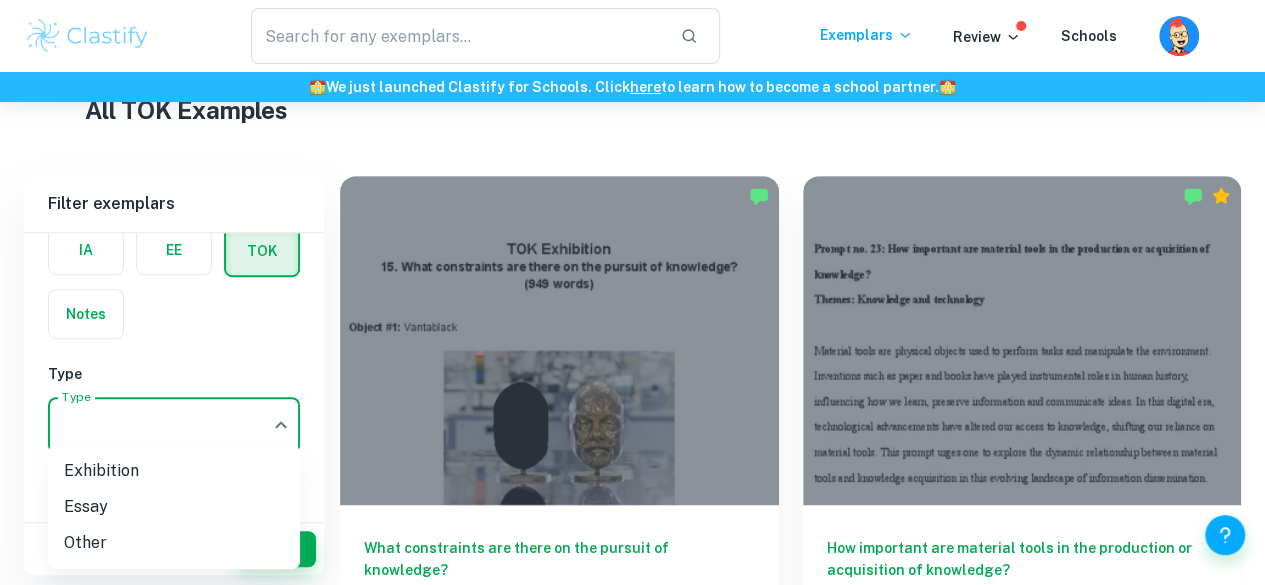 click on "Exhibition" at bounding box center [174, 471] 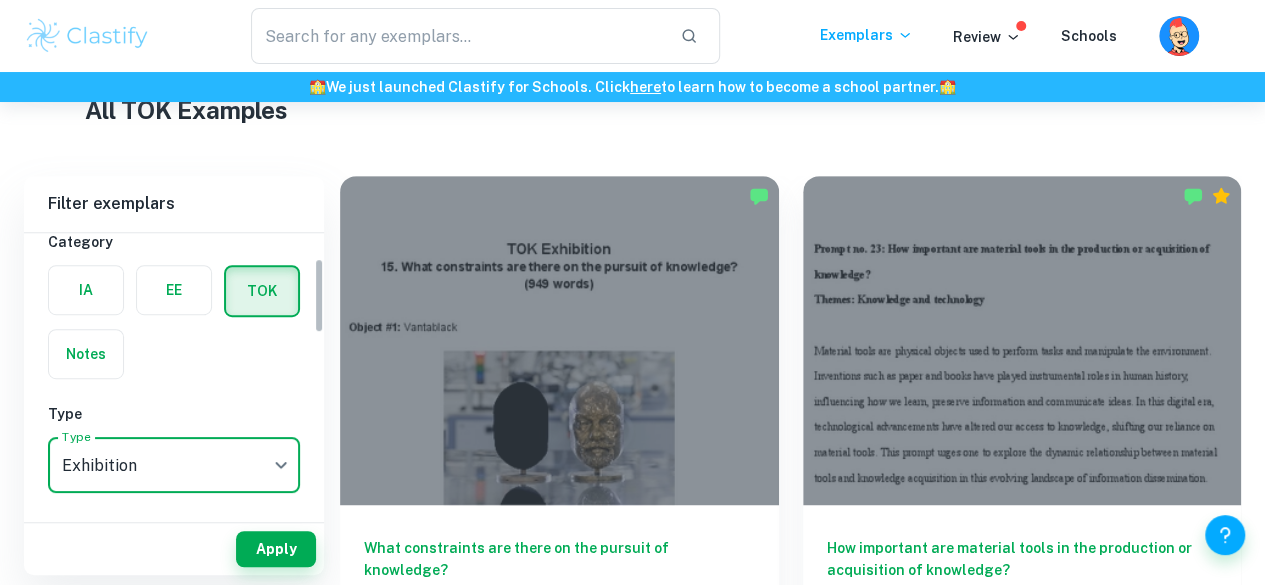 scroll, scrollTop: 0, scrollLeft: 0, axis: both 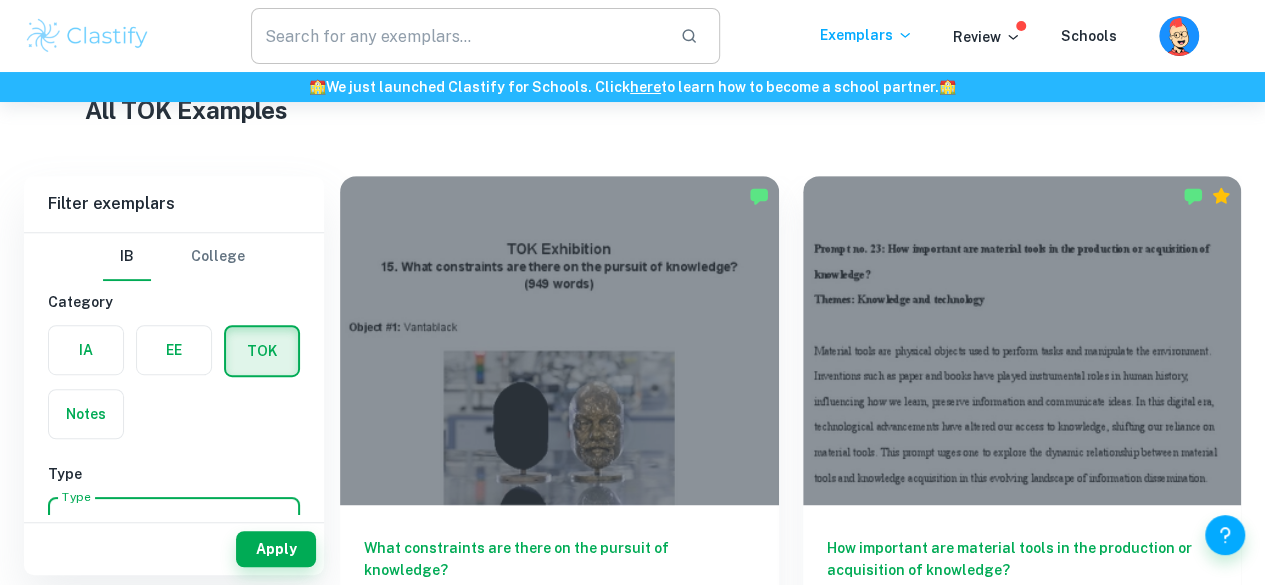 click at bounding box center (457, 36) 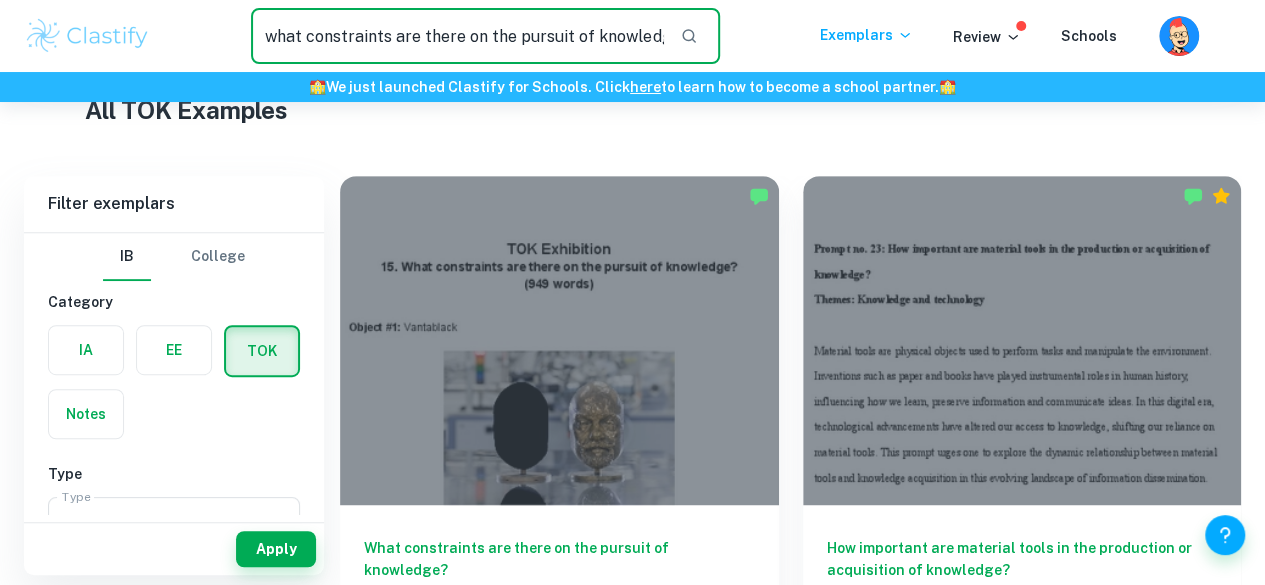 scroll, scrollTop: 0, scrollLeft: 2, axis: horizontal 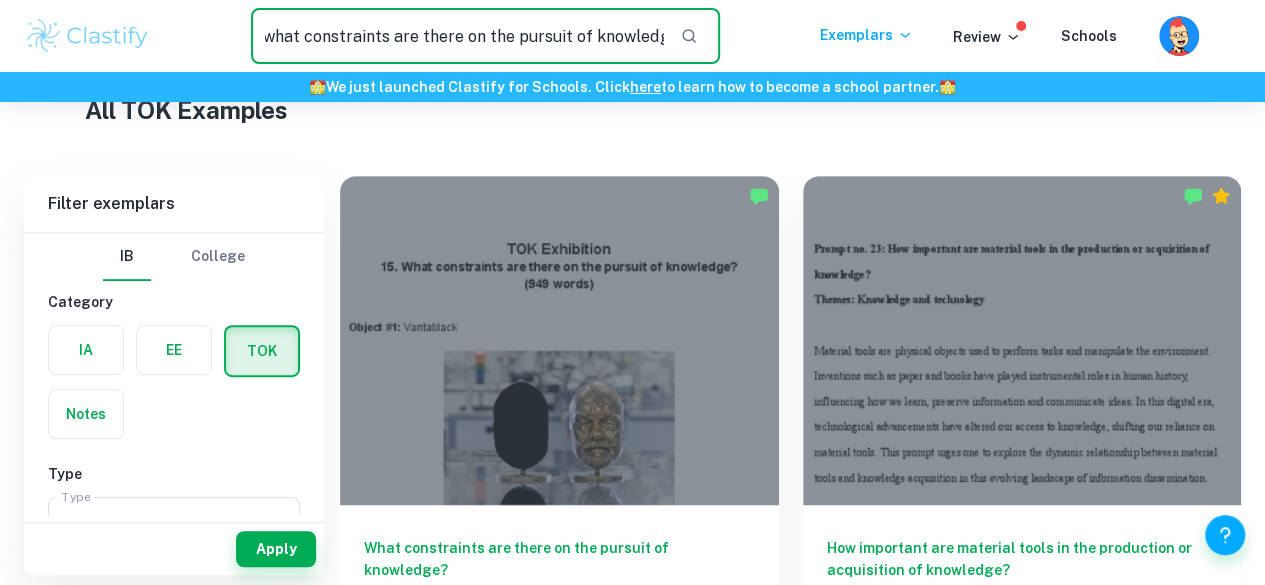 type on "what constraints are there on the pursuit of knowledge" 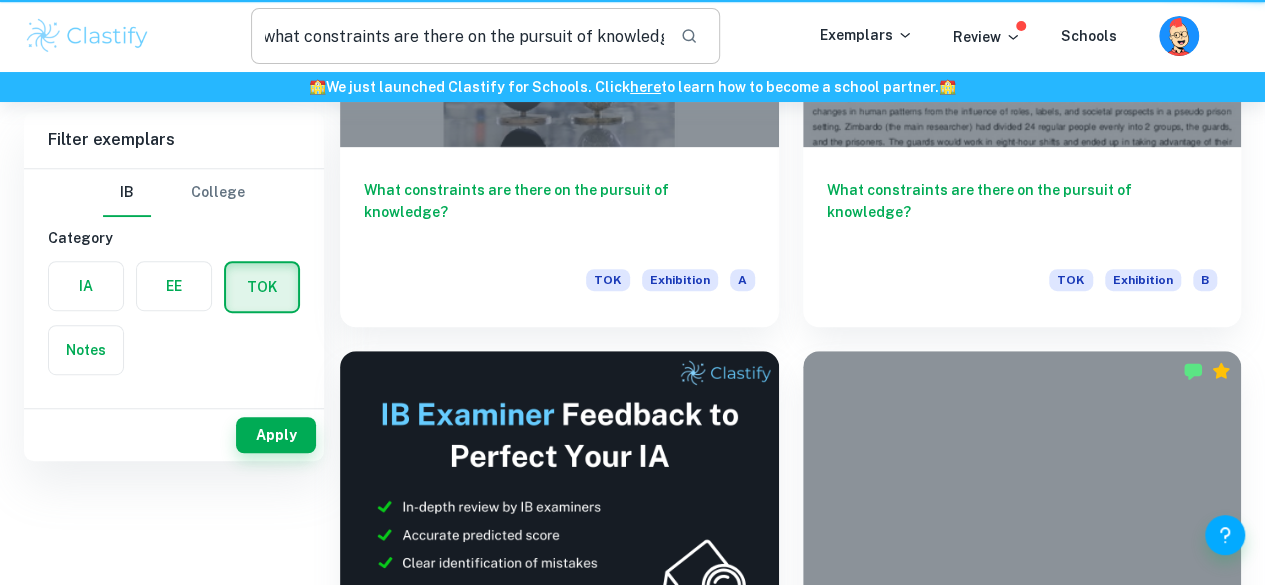 scroll, scrollTop: 0, scrollLeft: 0, axis: both 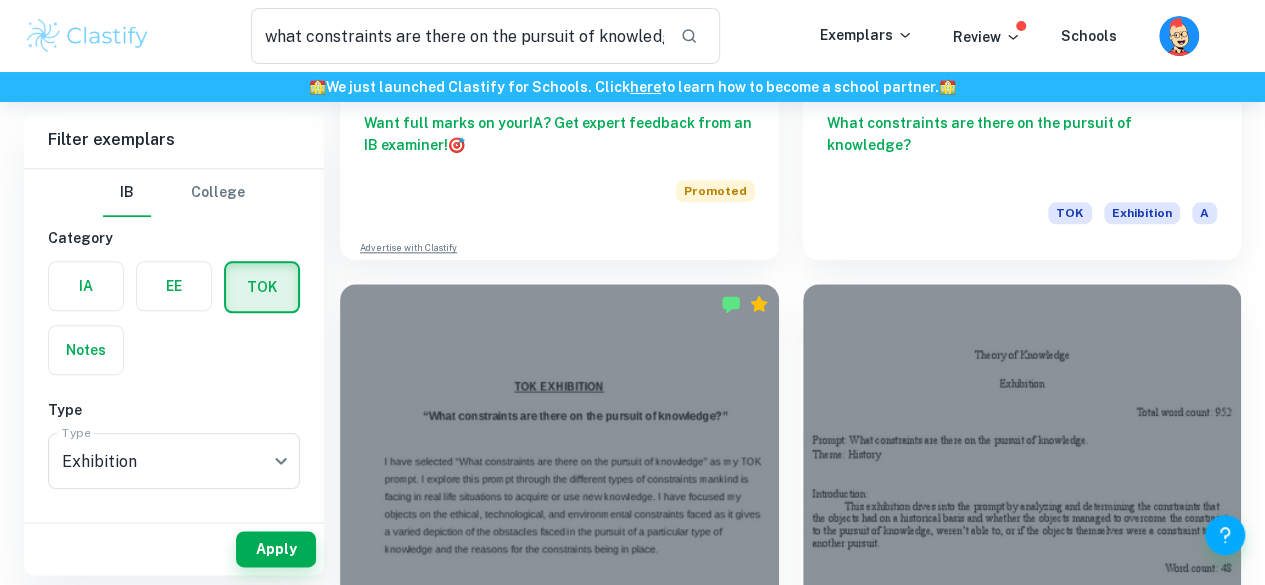 click on "What constraints are there on the pursuit of knowledge?  TOK Exhibition A" at bounding box center [559, 1231] 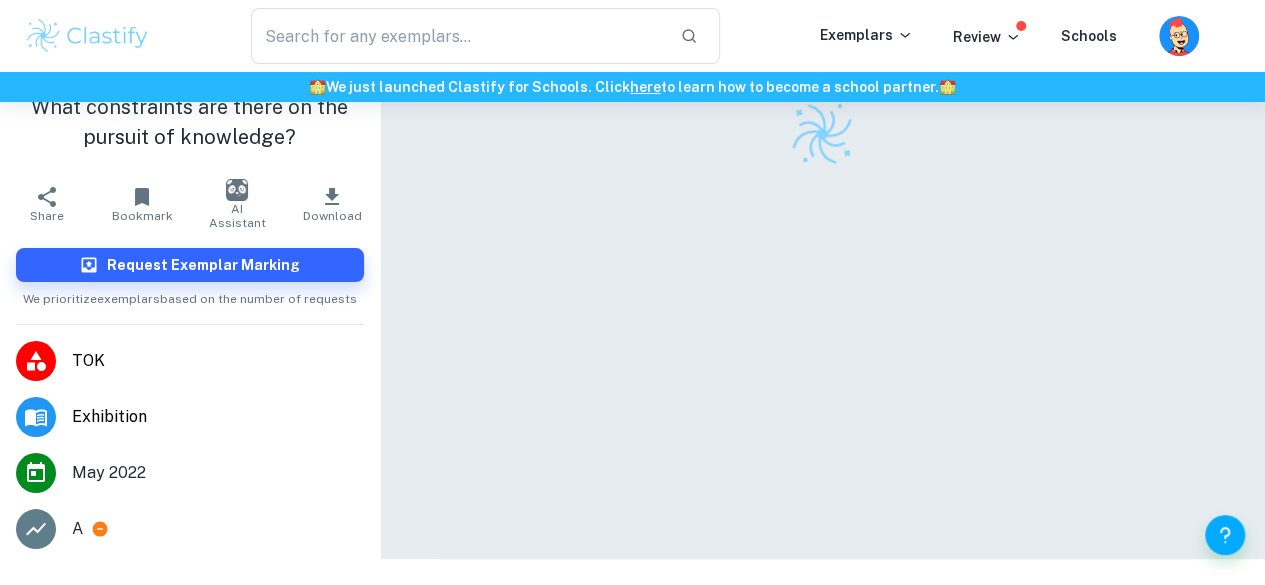 scroll, scrollTop: 102, scrollLeft: 0, axis: vertical 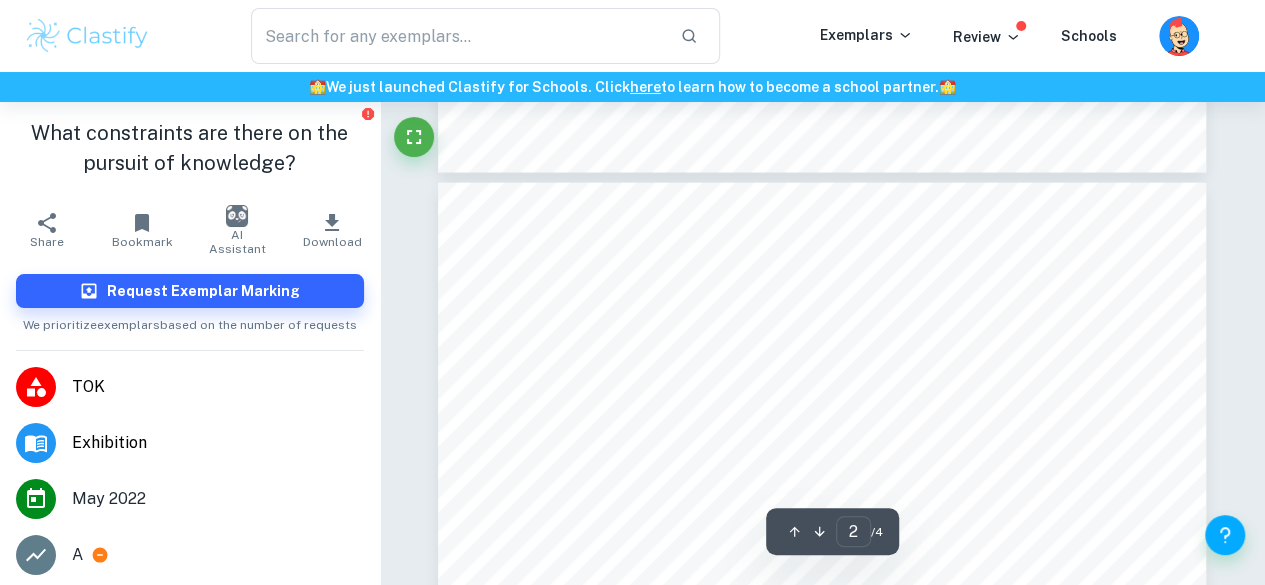 type on "3" 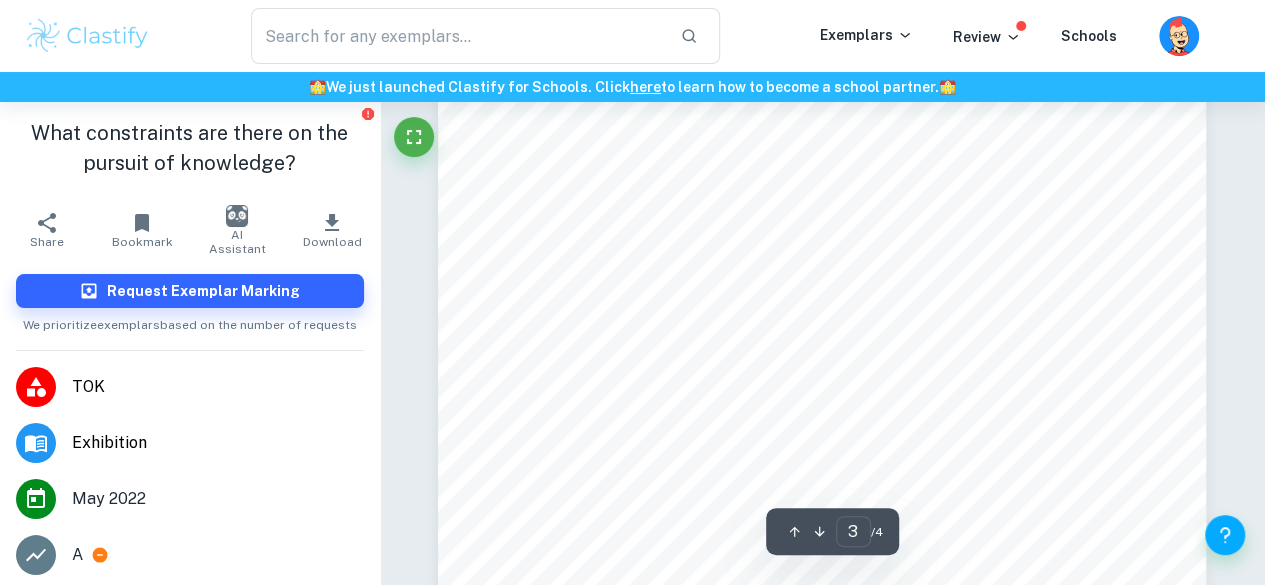 scroll, scrollTop: 2902, scrollLeft: 0, axis: vertical 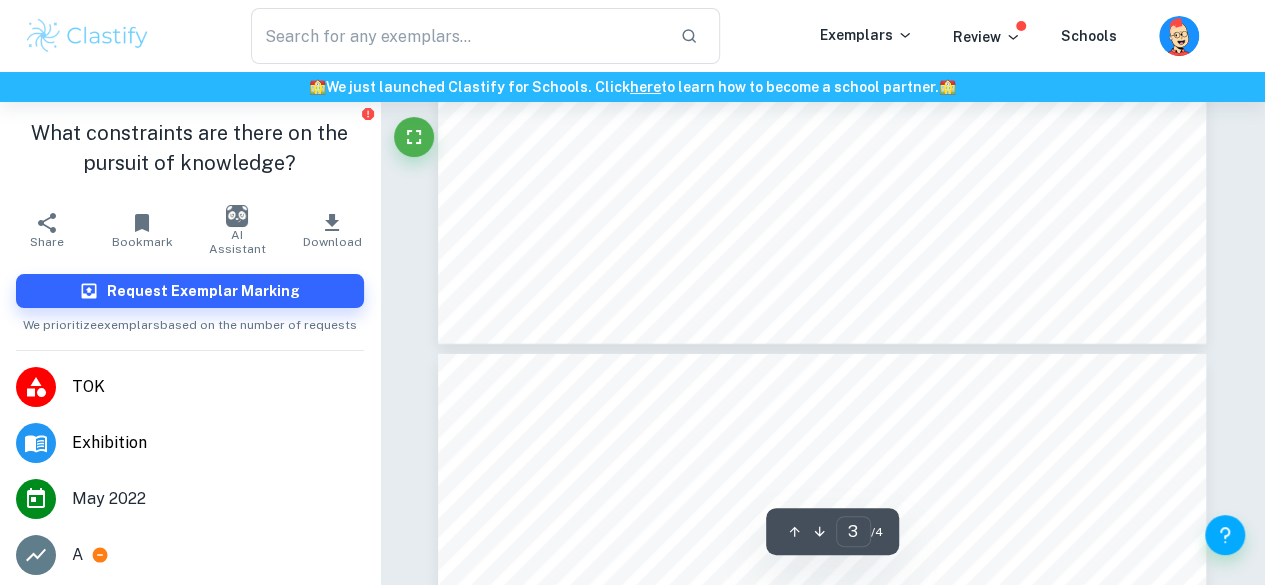 type on "what constraints are there on the pursuit of knowledge" 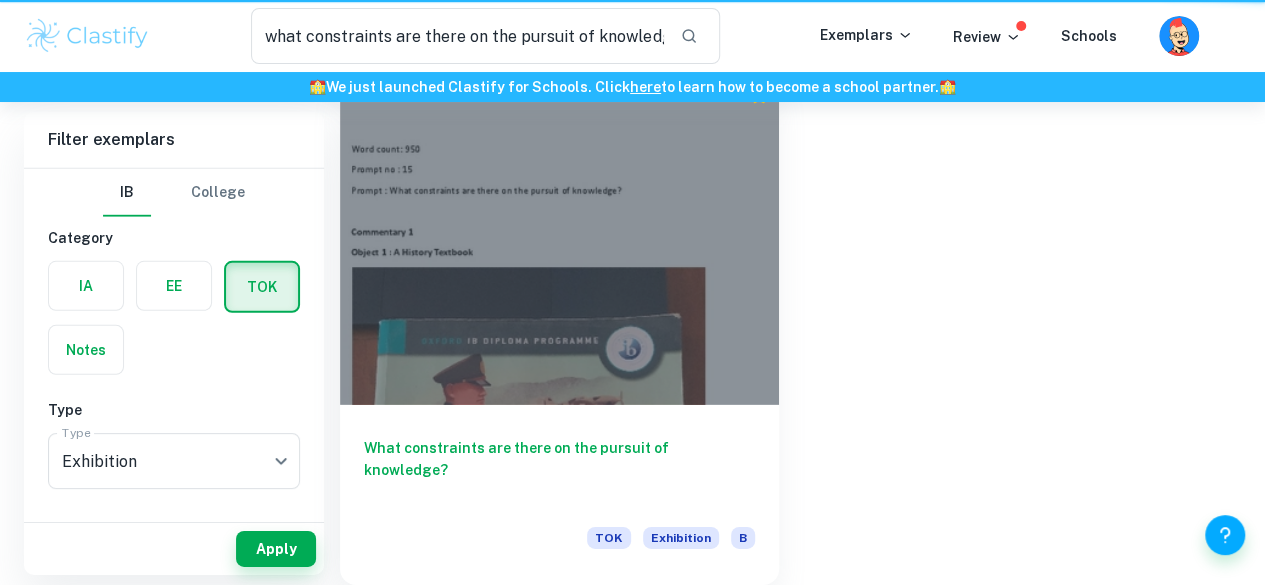 scroll, scrollTop: 1000, scrollLeft: 0, axis: vertical 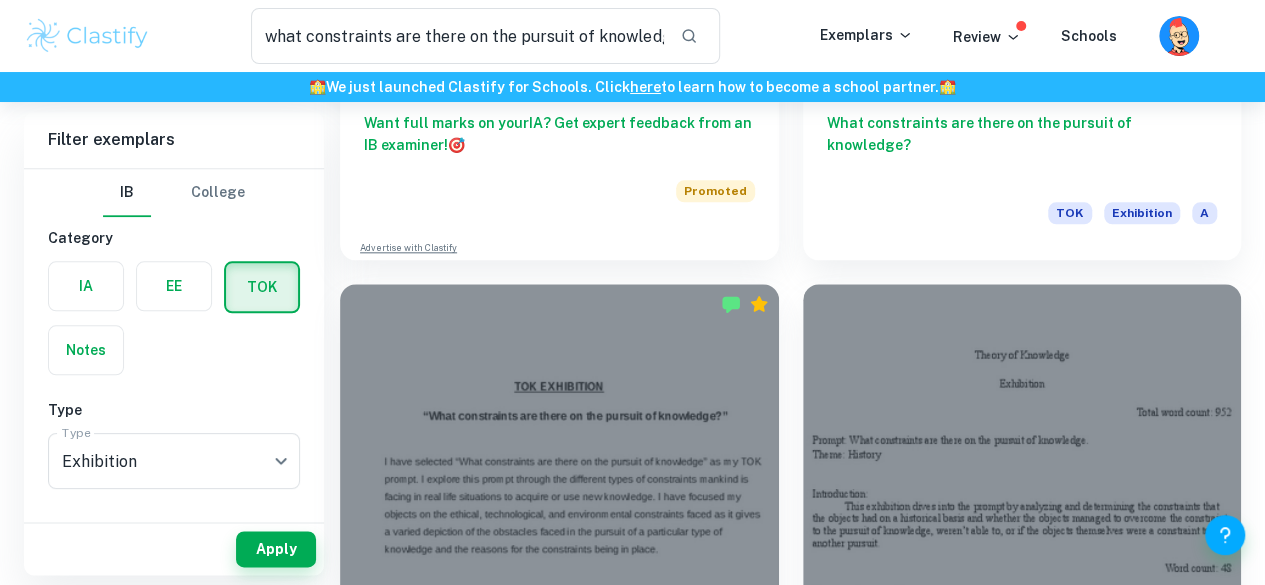 click on "What constraints are there on the pursuit of knowledge?" at bounding box center (559, 1738) 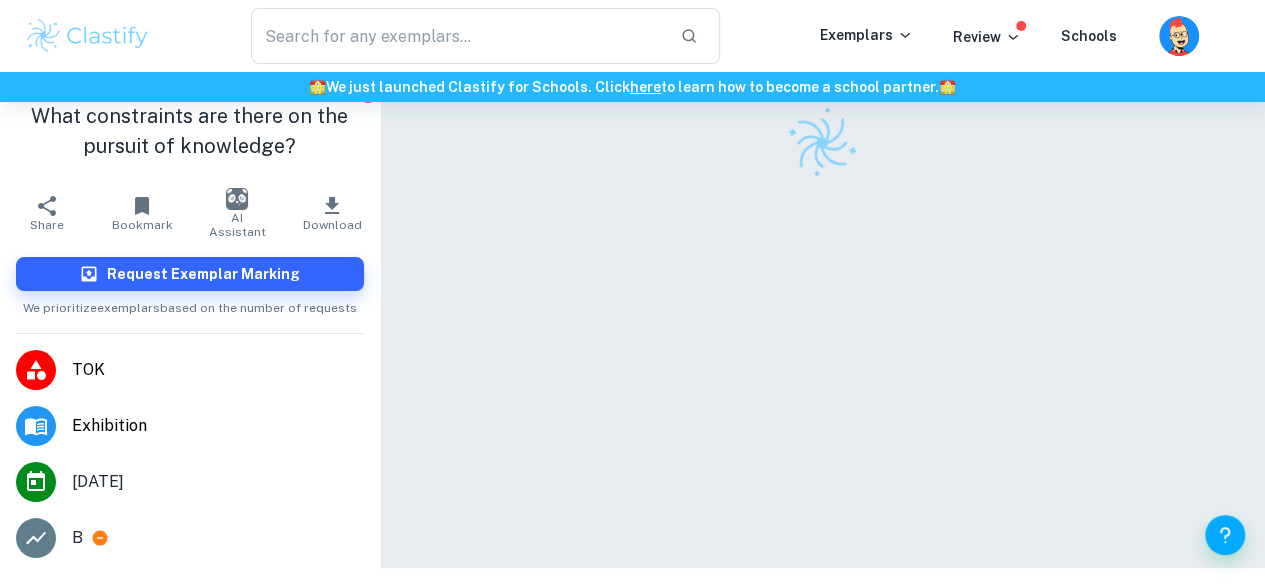 scroll, scrollTop: 102, scrollLeft: 0, axis: vertical 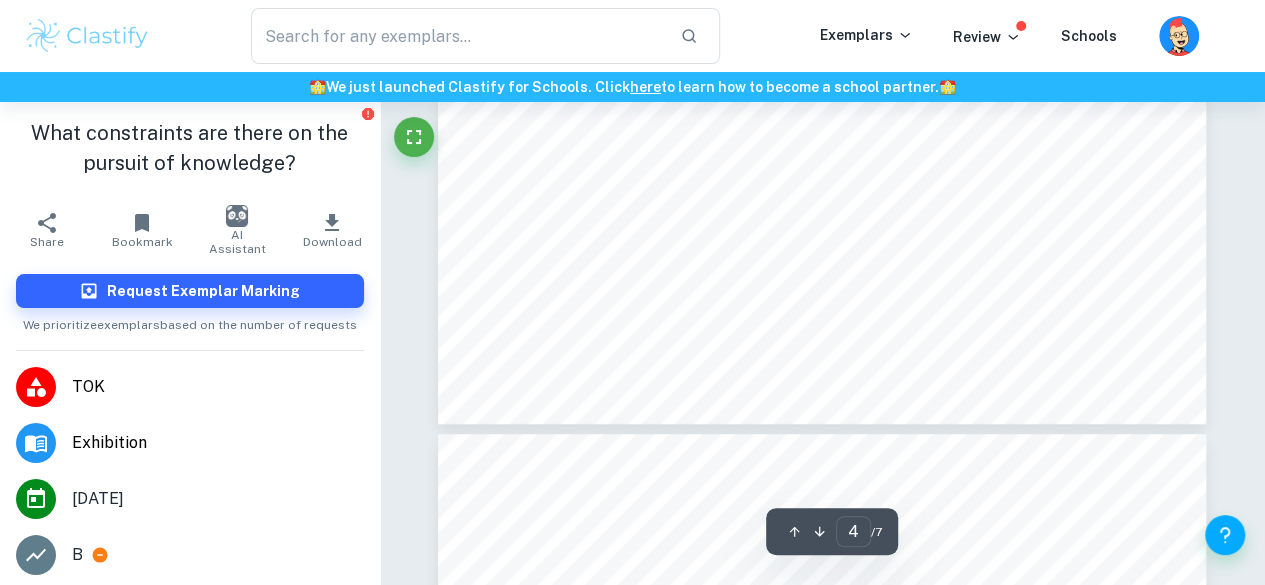 type on "5" 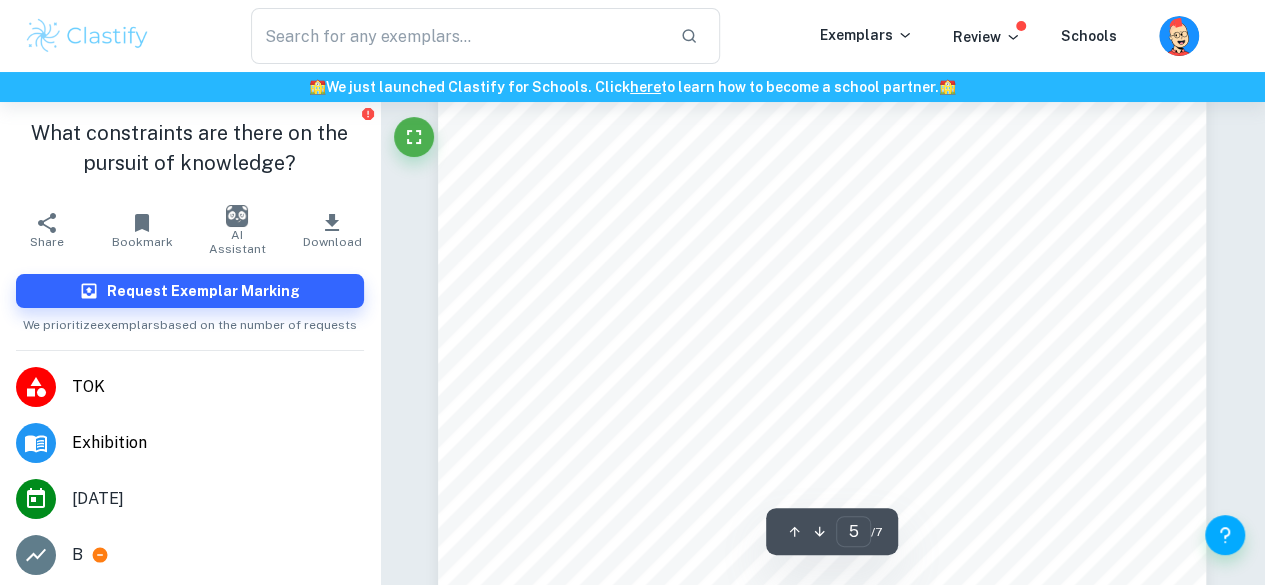 scroll, scrollTop: 5102, scrollLeft: 0, axis: vertical 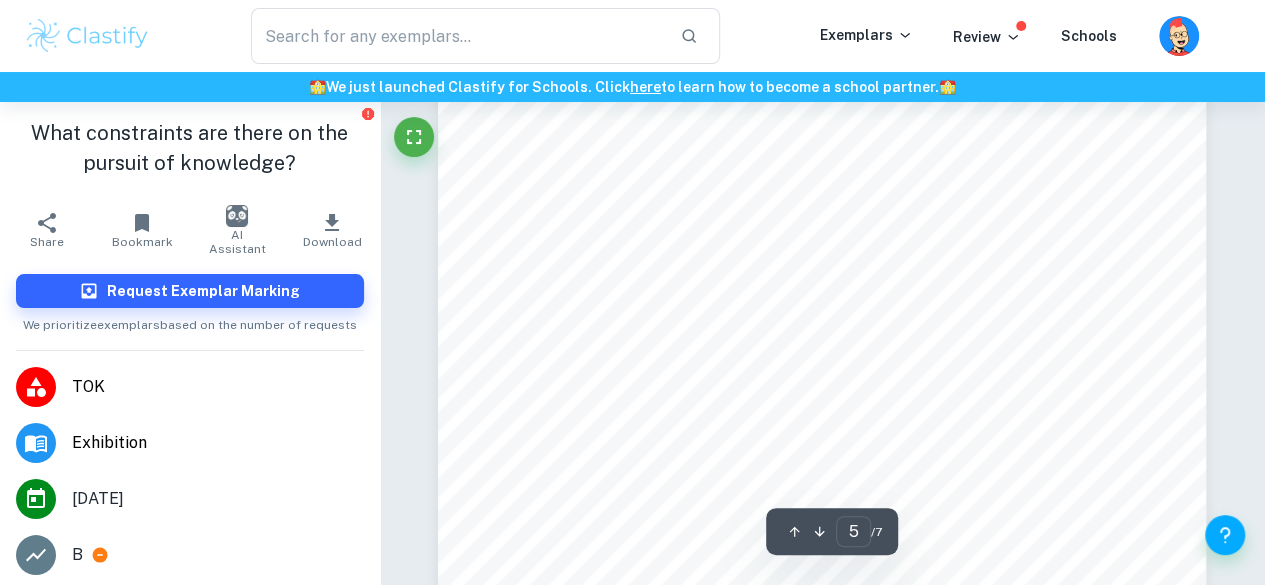 type on "what constraints are there on the pursuit of knowledge" 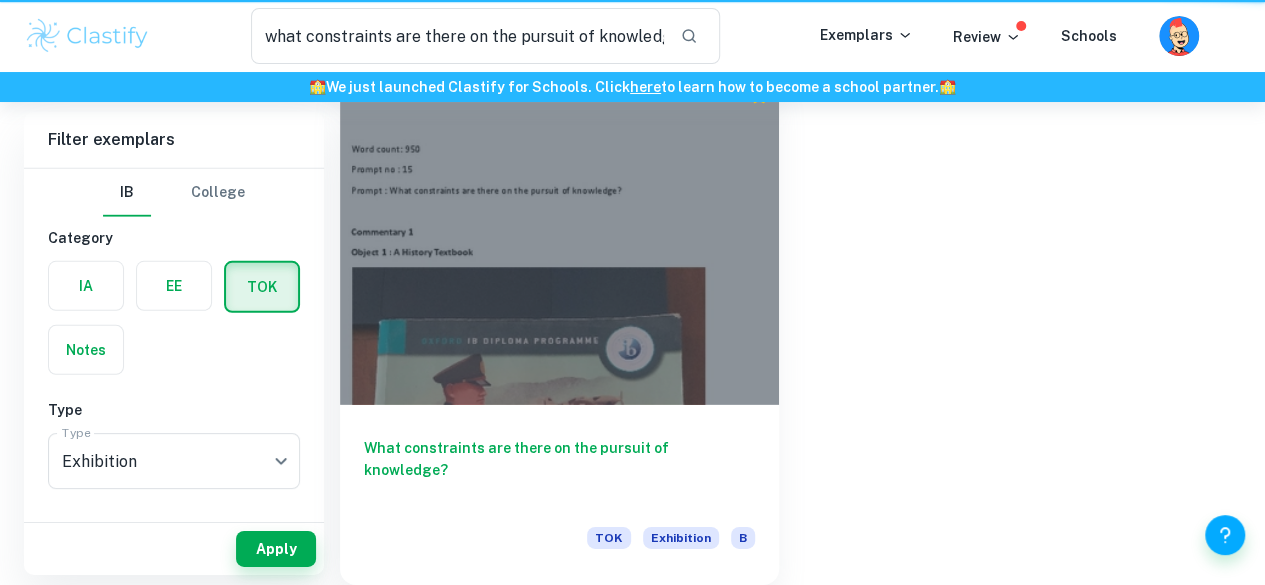 scroll, scrollTop: 1000, scrollLeft: 0, axis: vertical 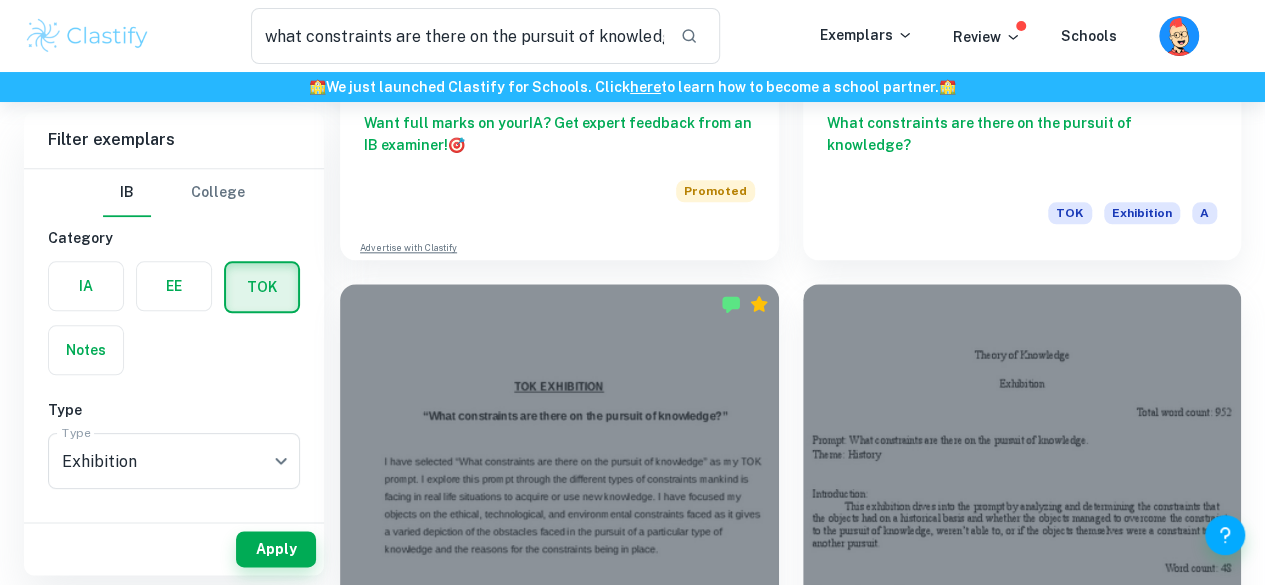 click on "What constraints are there on the pursuit of knowledge?" at bounding box center [1022, 1206] 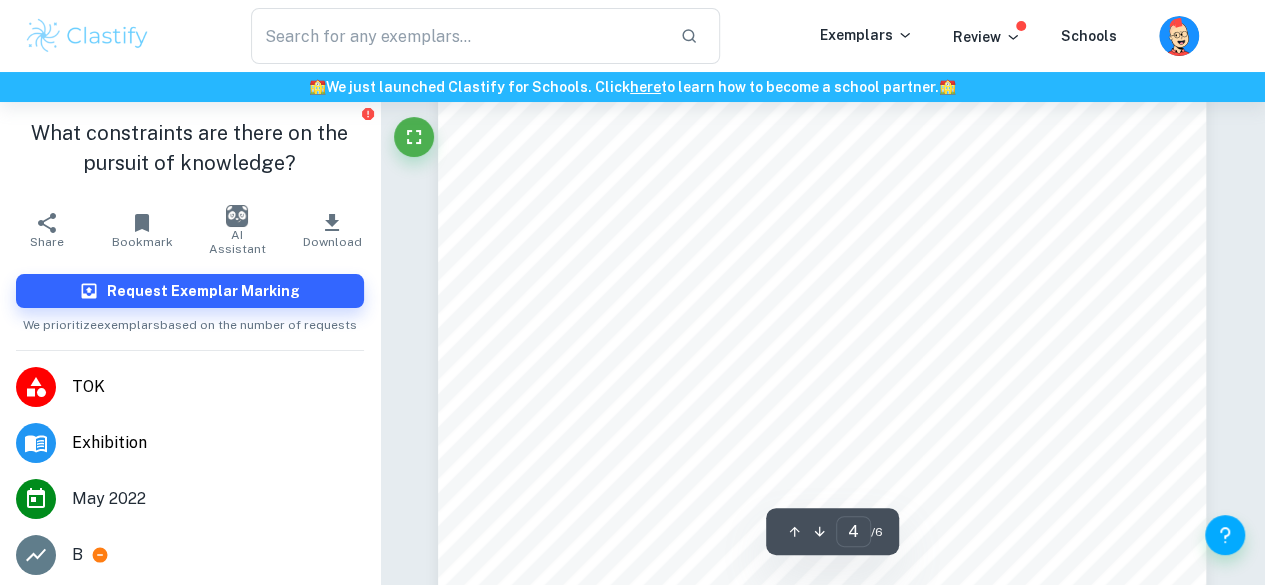 scroll, scrollTop: 4502, scrollLeft: 0, axis: vertical 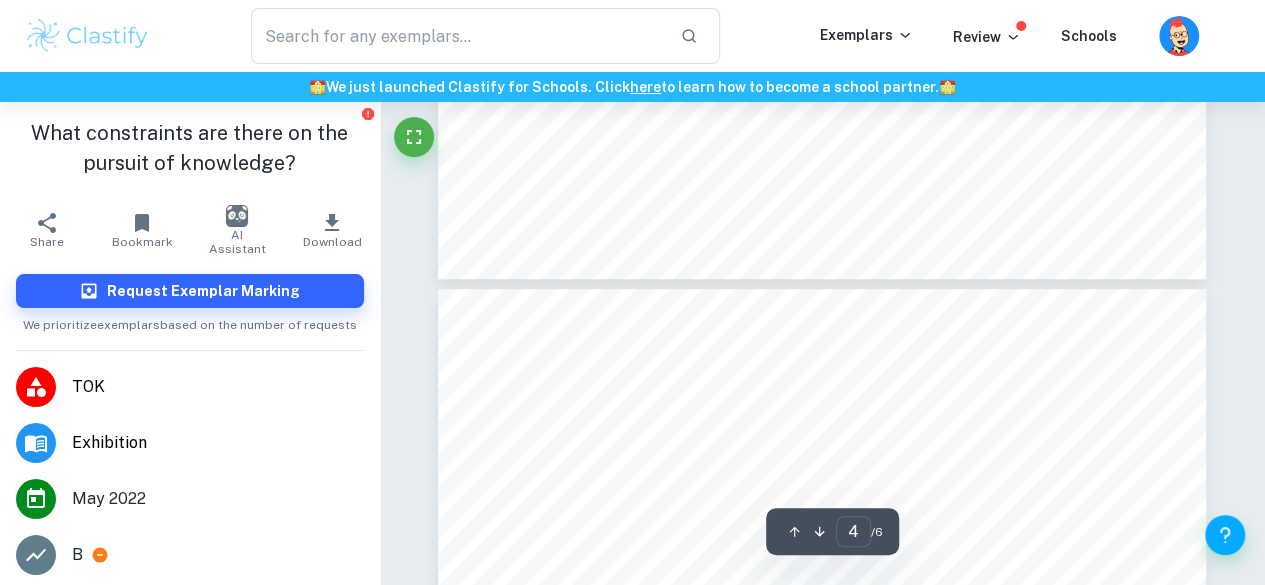 type on "5" 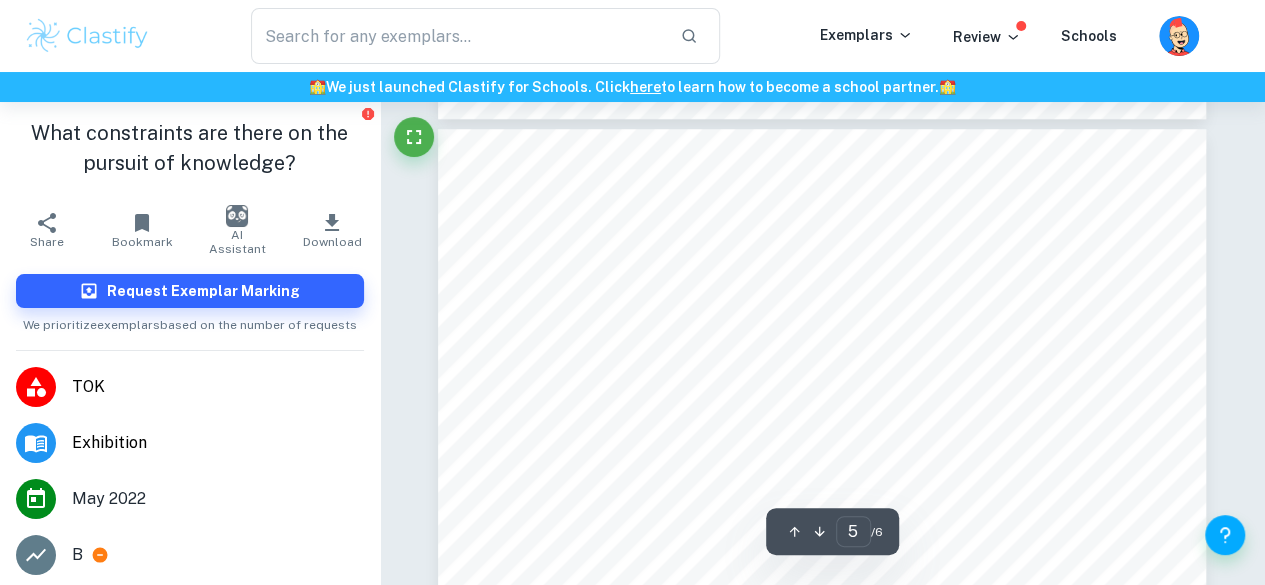 type on "what constraints are there on the pursuit of knowledge" 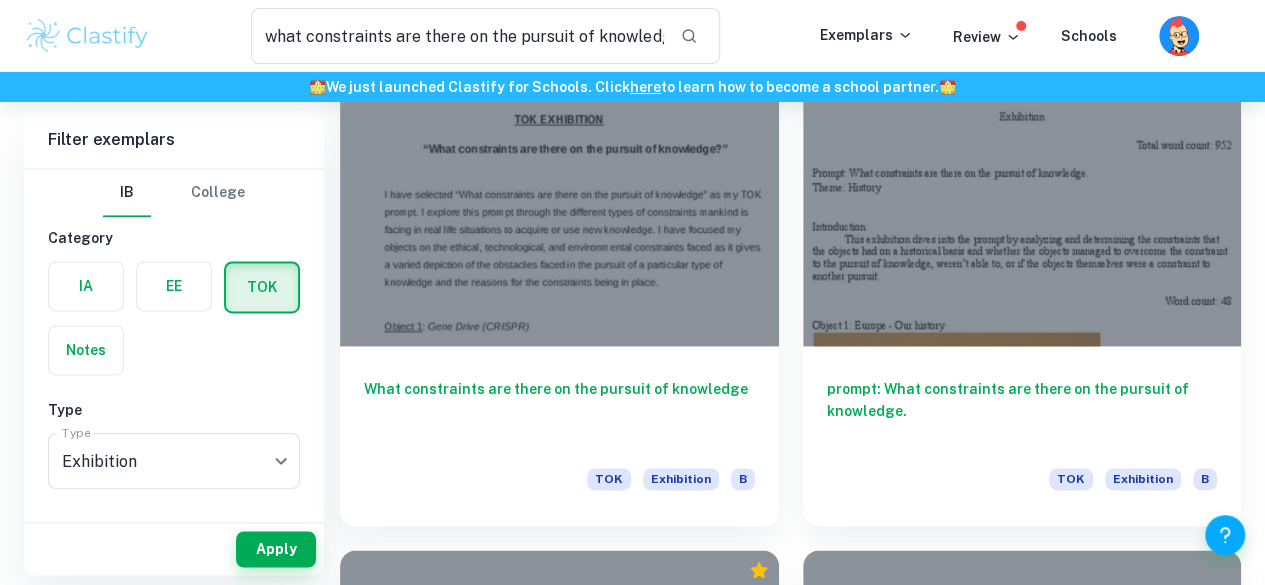 scroll, scrollTop: 1277, scrollLeft: 0, axis: vertical 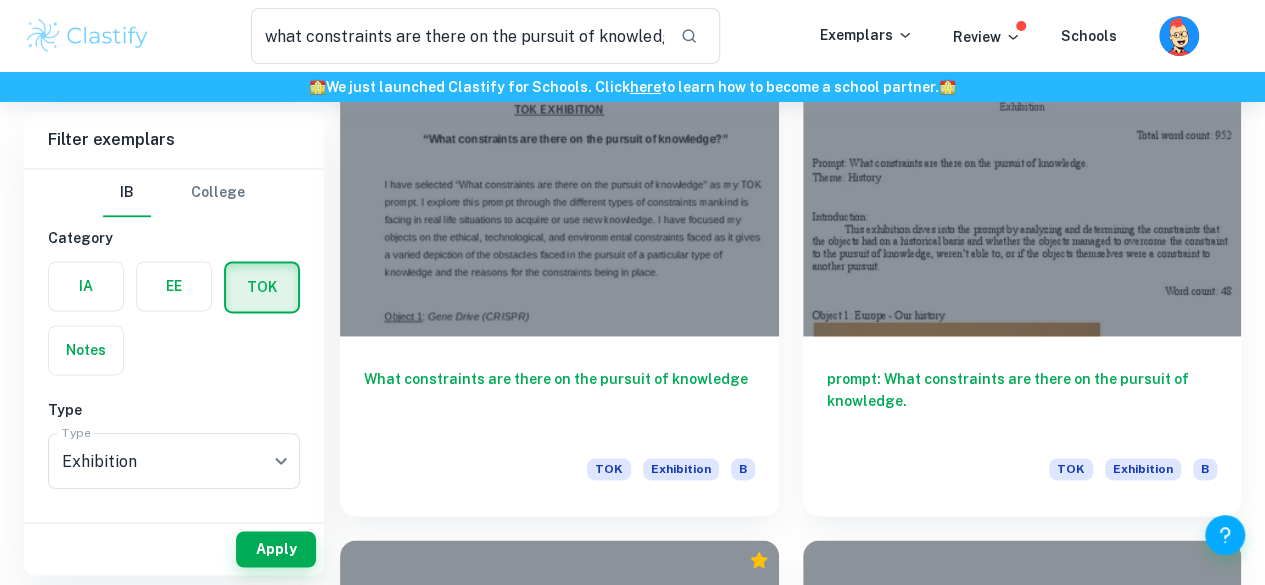 click on "What constraints are there on the pursuit of knowledge?" at bounding box center (559, 1994) 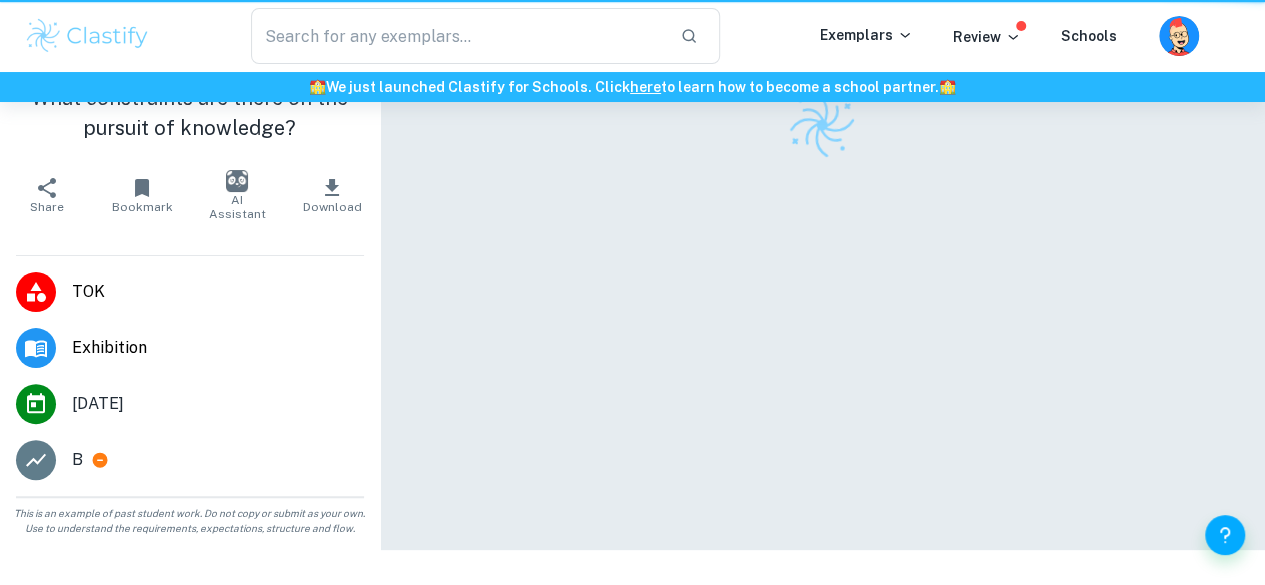 scroll, scrollTop: 0, scrollLeft: 0, axis: both 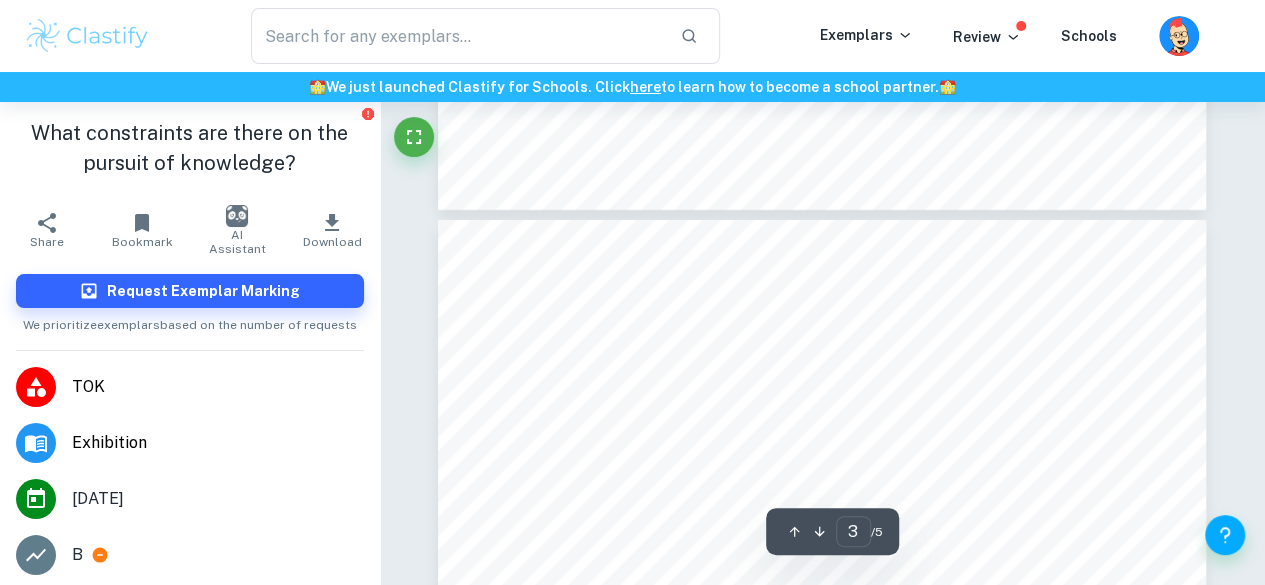 type on "4" 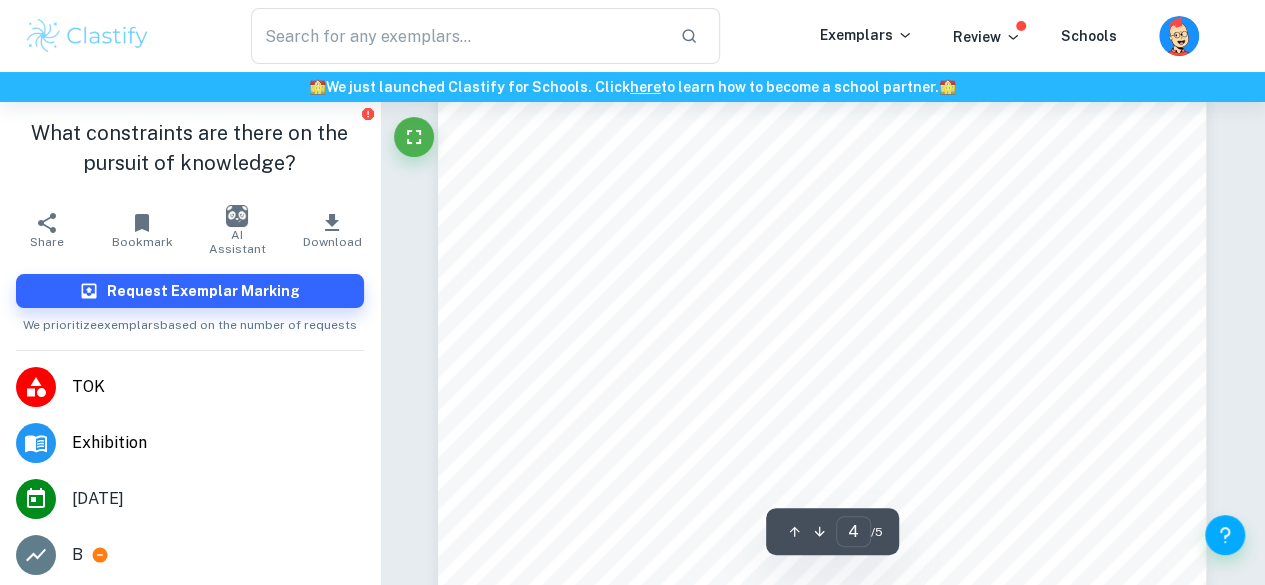 scroll, scrollTop: 4200, scrollLeft: 0, axis: vertical 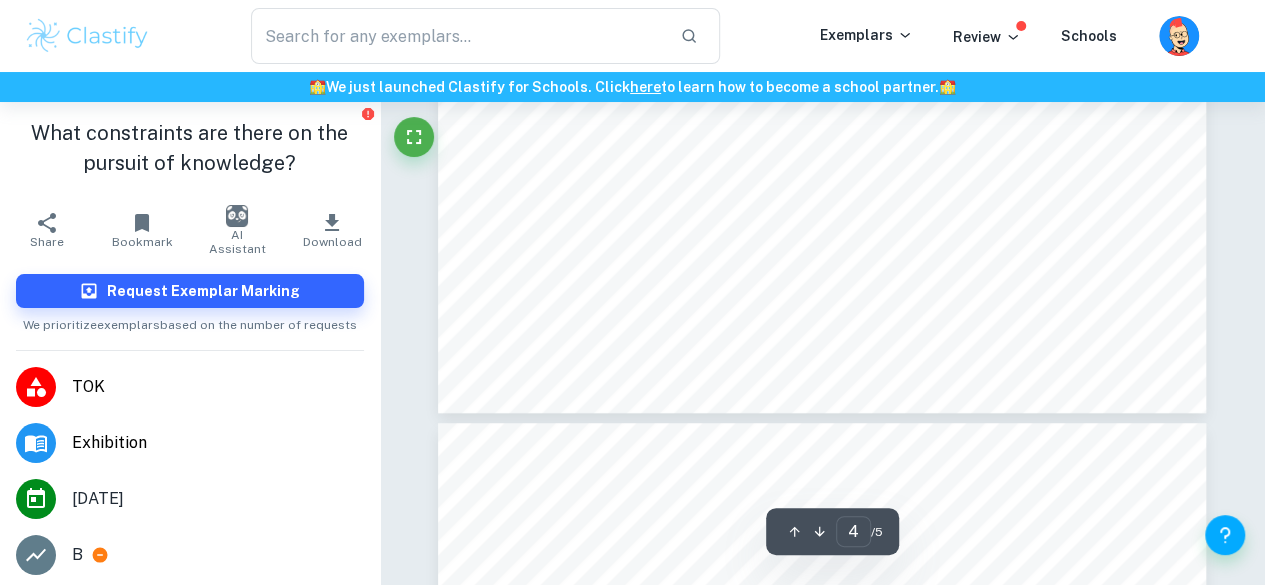 type on "what constraints are there on the pursuit of knowledge" 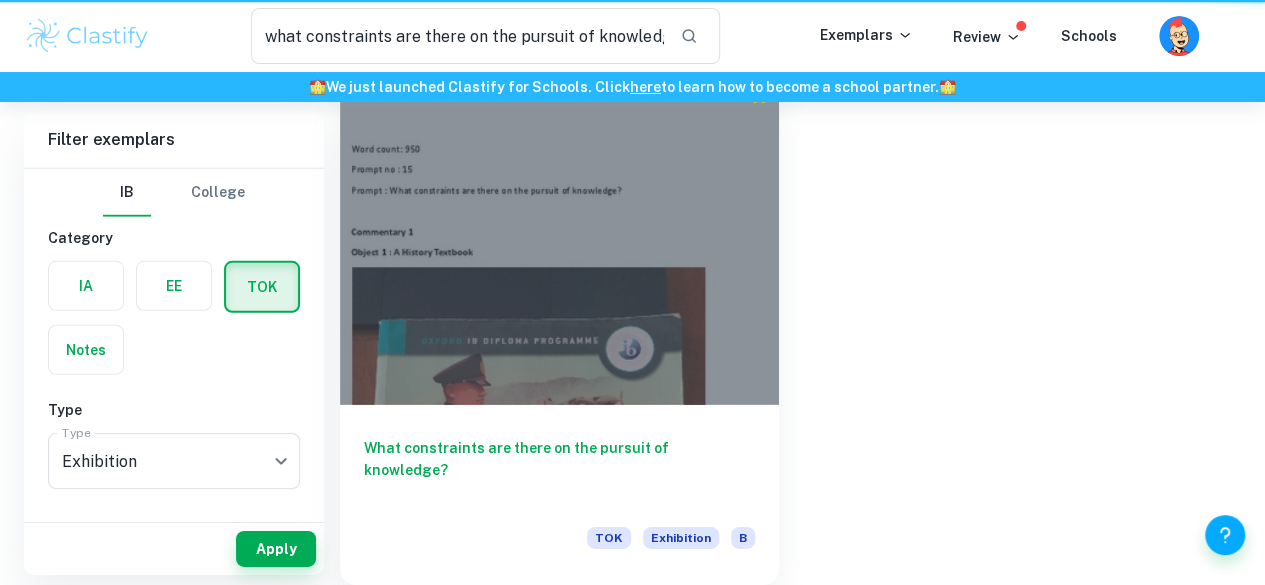 scroll, scrollTop: 1277, scrollLeft: 0, axis: vertical 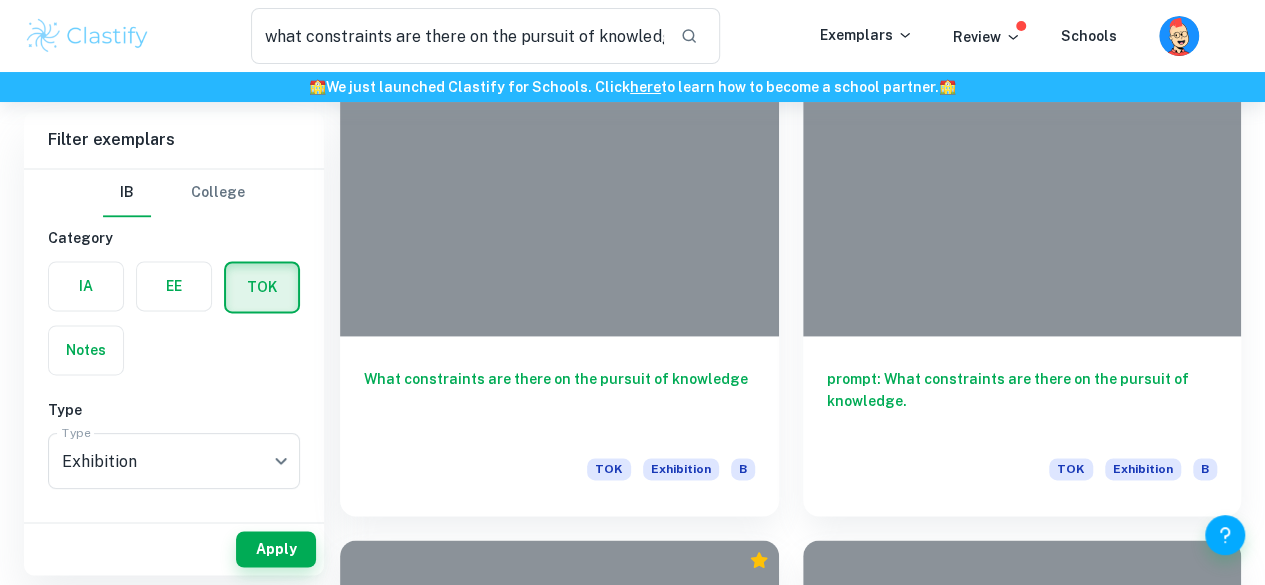 click on "What constraints are there on the pursuit of knowledge? TOK Exhibition B" at bounding box center [1022, 1486] 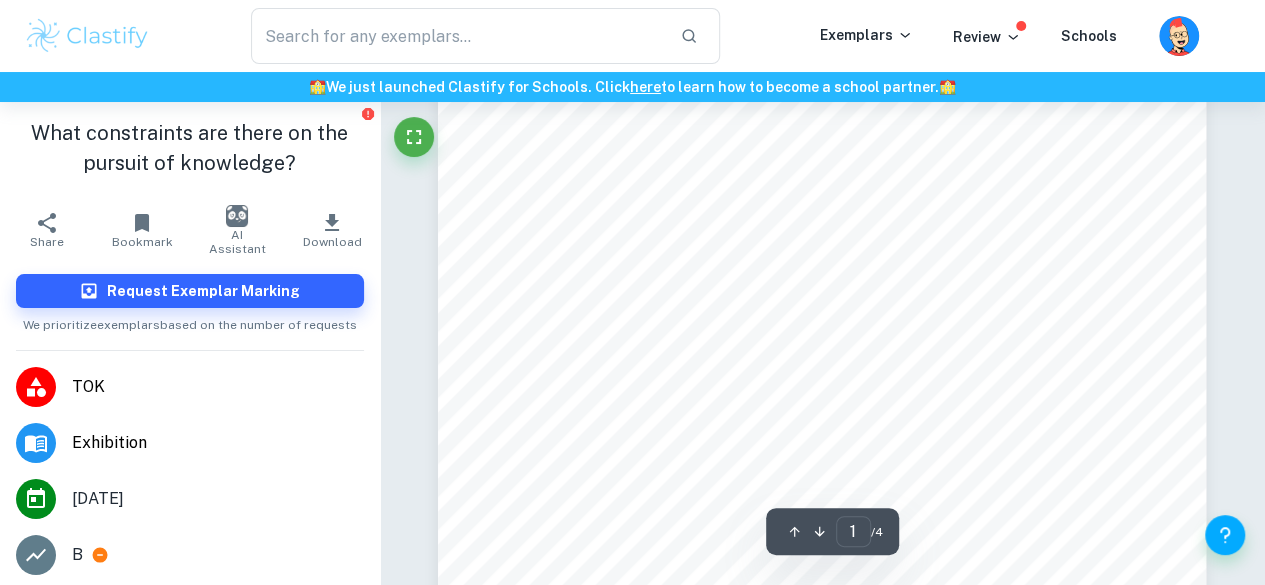 scroll, scrollTop: 0, scrollLeft: 0, axis: both 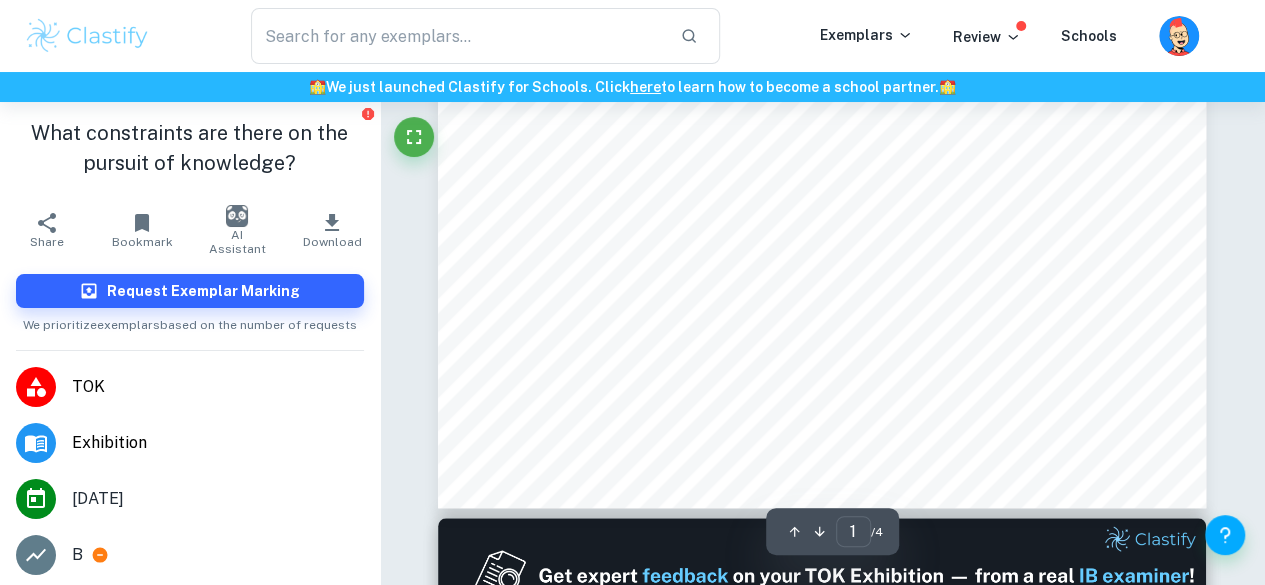 type on "2" 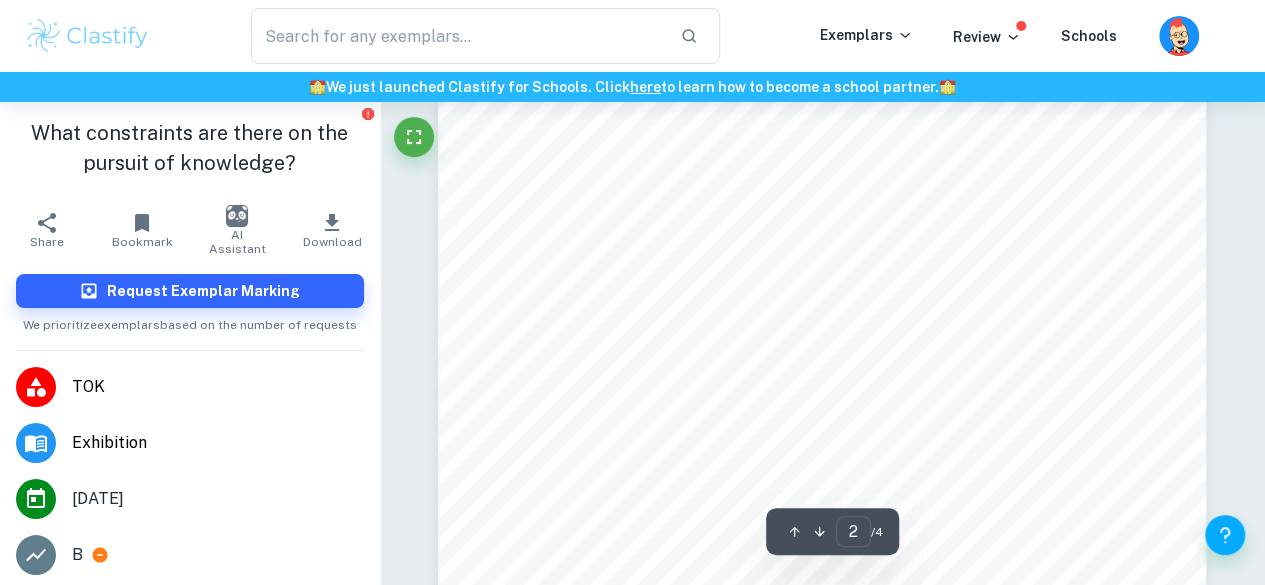 scroll, scrollTop: 1500, scrollLeft: 0, axis: vertical 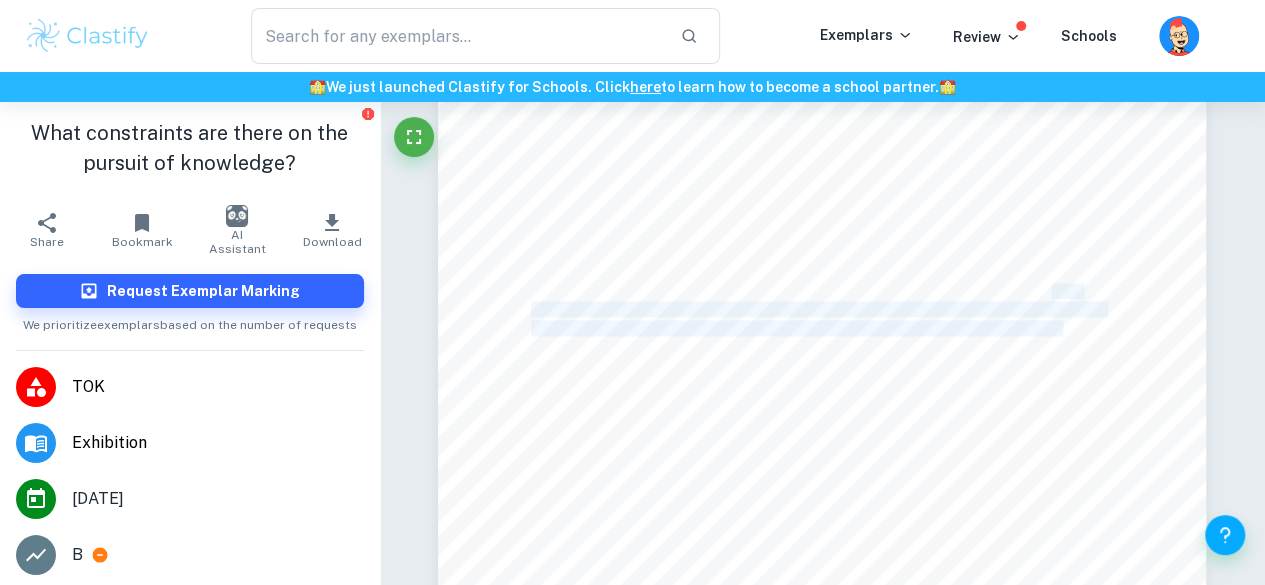drag, startPoint x: 1051, startPoint y: 297, endPoint x: 1048, endPoint y: 325, distance: 28.160255 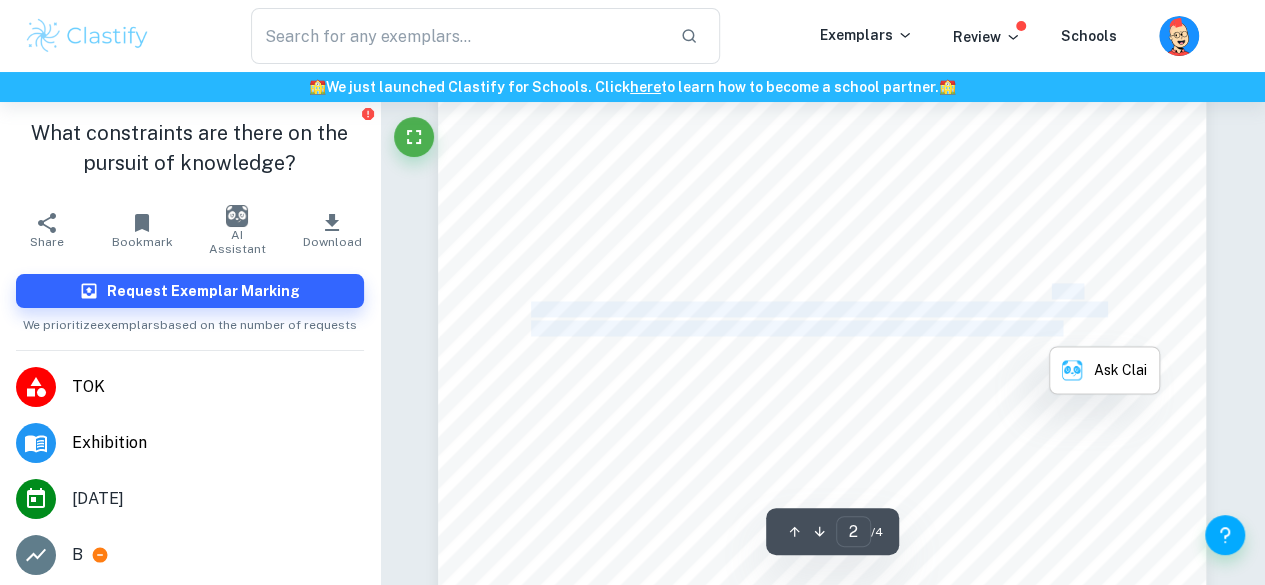 scroll, scrollTop: 1600, scrollLeft: 0, axis: vertical 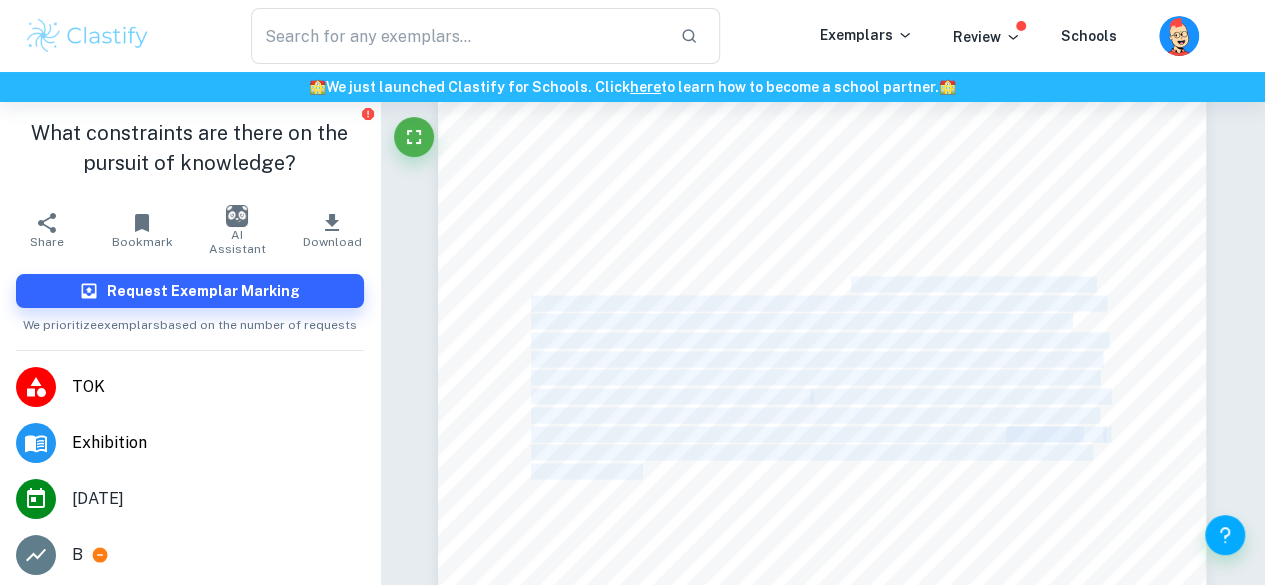 drag, startPoint x: 847, startPoint y: 255, endPoint x: 851, endPoint y: 277, distance: 22.36068 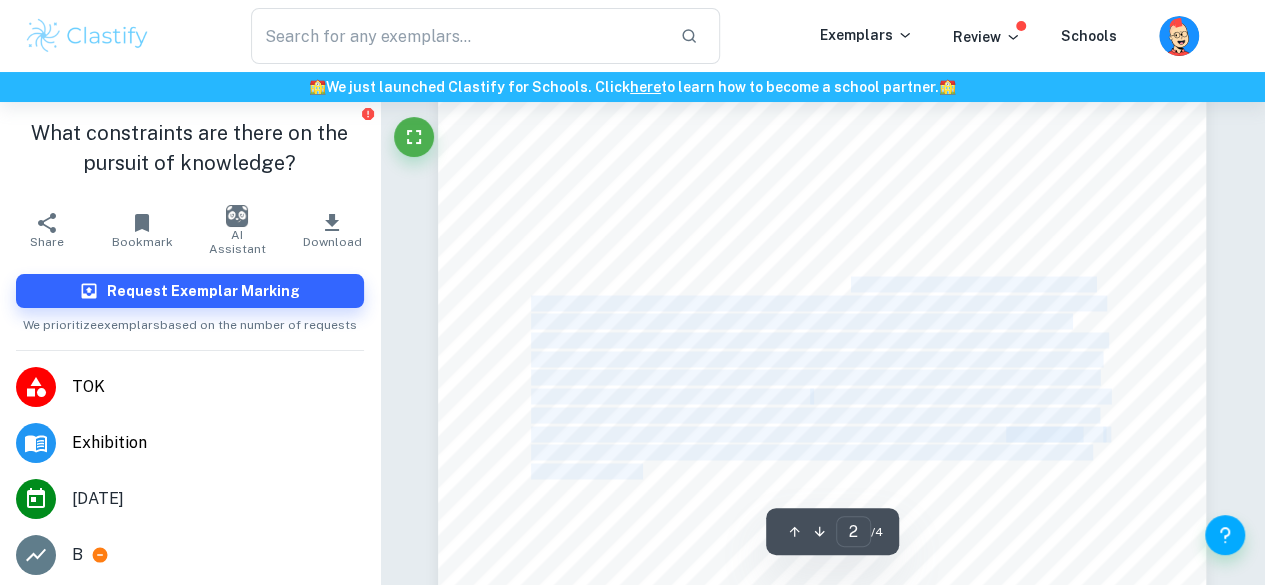 click on "knowledge on a topic. On the other hand, this financial constraint of the consumer can also affect" at bounding box center (812, 284) 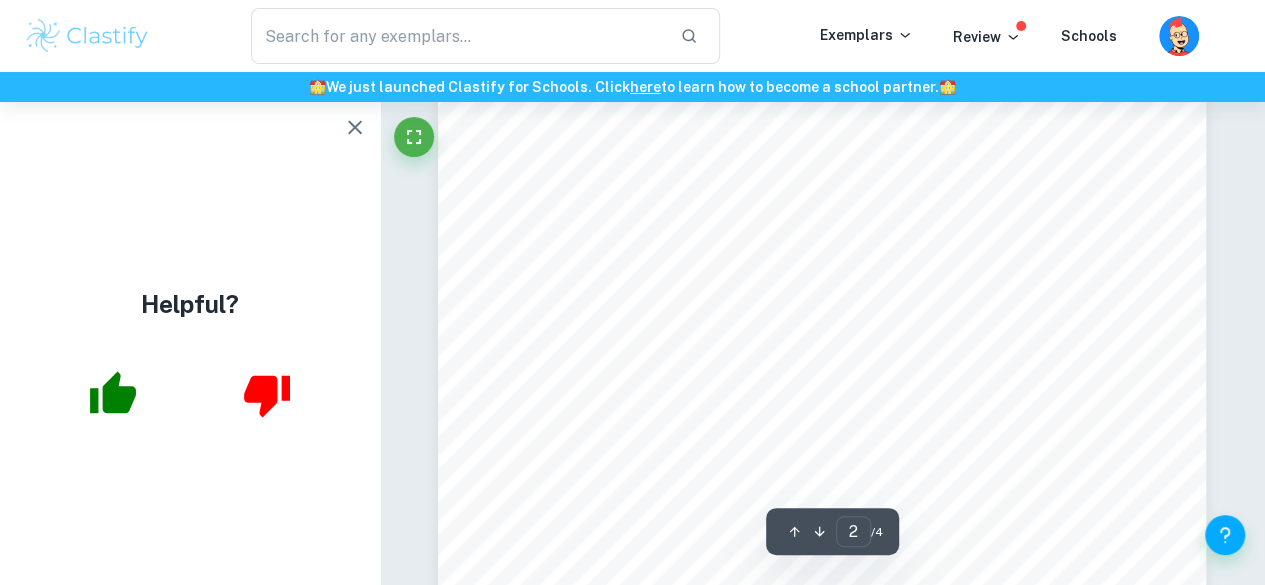 drag, startPoint x: 528, startPoint y: 380, endPoint x: 805, endPoint y: 376, distance: 277.02887 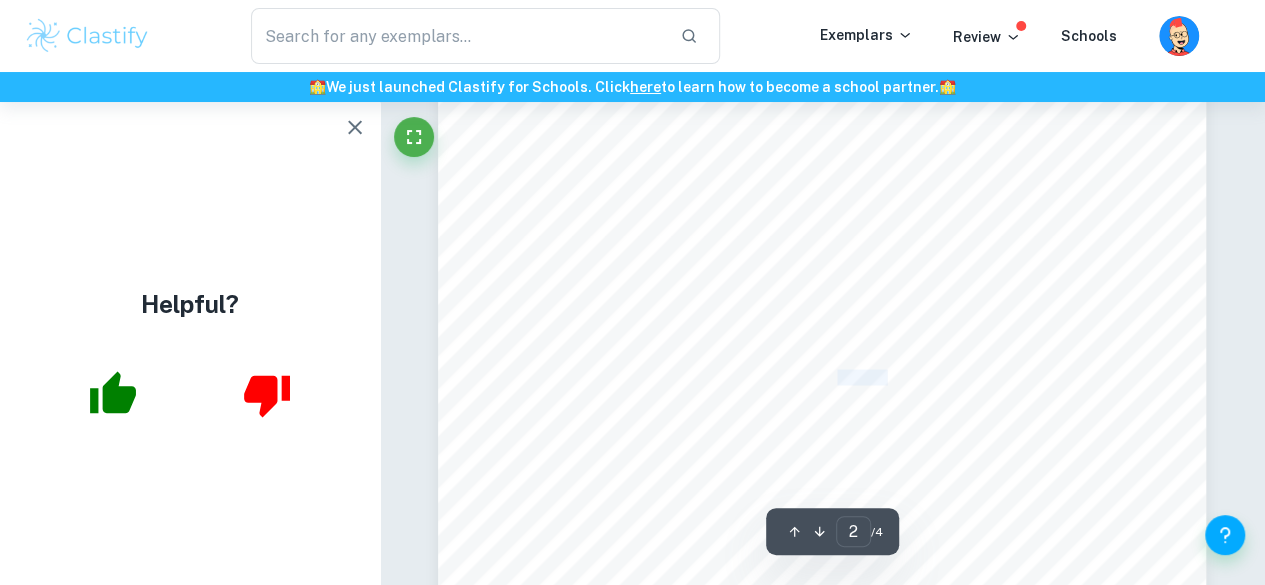 drag, startPoint x: 856, startPoint y: 375, endPoint x: 887, endPoint y: 380, distance: 31.400637 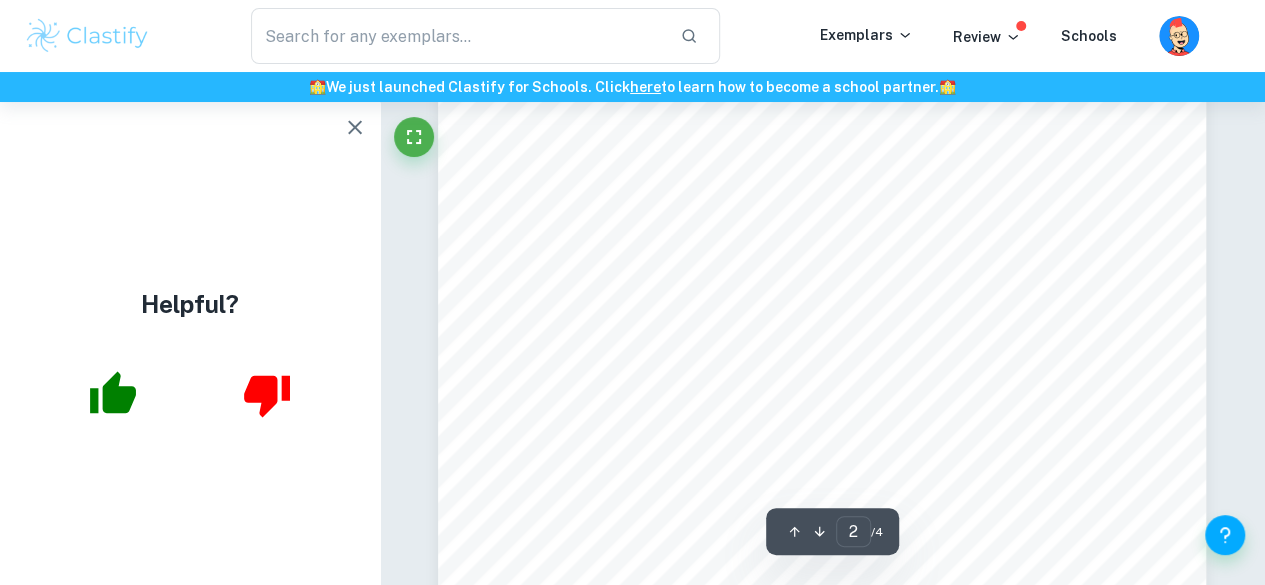 click on "Object 2: A <Get access= popup What is shown in the picture is a <get access= popup on a journal article site that I came across   few months ago while searching for sources to use in my Extended Essay. I chose this object as it is a great example of a financial constraint in the pursuit of theoretical and written knowledge. This popup asks the user to verify through an institution or pay 29 pounds for 24 hours of access to view the full research paper. A student such as myself or anyone with [MEDICAL_DATA] may not be able to afford to spend 29 pounds on a single research article. This especially becomes an issue if they are required to pay to view multiple other journal articles to gain sufficient amount of explicit knowledge on a topic. On the other hand, this financial constraint of the consumer can also affect the researcher who pursues the same knowledge. The researcher requires monetary compensation for the time and effort taken to conduct the research that they have released in the form of a ." at bounding box center [822, 286] 